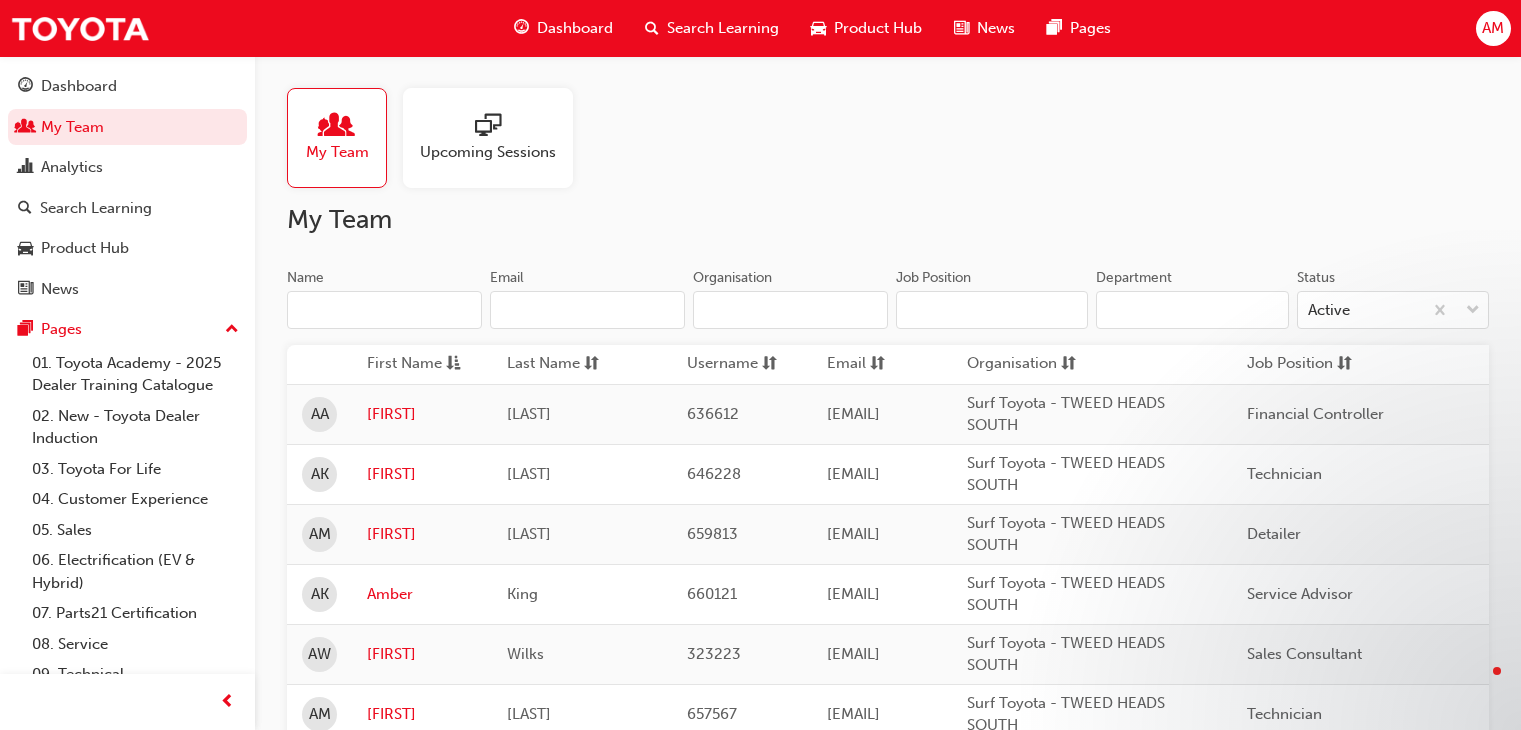 scroll, scrollTop: 0, scrollLeft: 0, axis: both 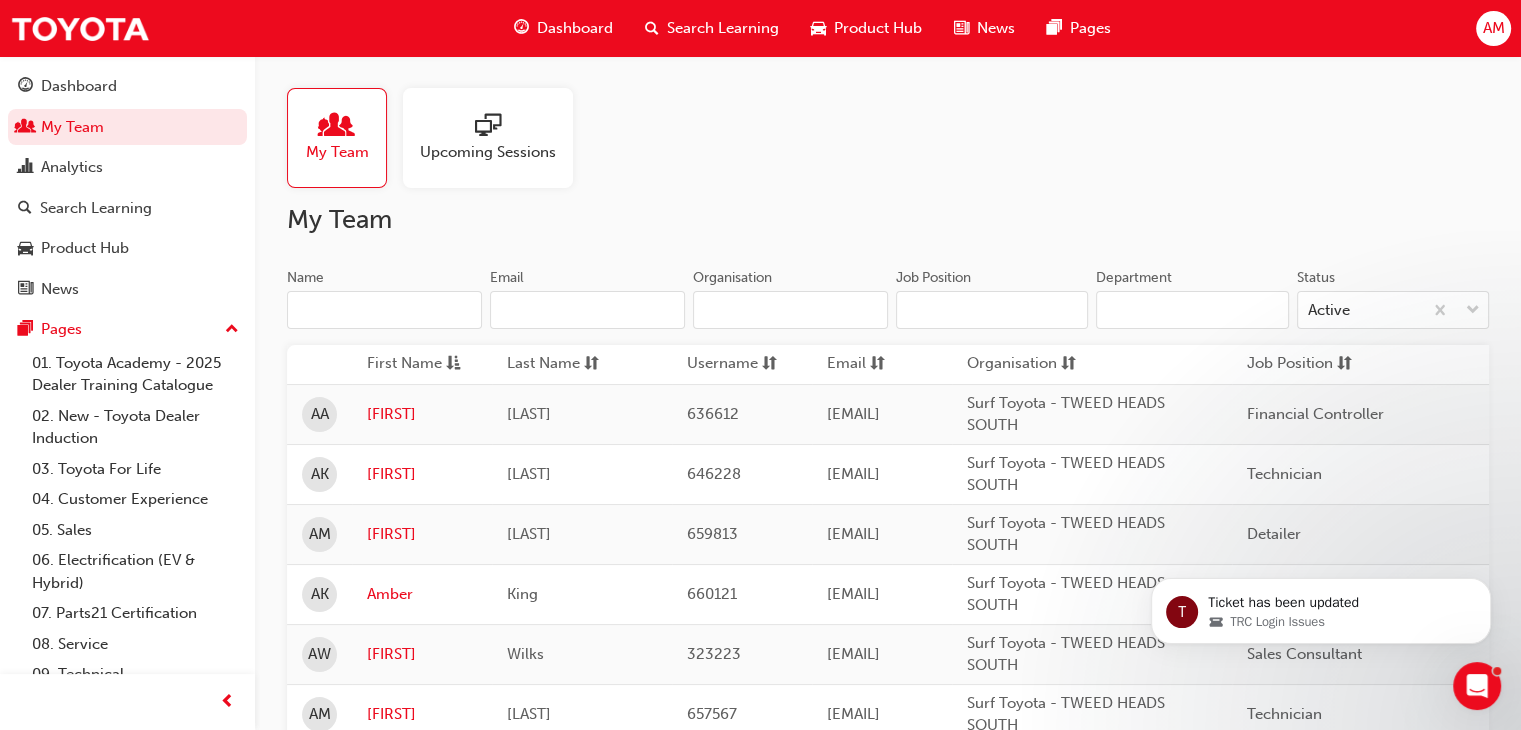 click at bounding box center [1477, 686] 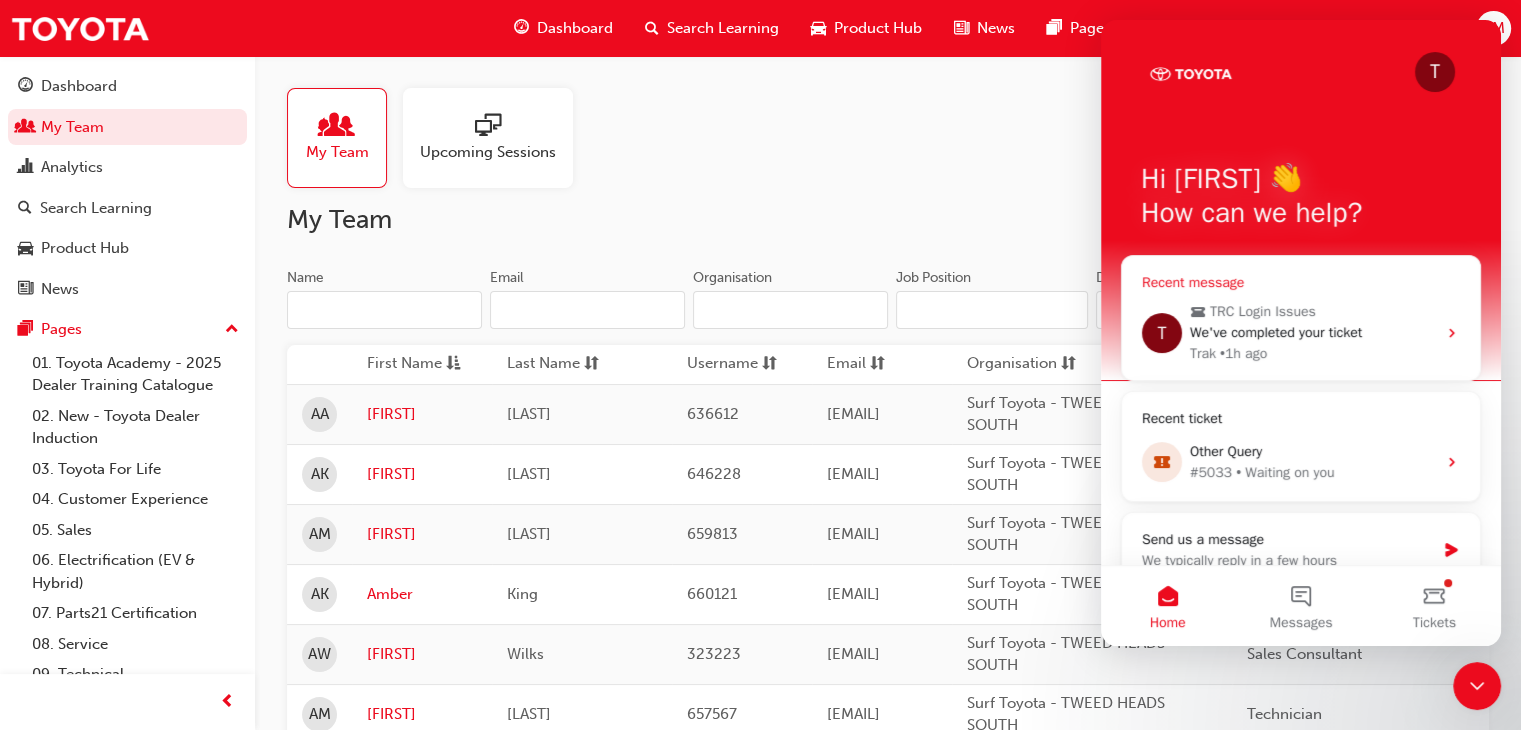 click on "We've completed your ticket" at bounding box center [1276, 332] 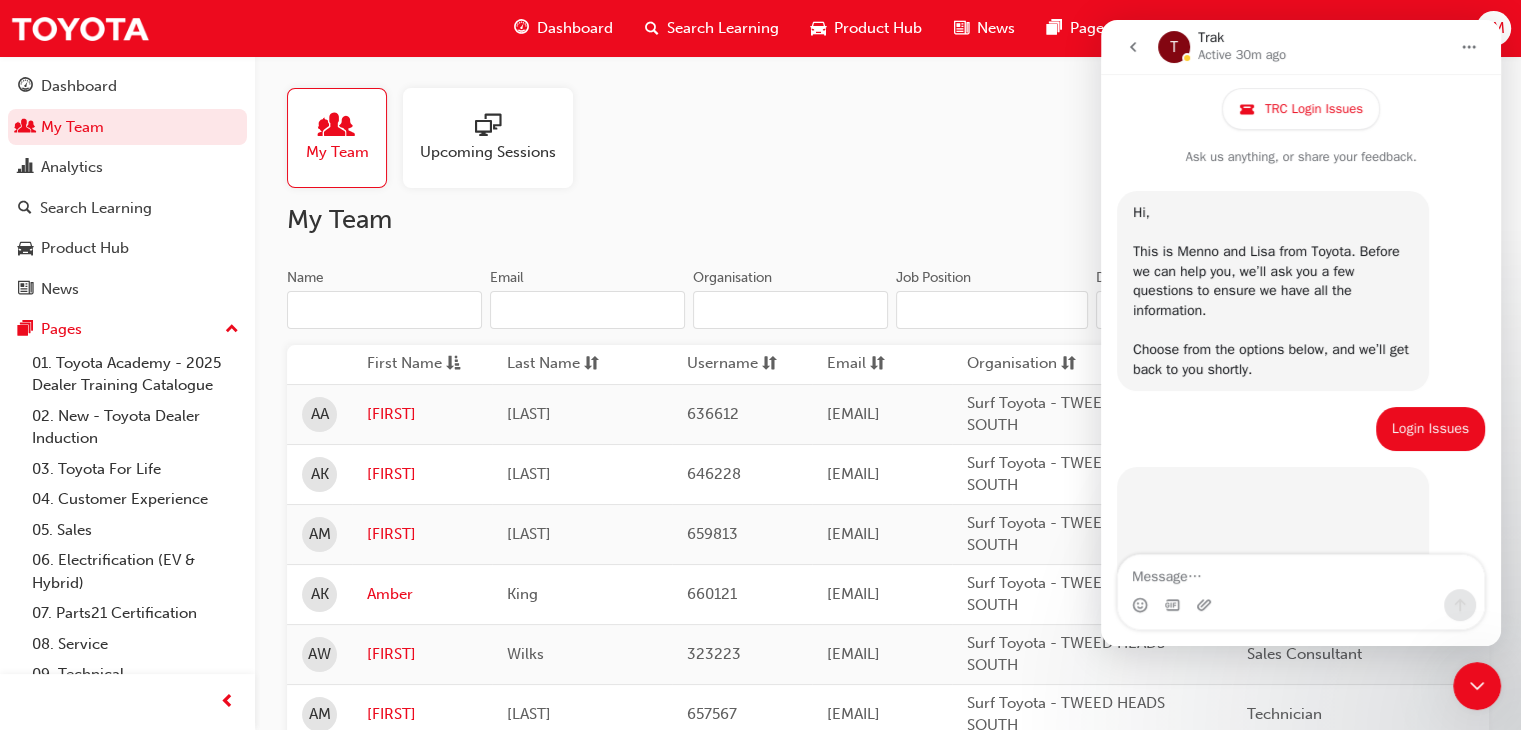 scroll, scrollTop: 3, scrollLeft: 0, axis: vertical 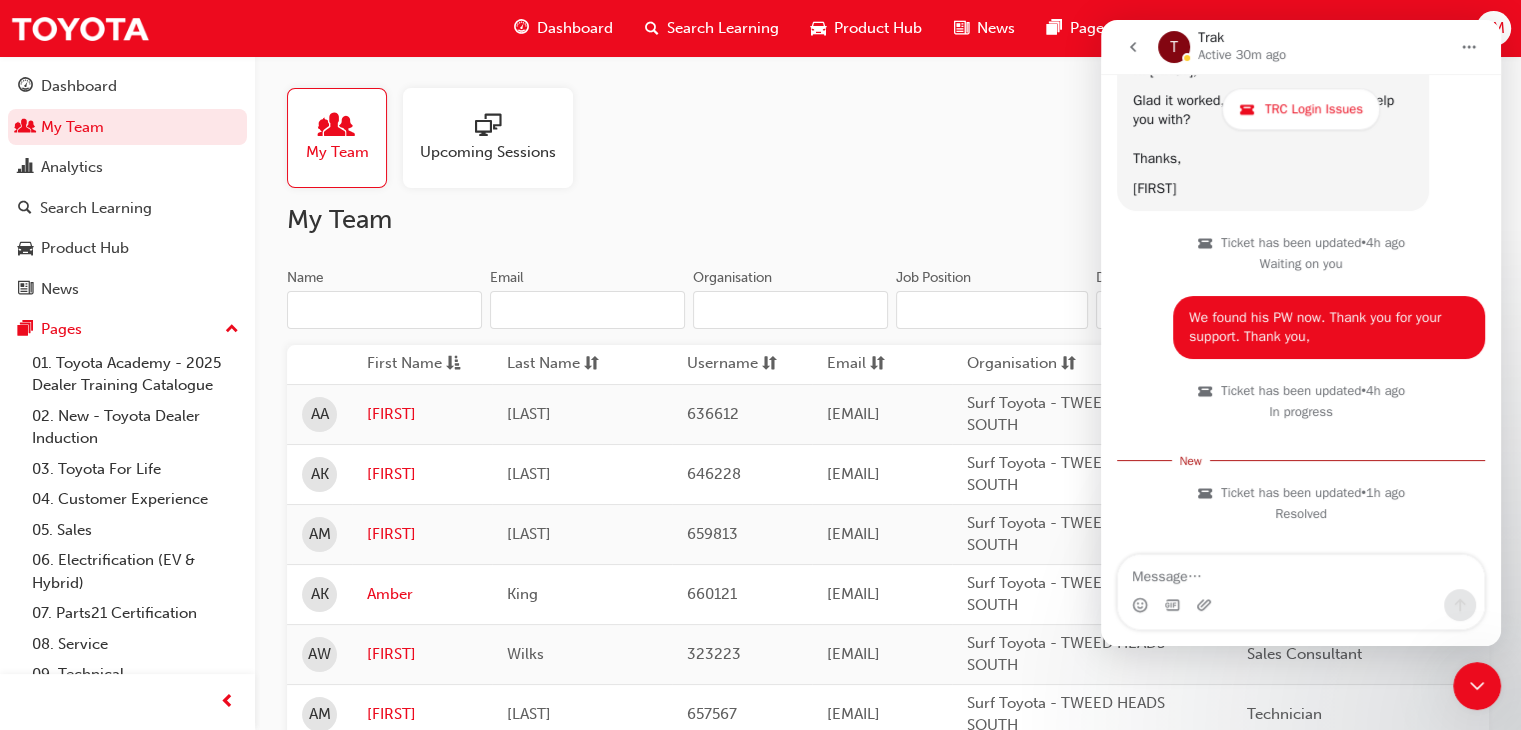 click 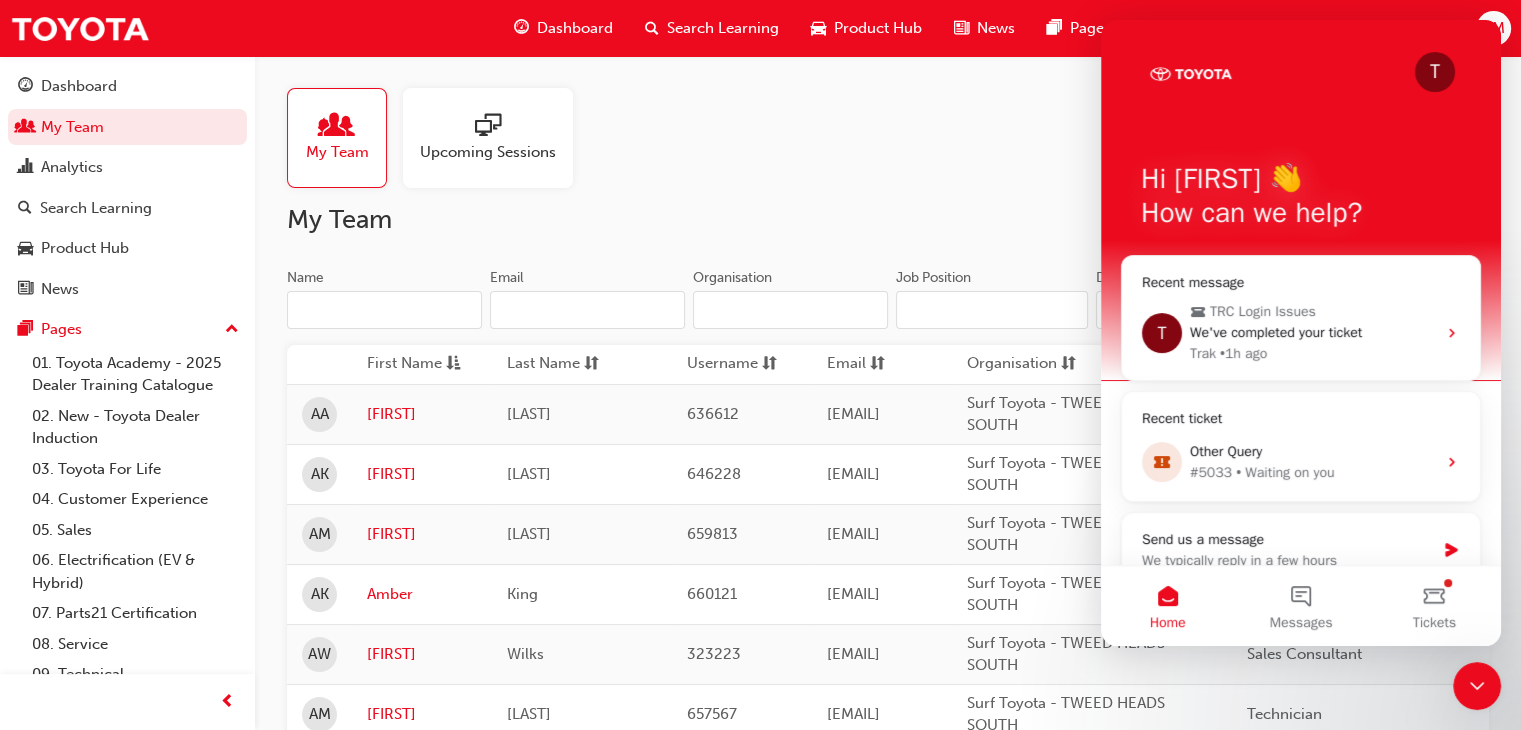 scroll, scrollTop: 0, scrollLeft: 0, axis: both 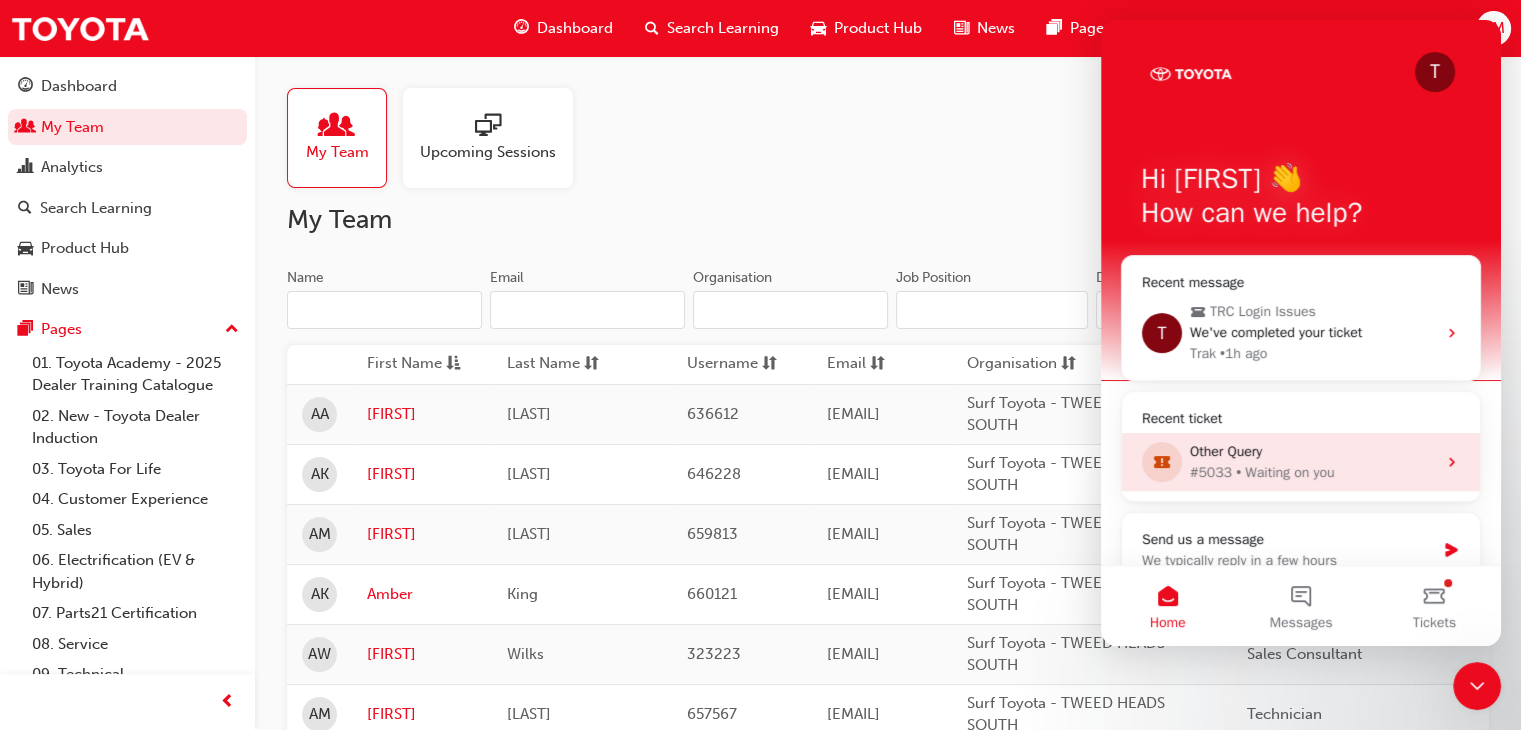 click on "#5033 • Waiting on you" at bounding box center (1313, 472) 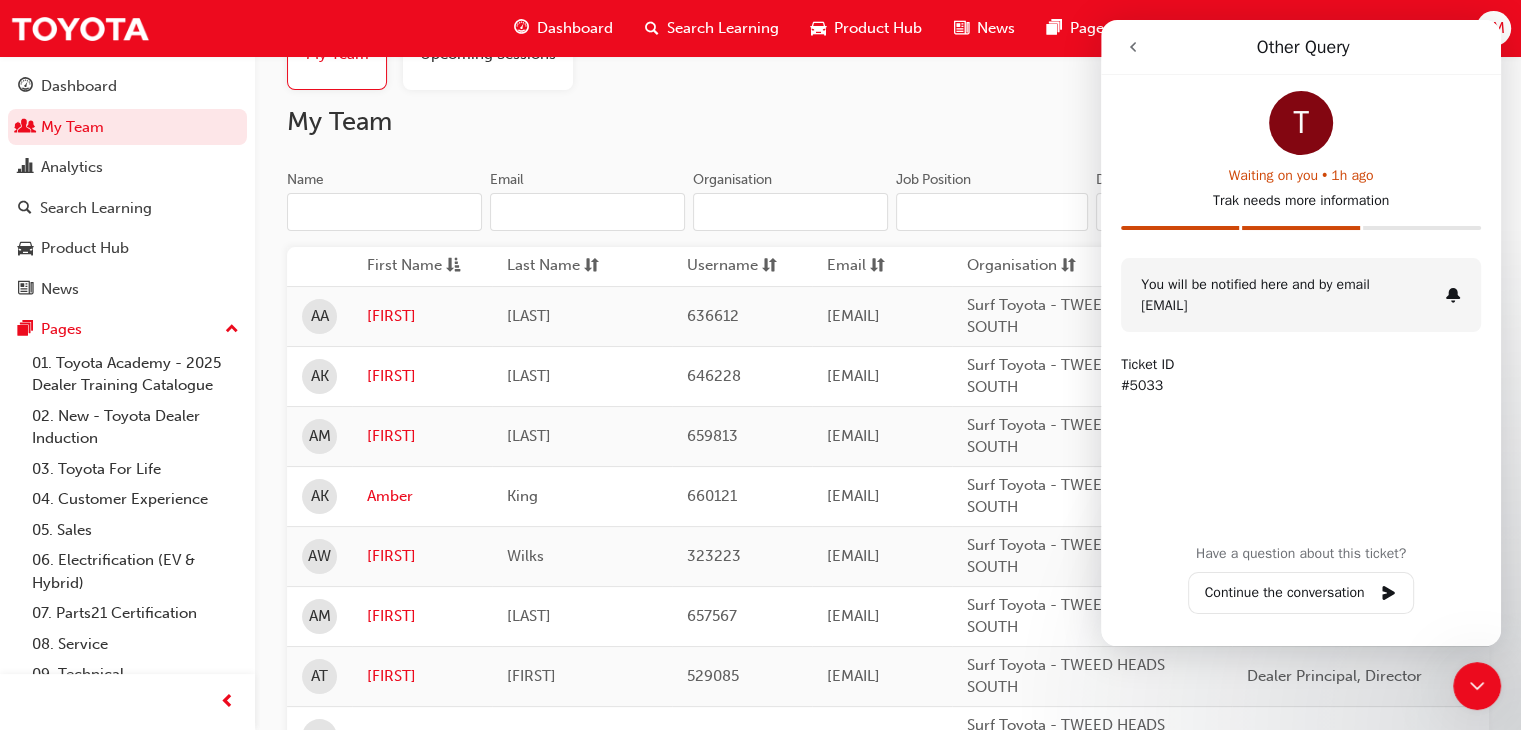scroll, scrollTop: 0, scrollLeft: 0, axis: both 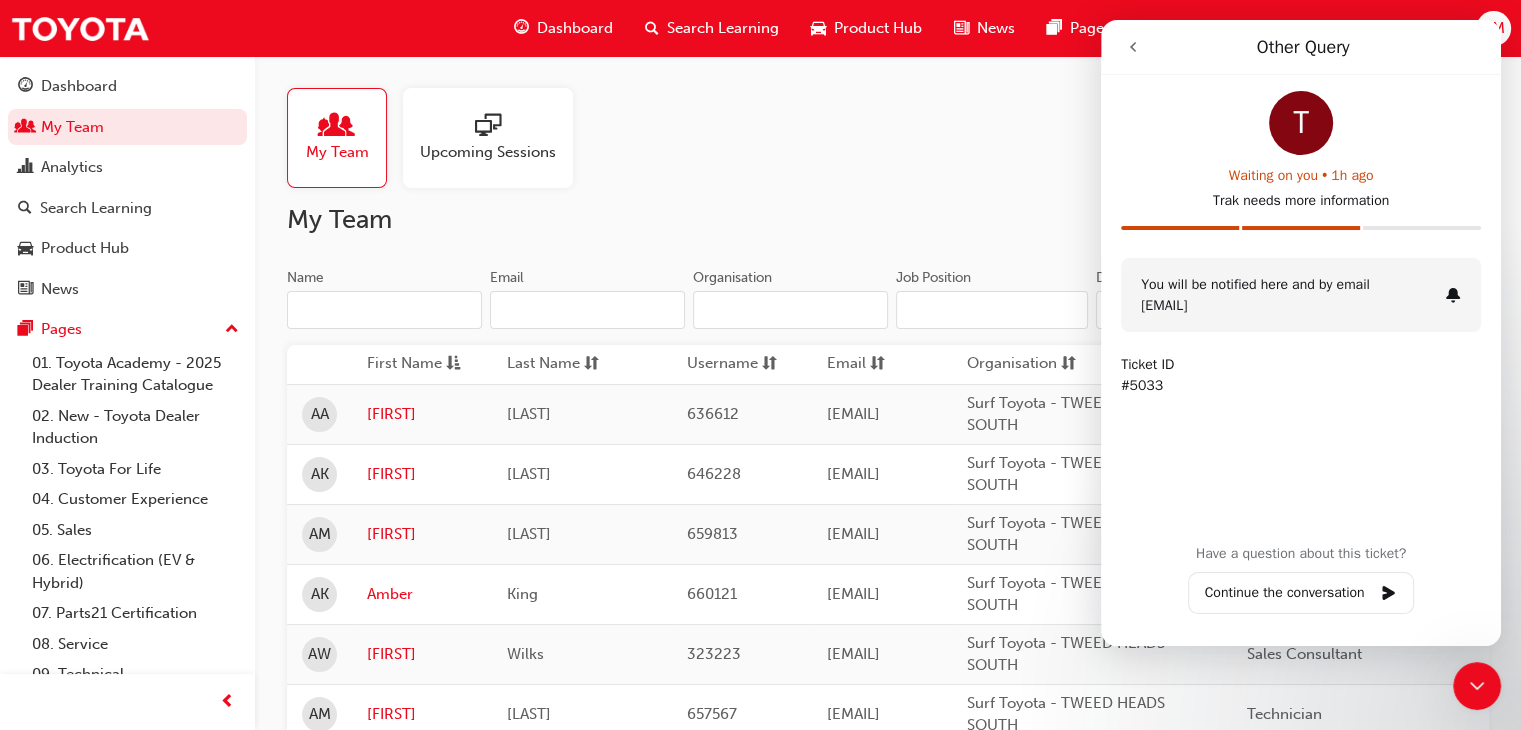 click 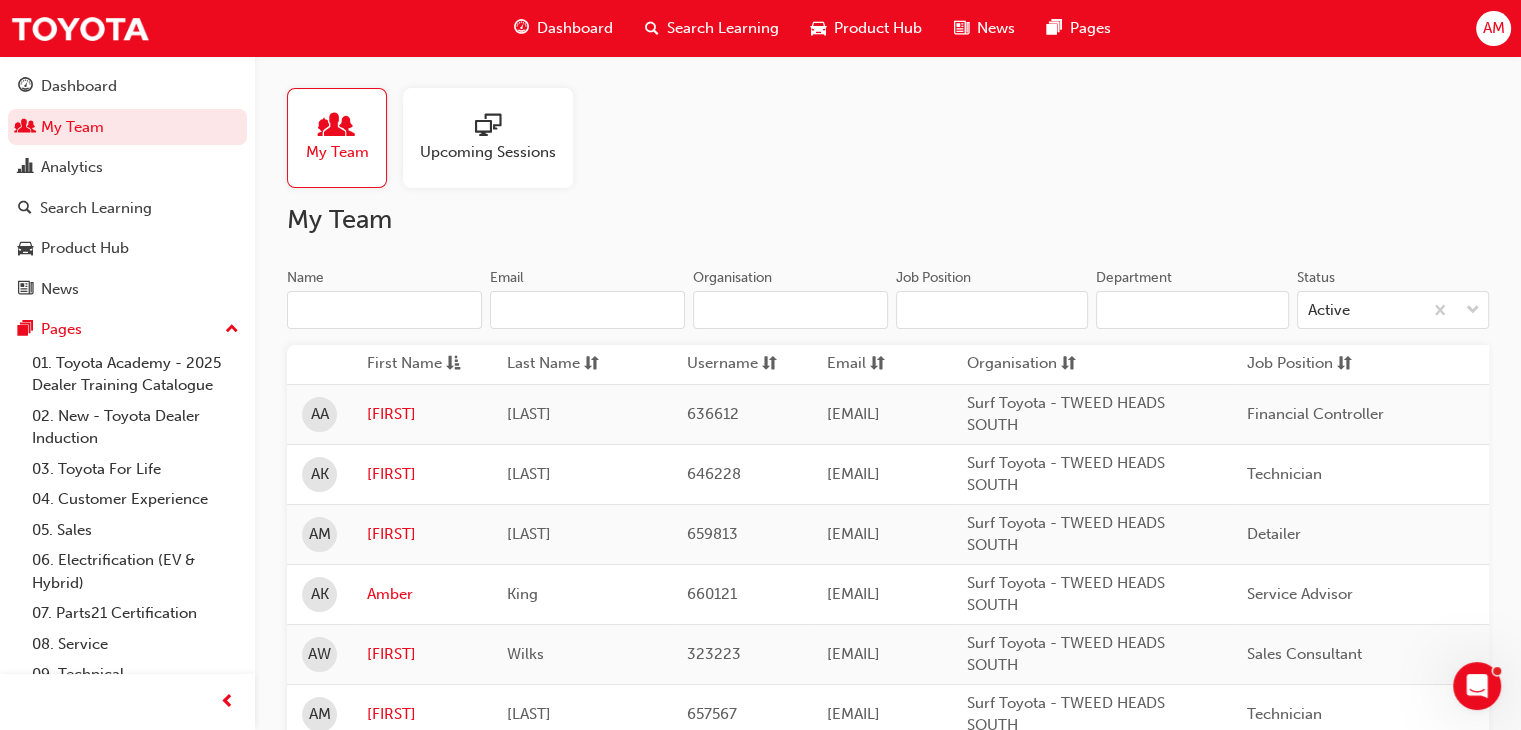 click at bounding box center (1477, 686) 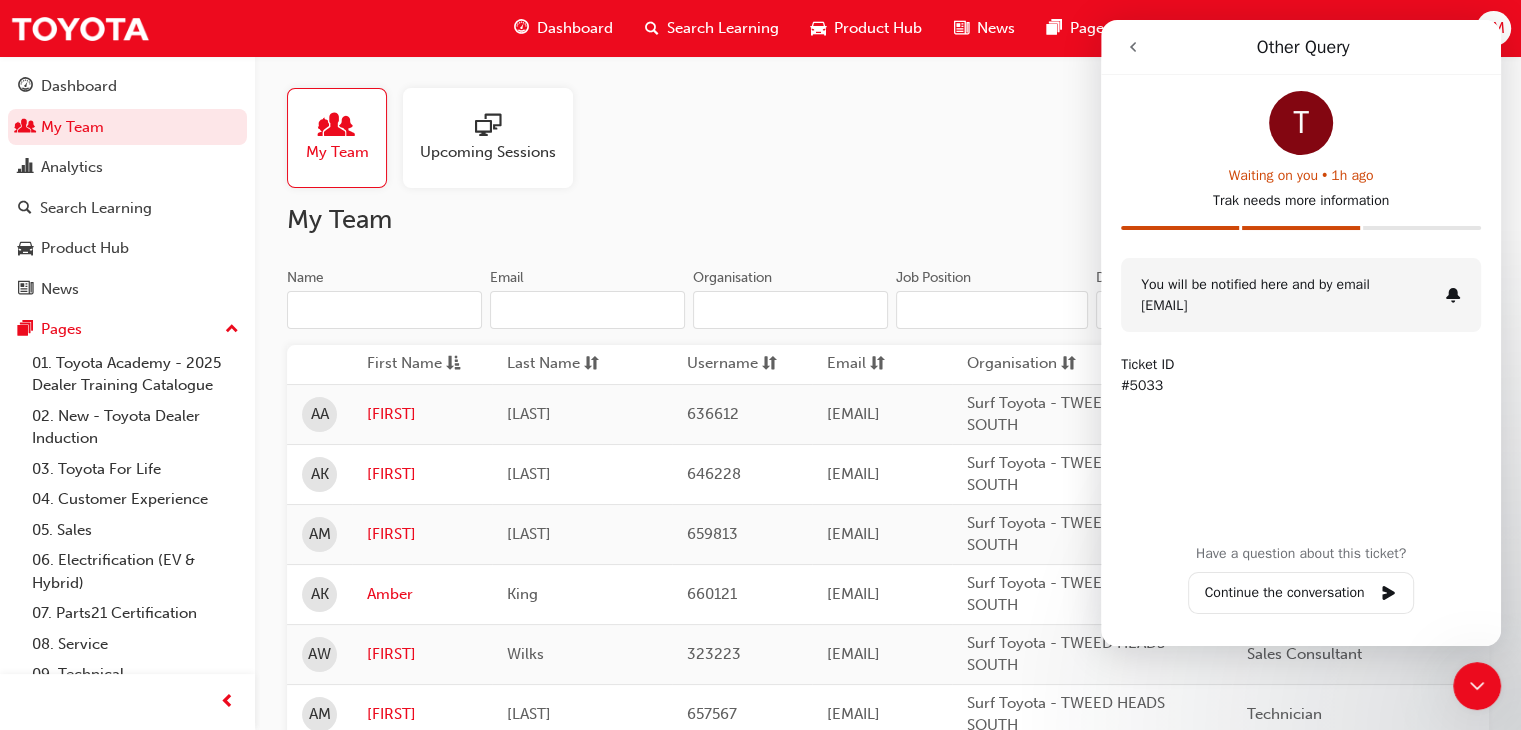 click 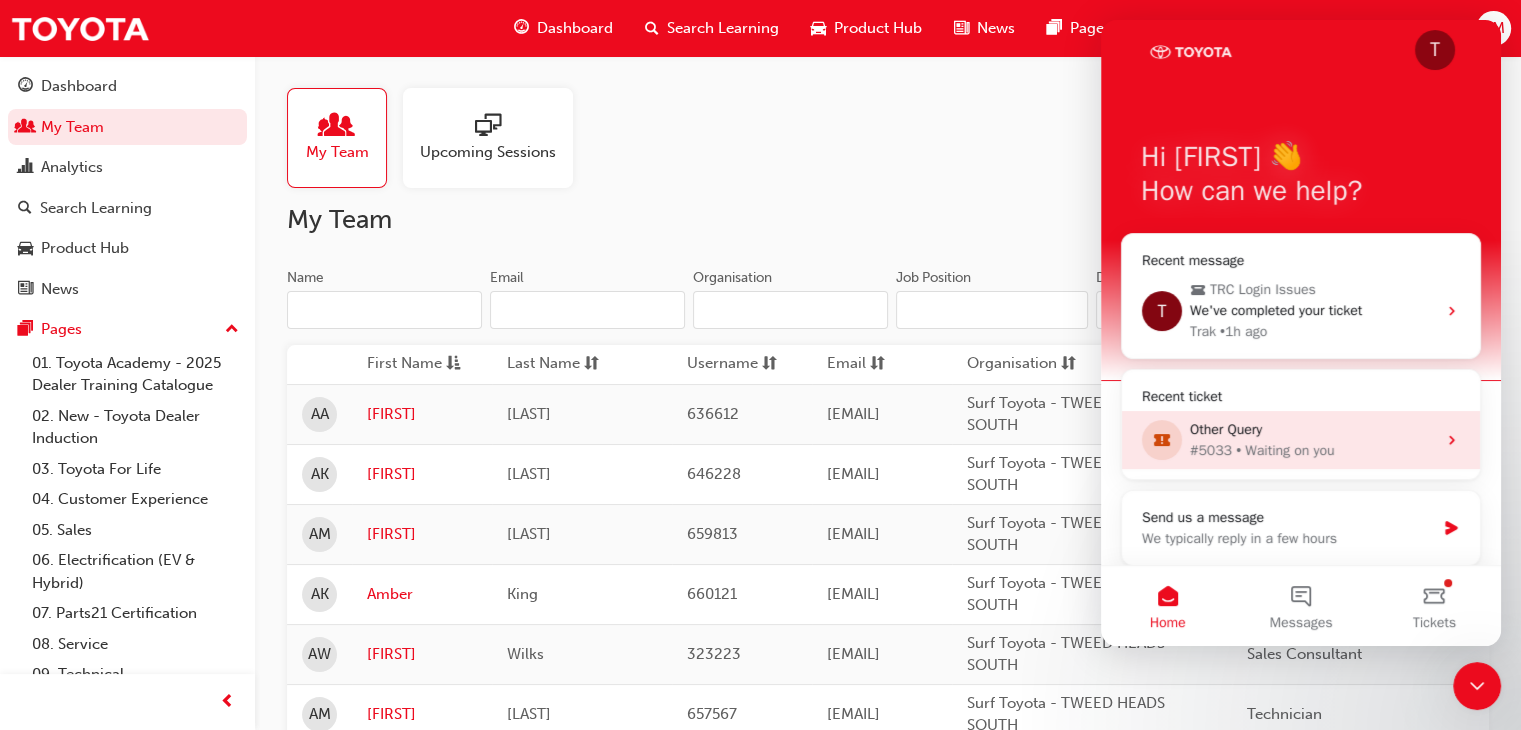 scroll, scrollTop: 32, scrollLeft: 0, axis: vertical 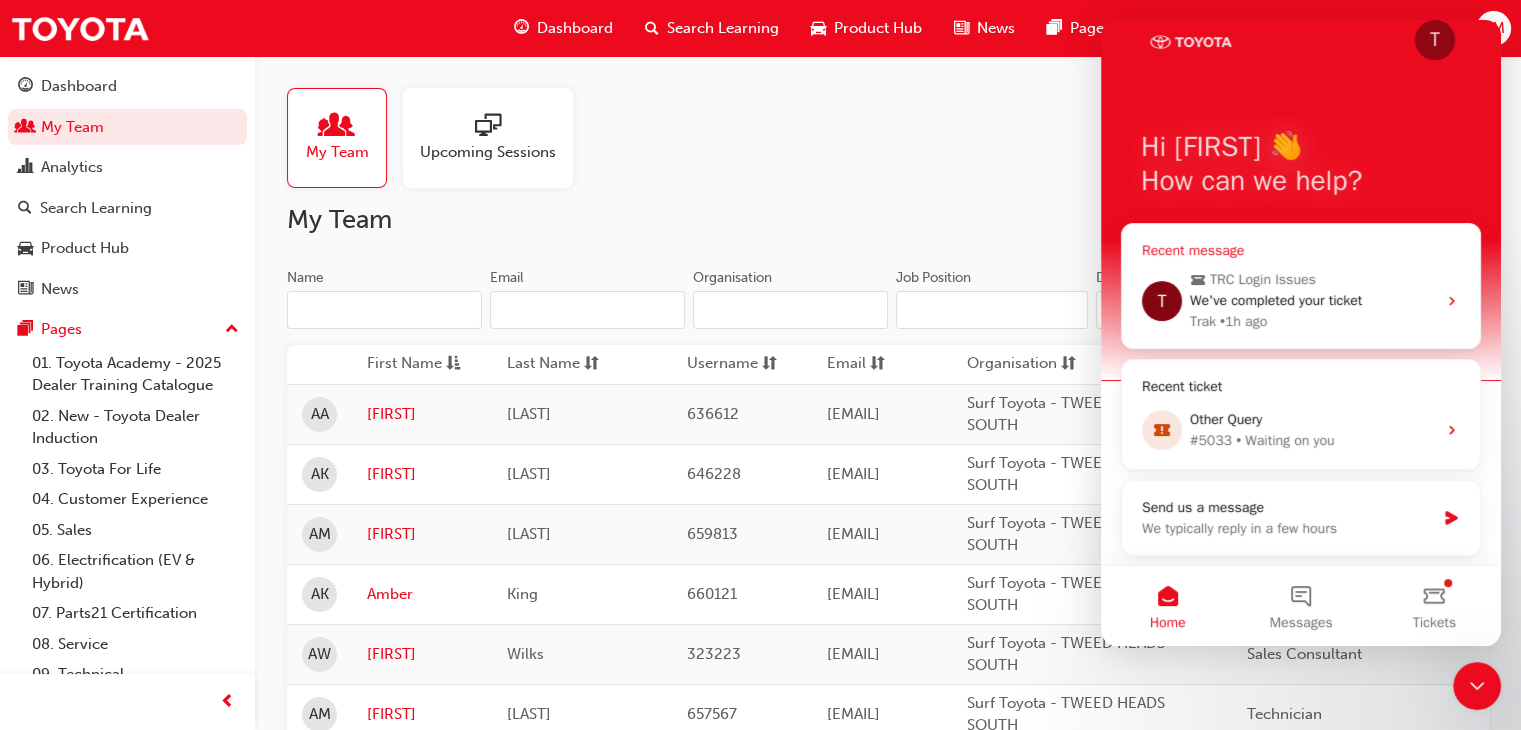 click on "Trak • 1h ago" at bounding box center (1313, 321) 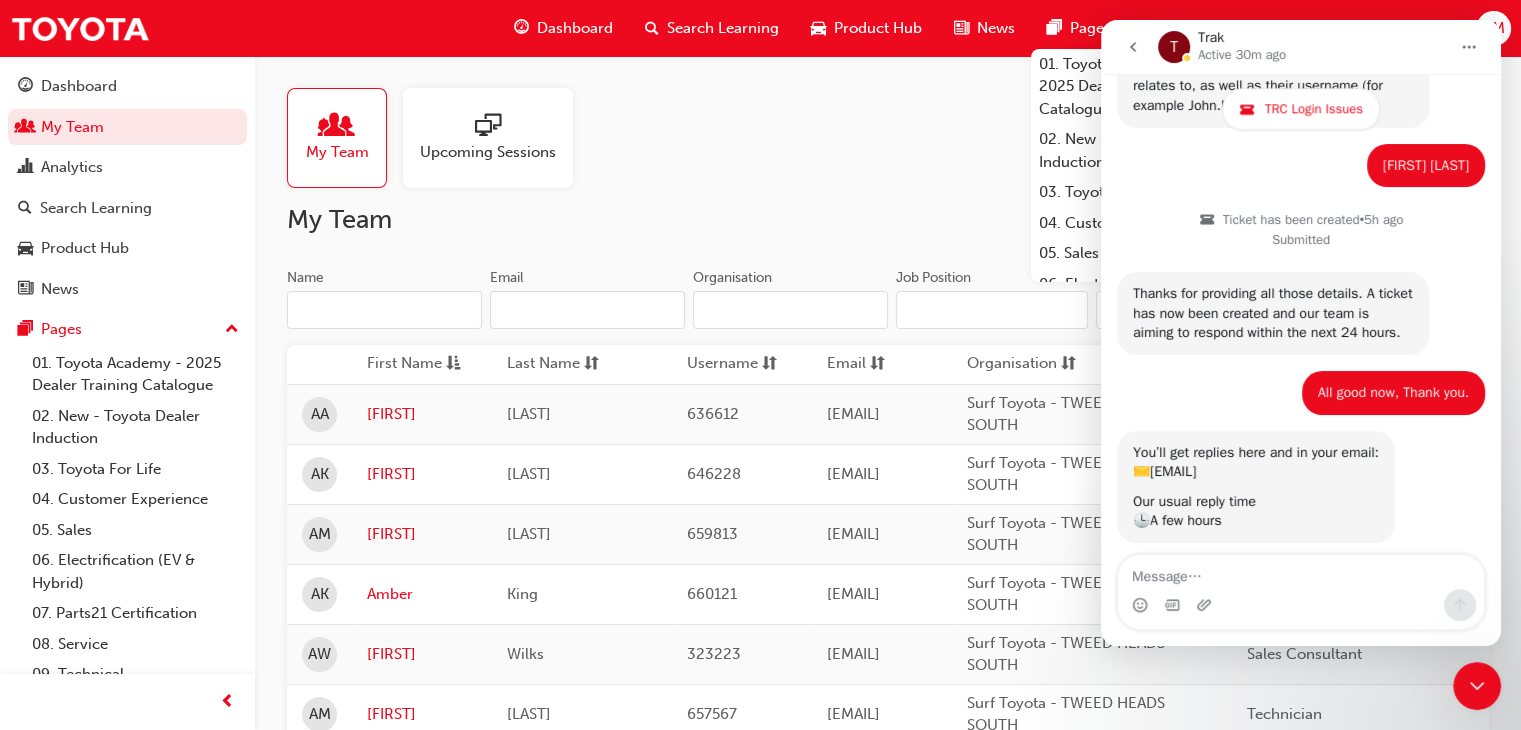 scroll, scrollTop: 2042, scrollLeft: 0, axis: vertical 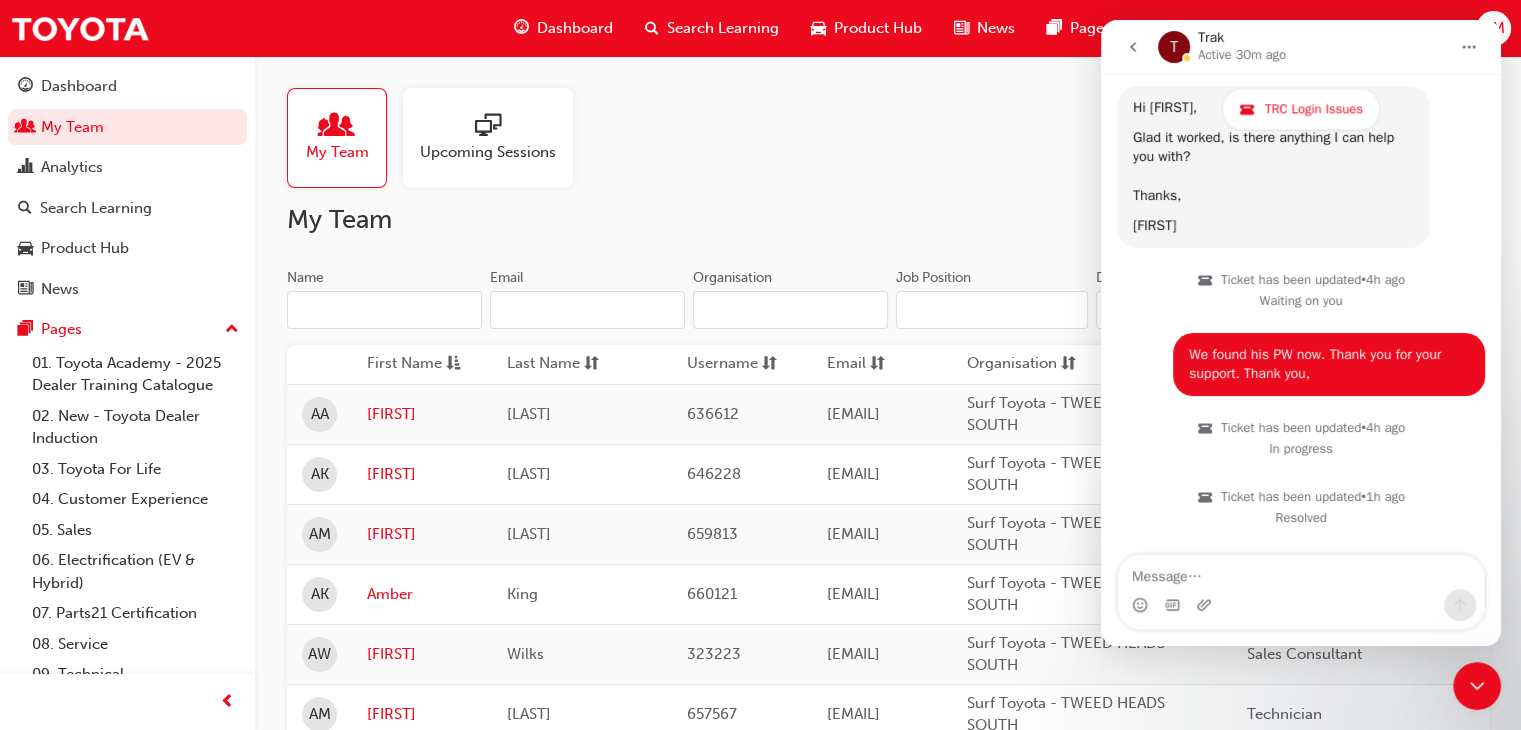 click 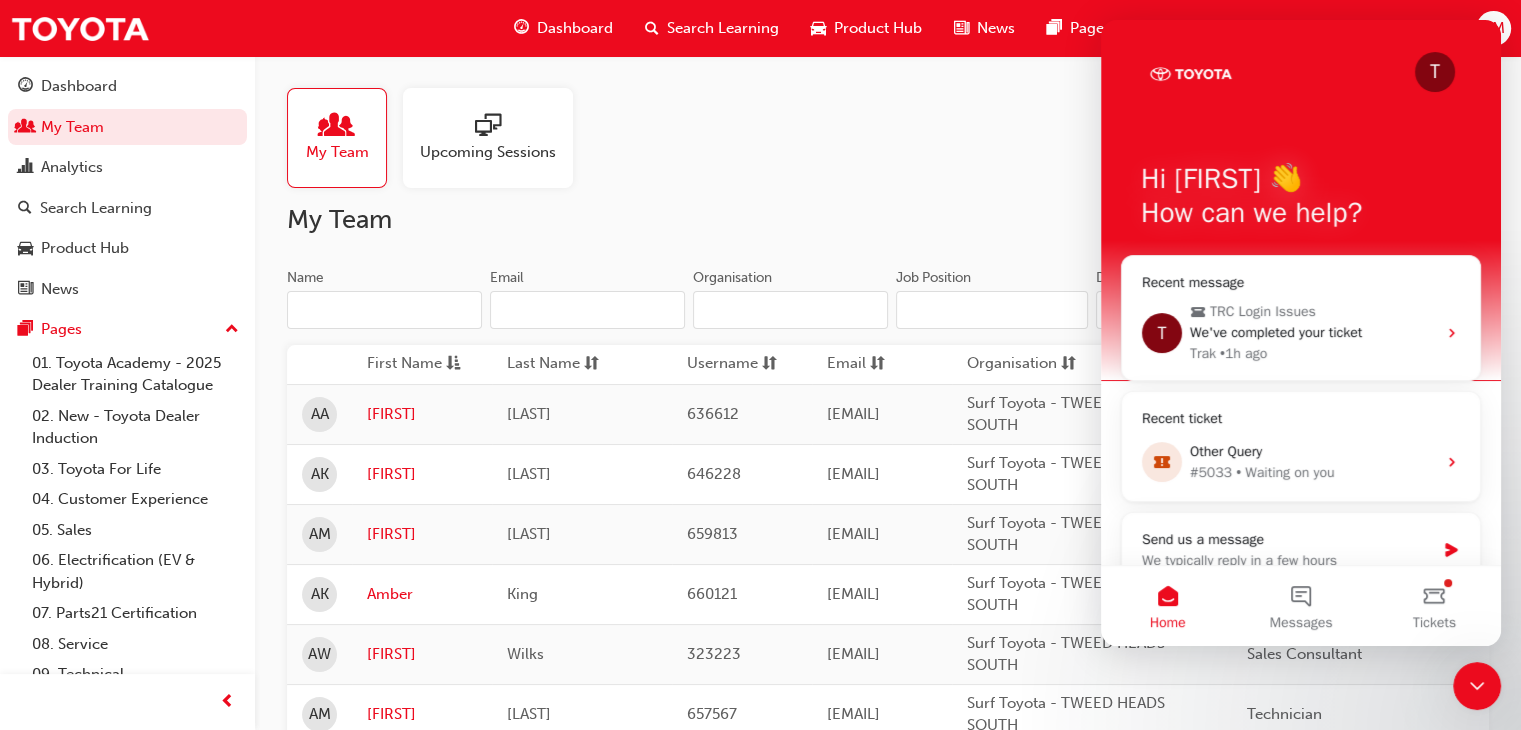 scroll, scrollTop: 0, scrollLeft: 0, axis: both 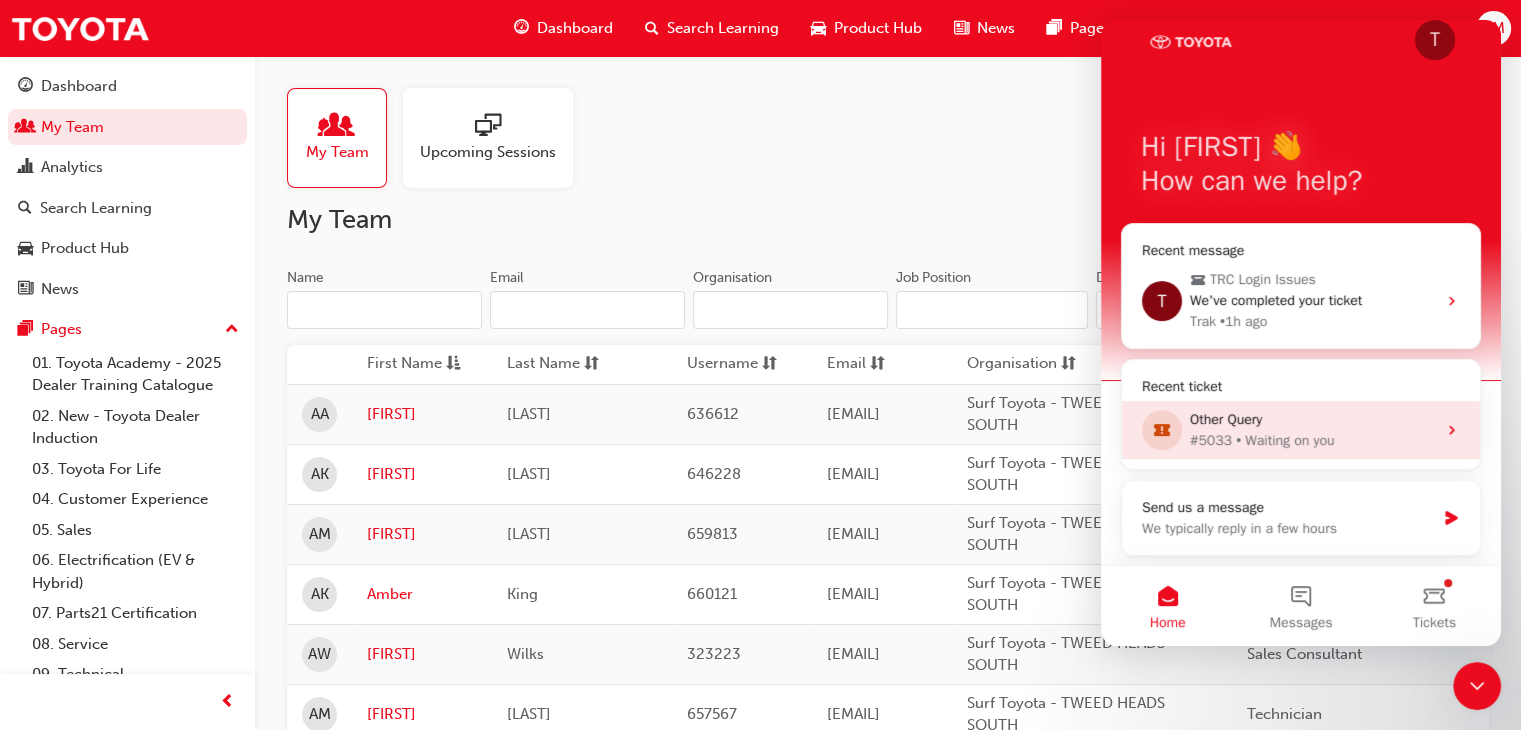 click on "Other Query" at bounding box center [1313, 419] 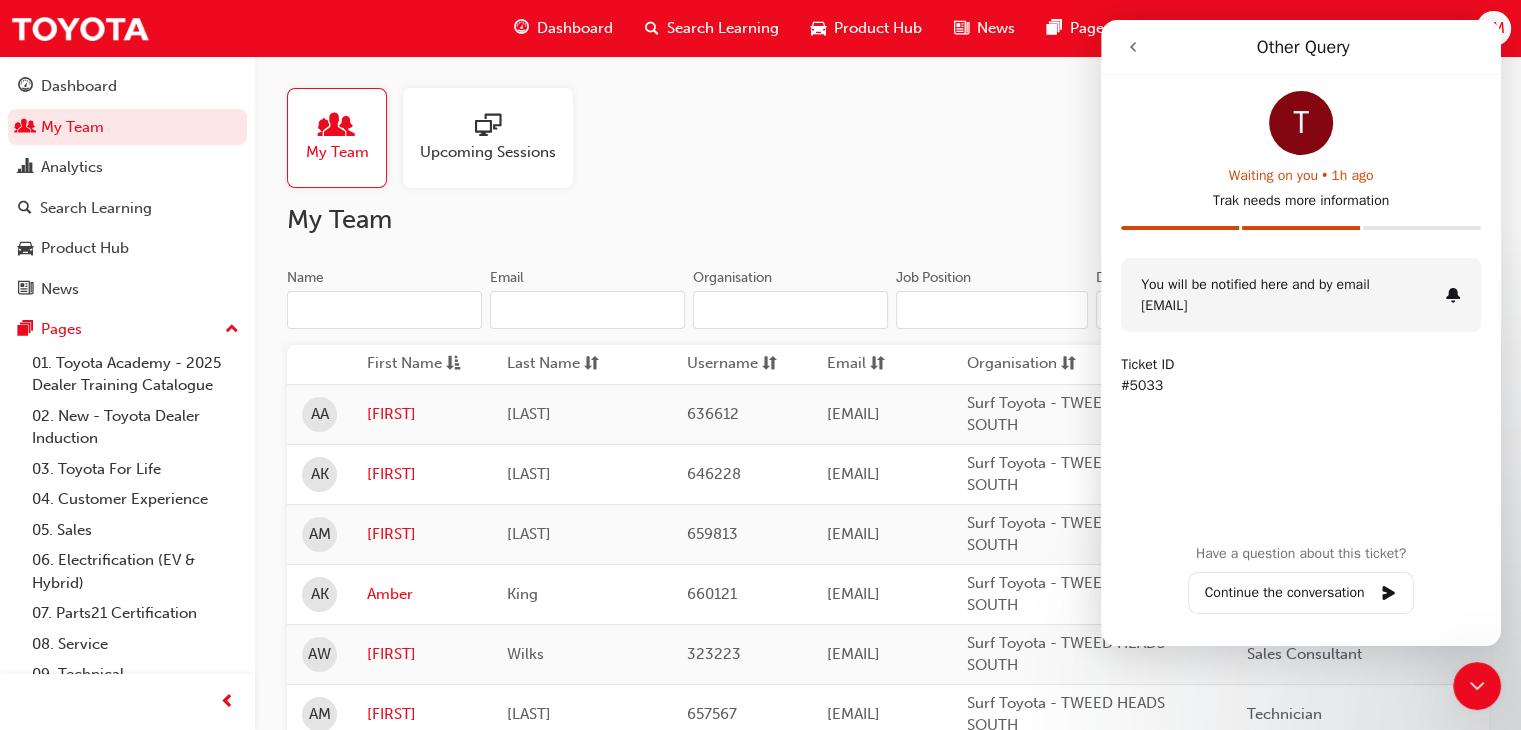 click 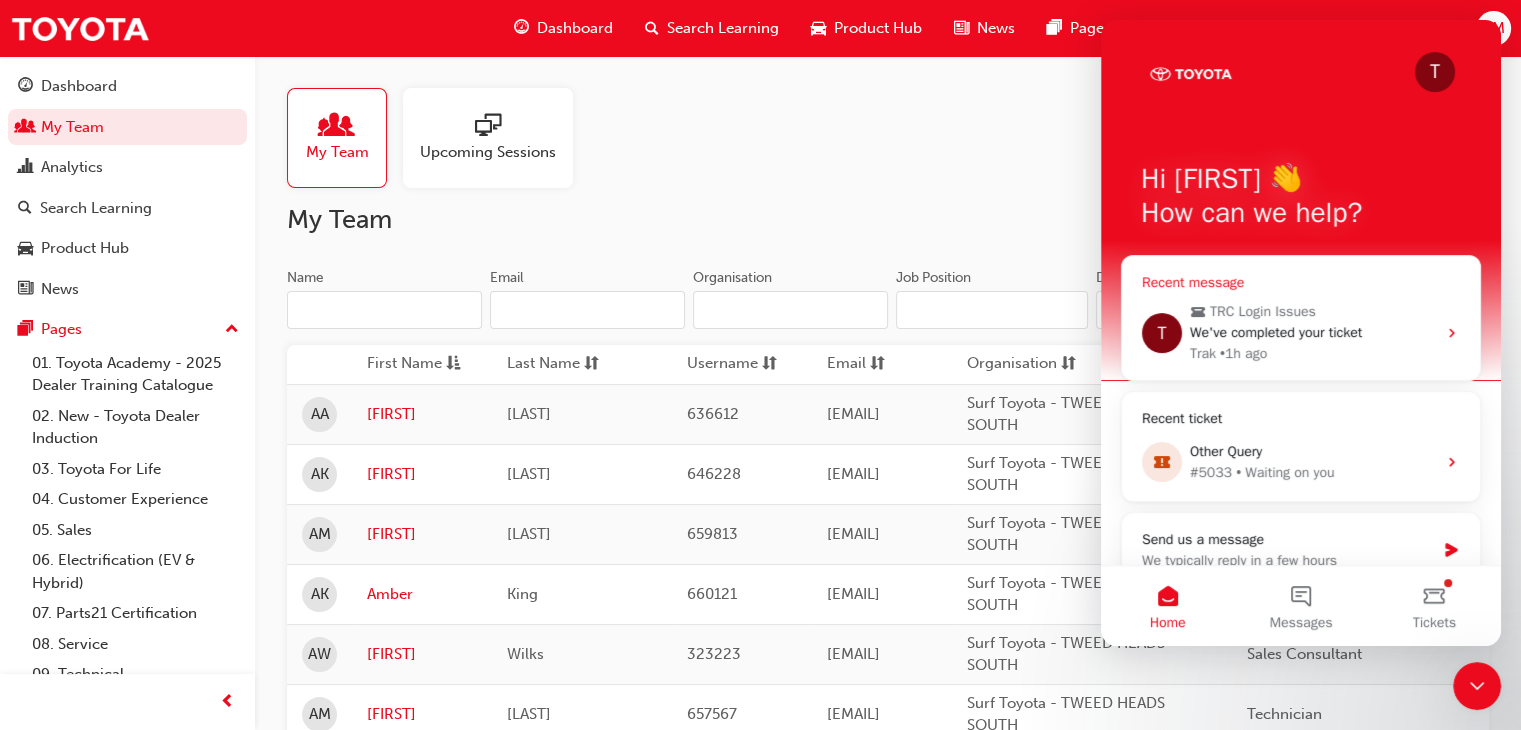 click on "TRC Login Issues" at bounding box center (1263, 311) 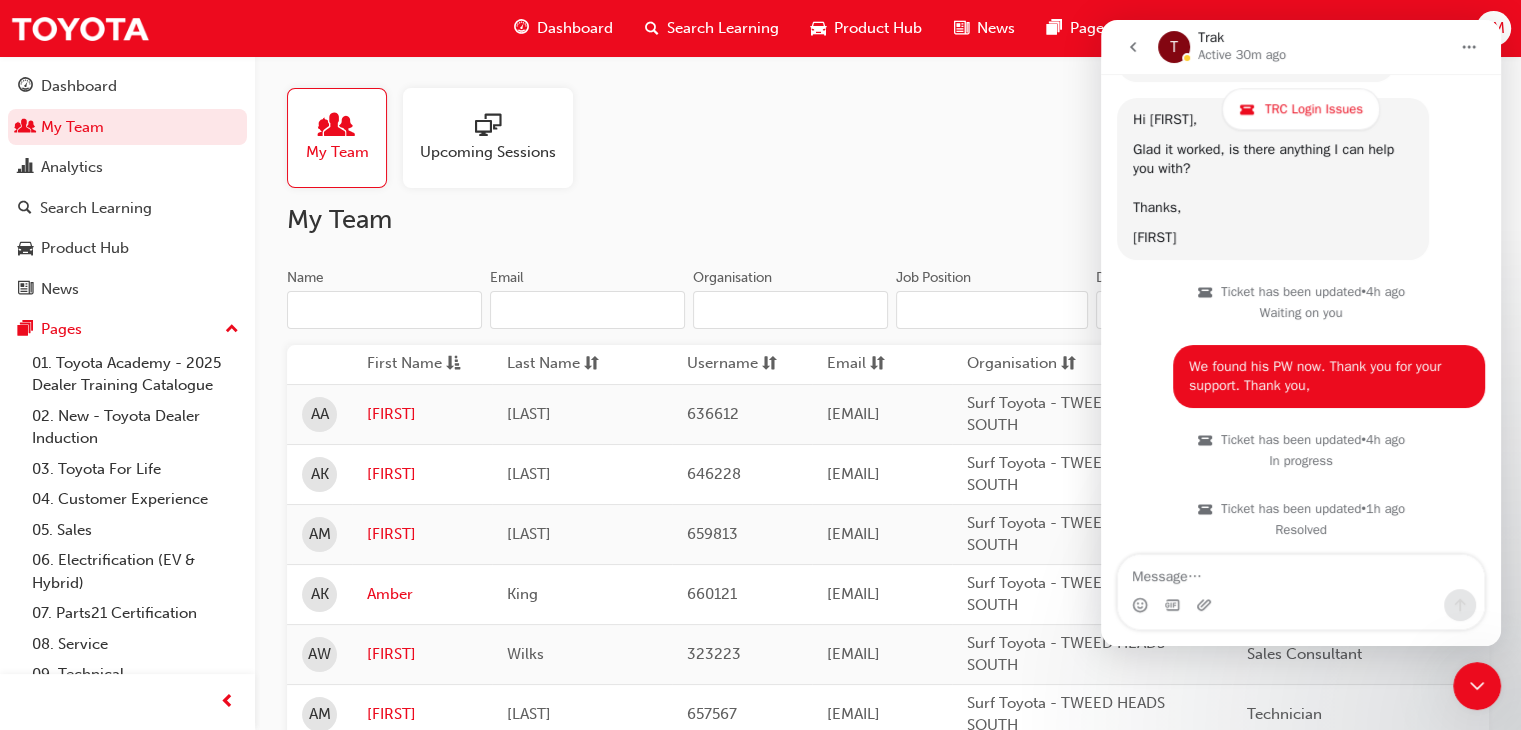 scroll, scrollTop: 2042, scrollLeft: 0, axis: vertical 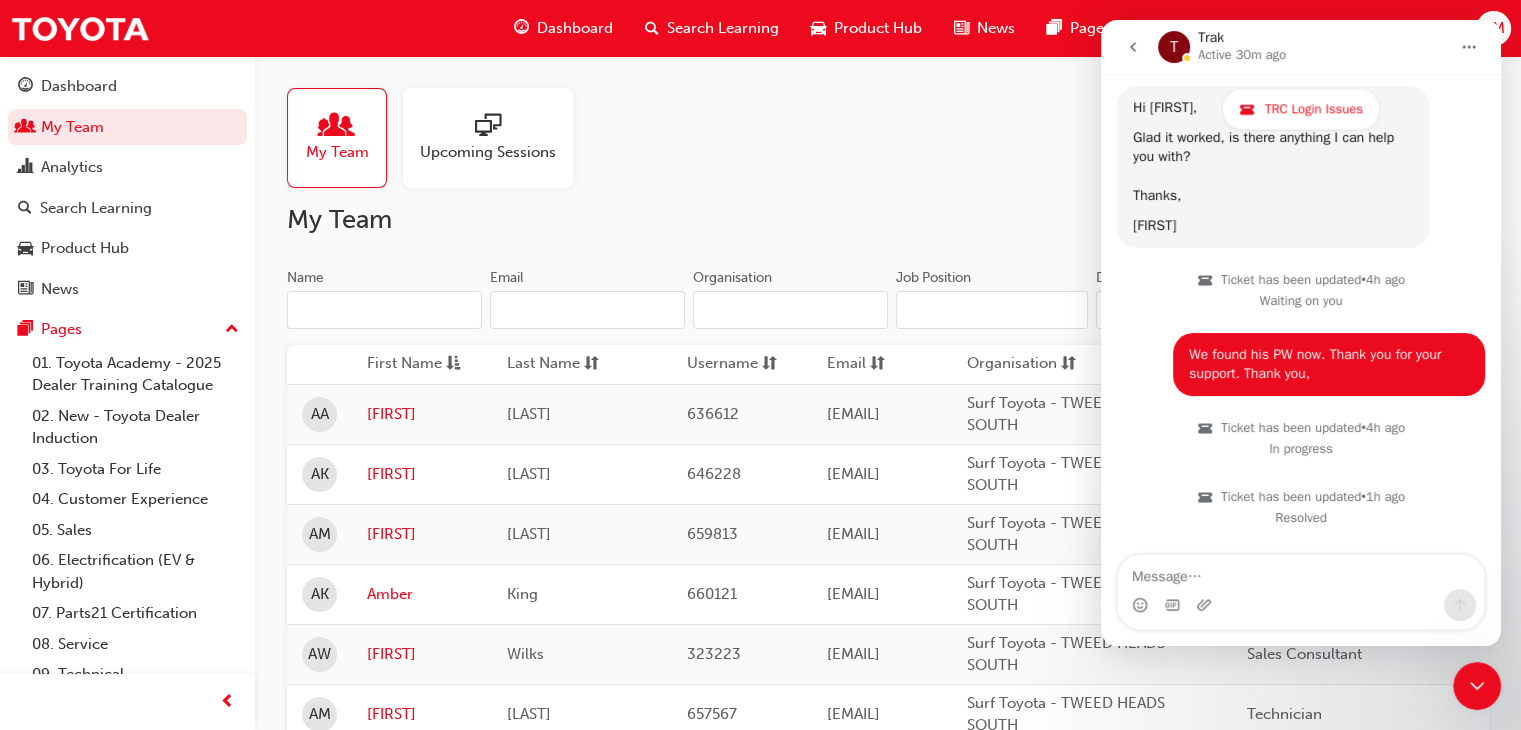 click at bounding box center [1301, 572] 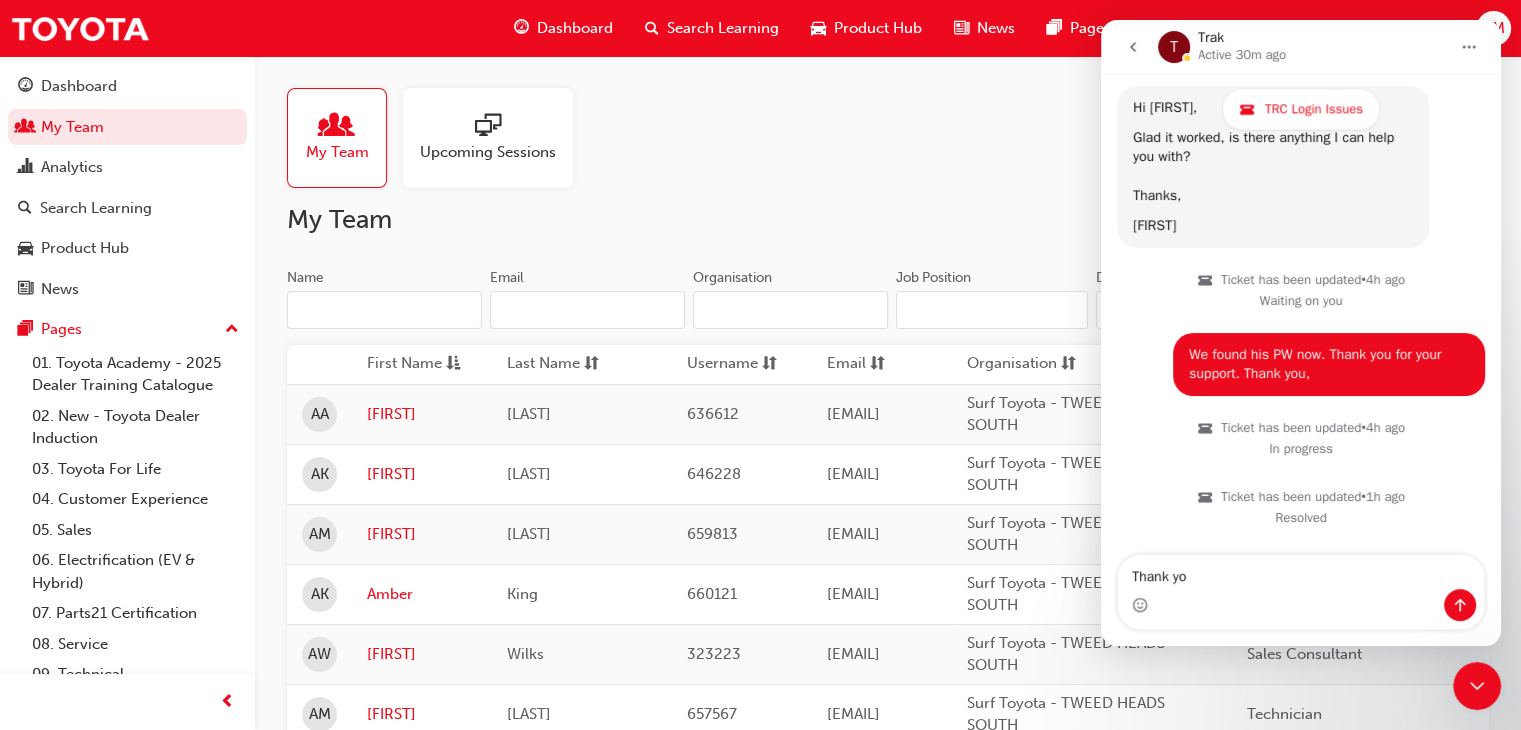 type on "Thank you" 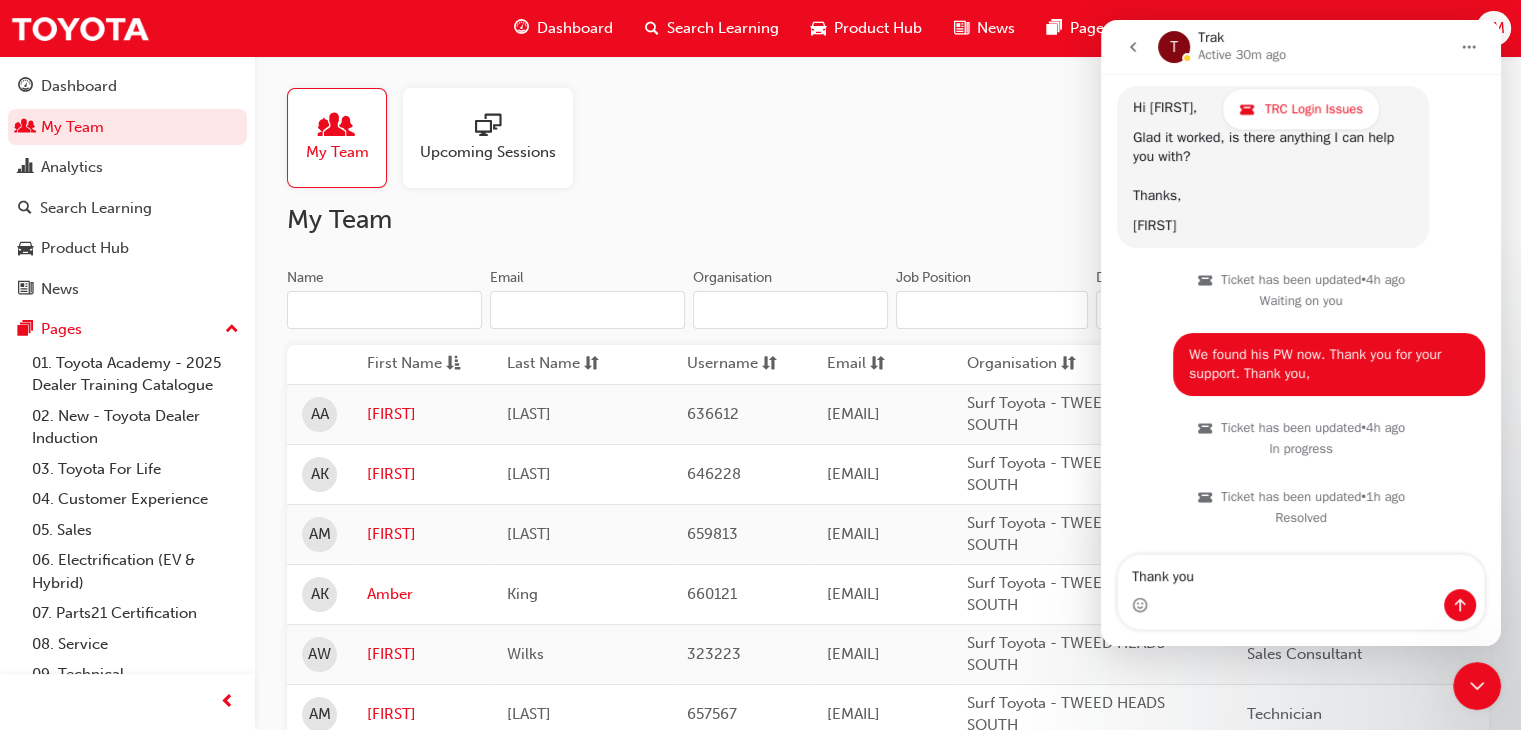 type 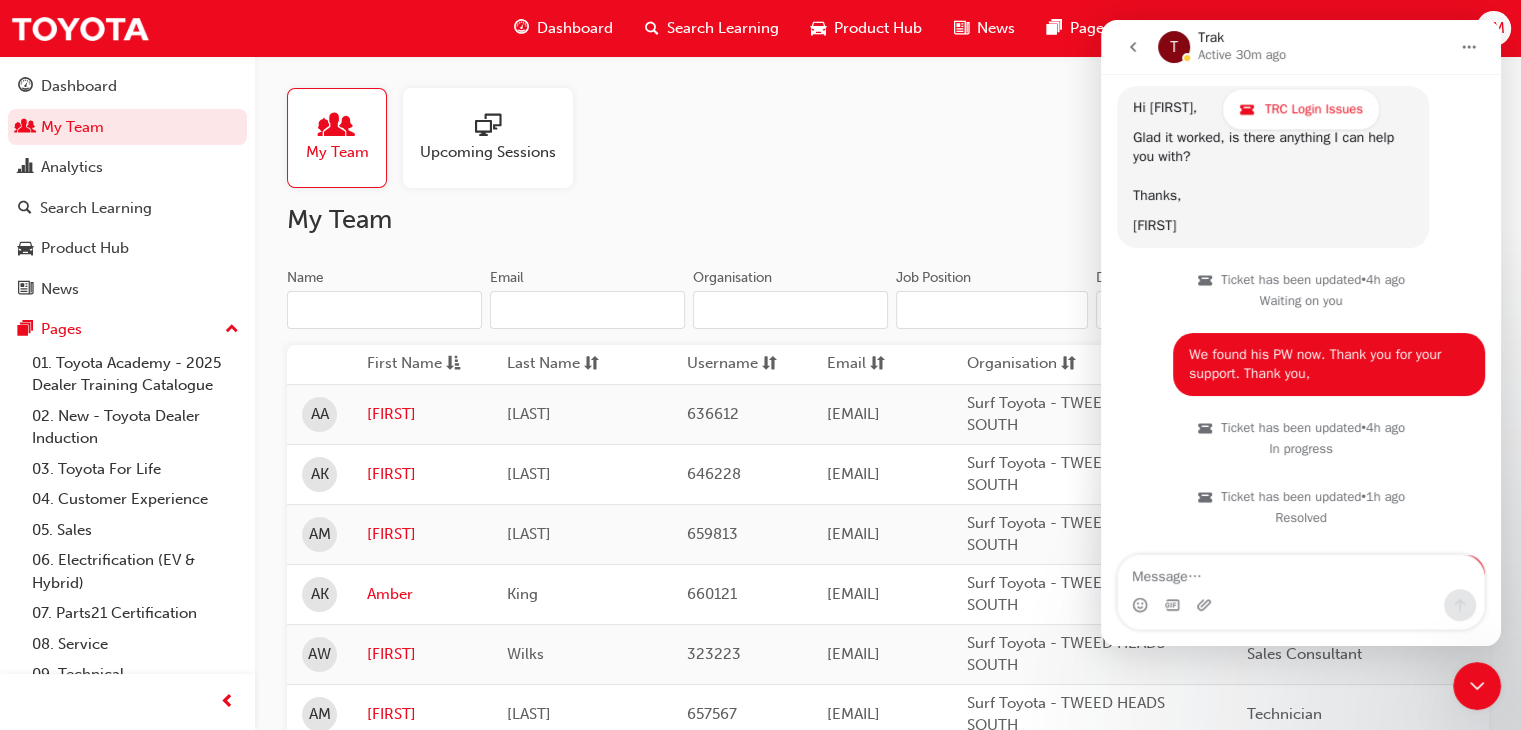 scroll, scrollTop: 2102, scrollLeft: 0, axis: vertical 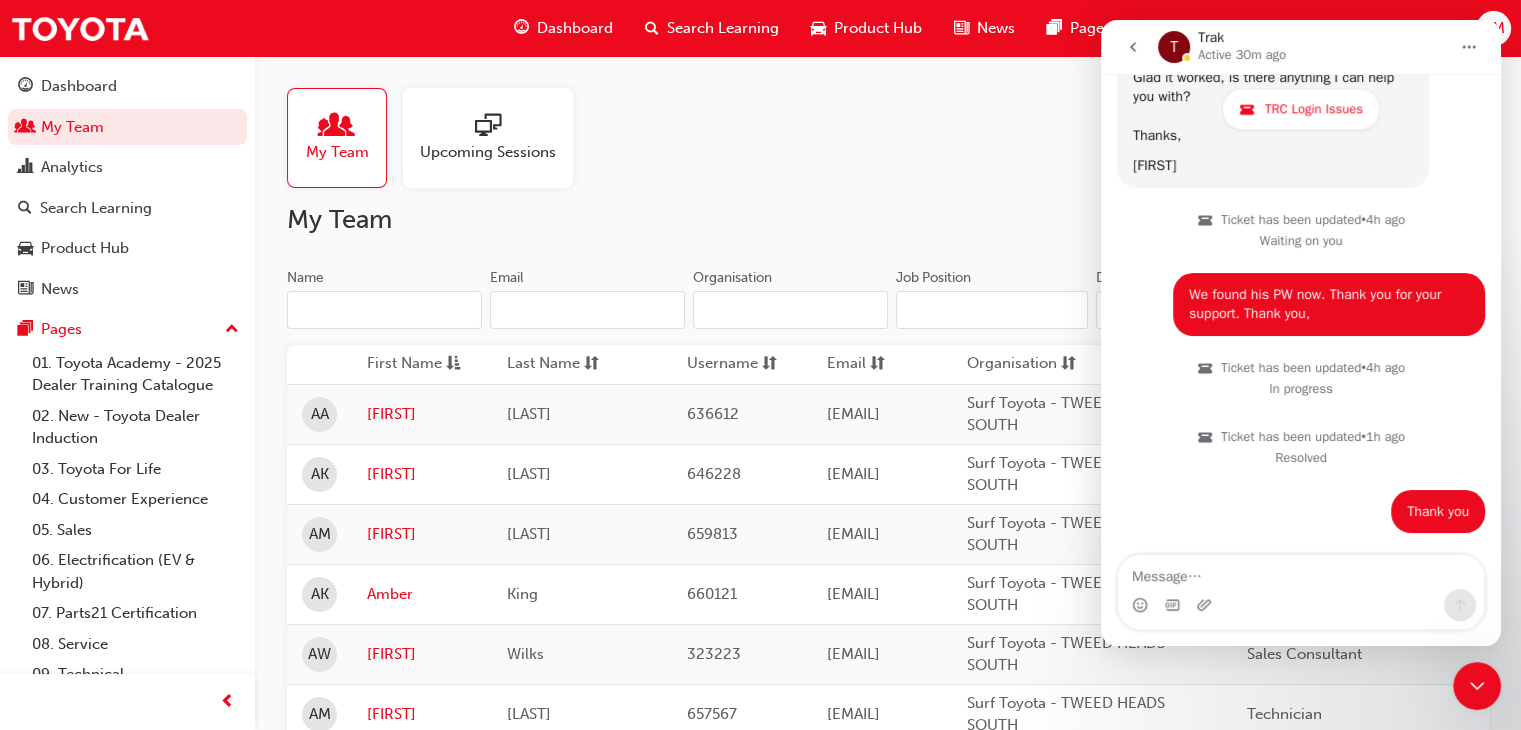 click 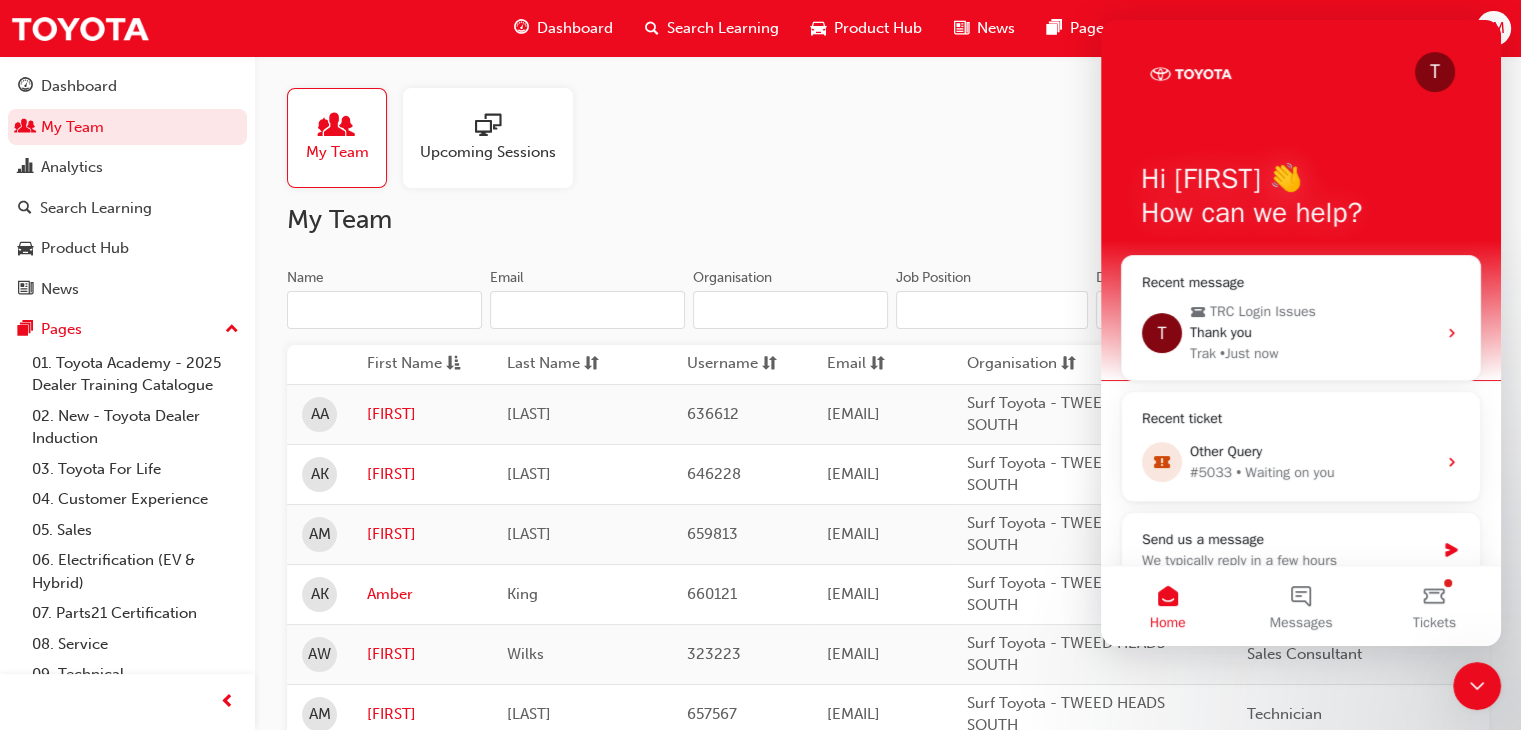 scroll, scrollTop: 0, scrollLeft: 0, axis: both 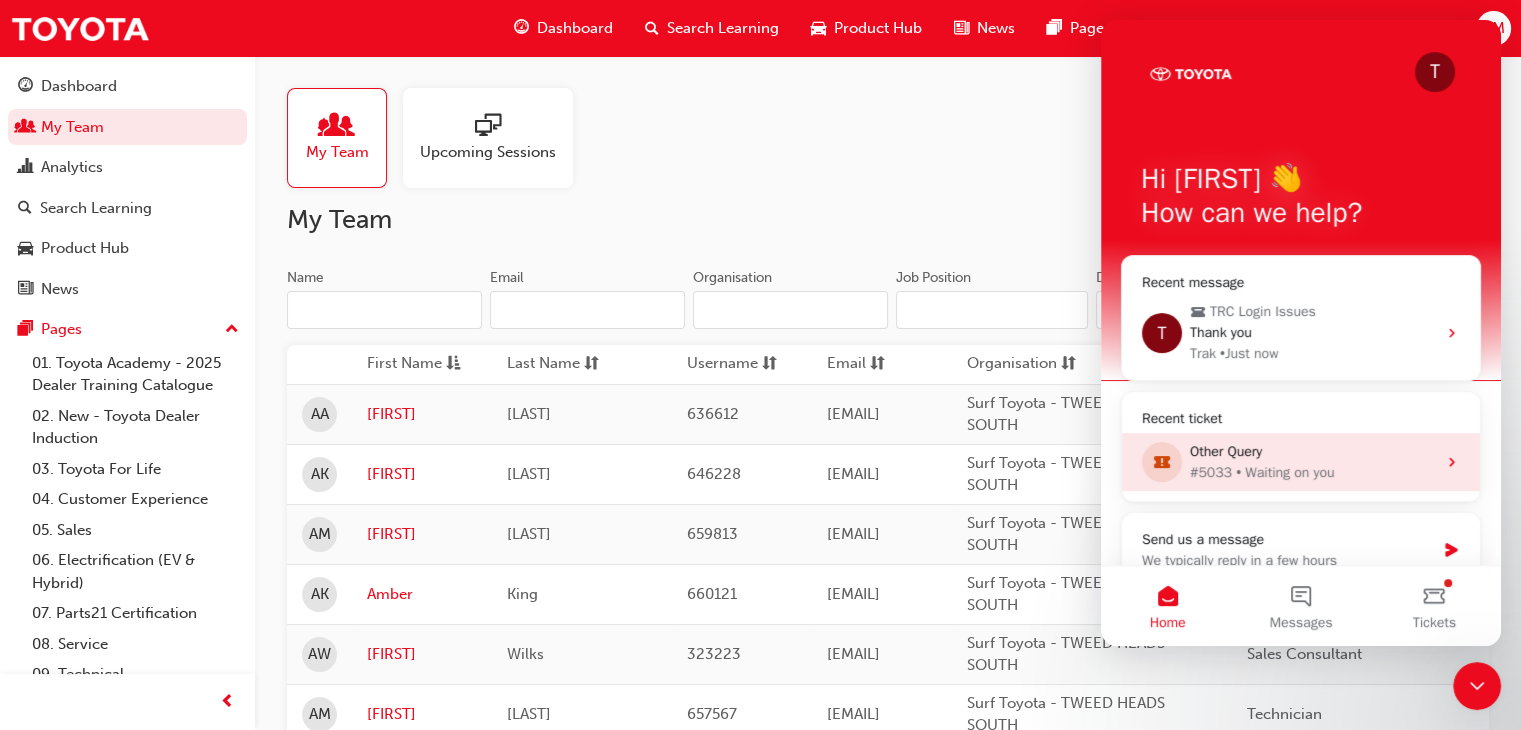 click on "Other Query" at bounding box center (1313, 451) 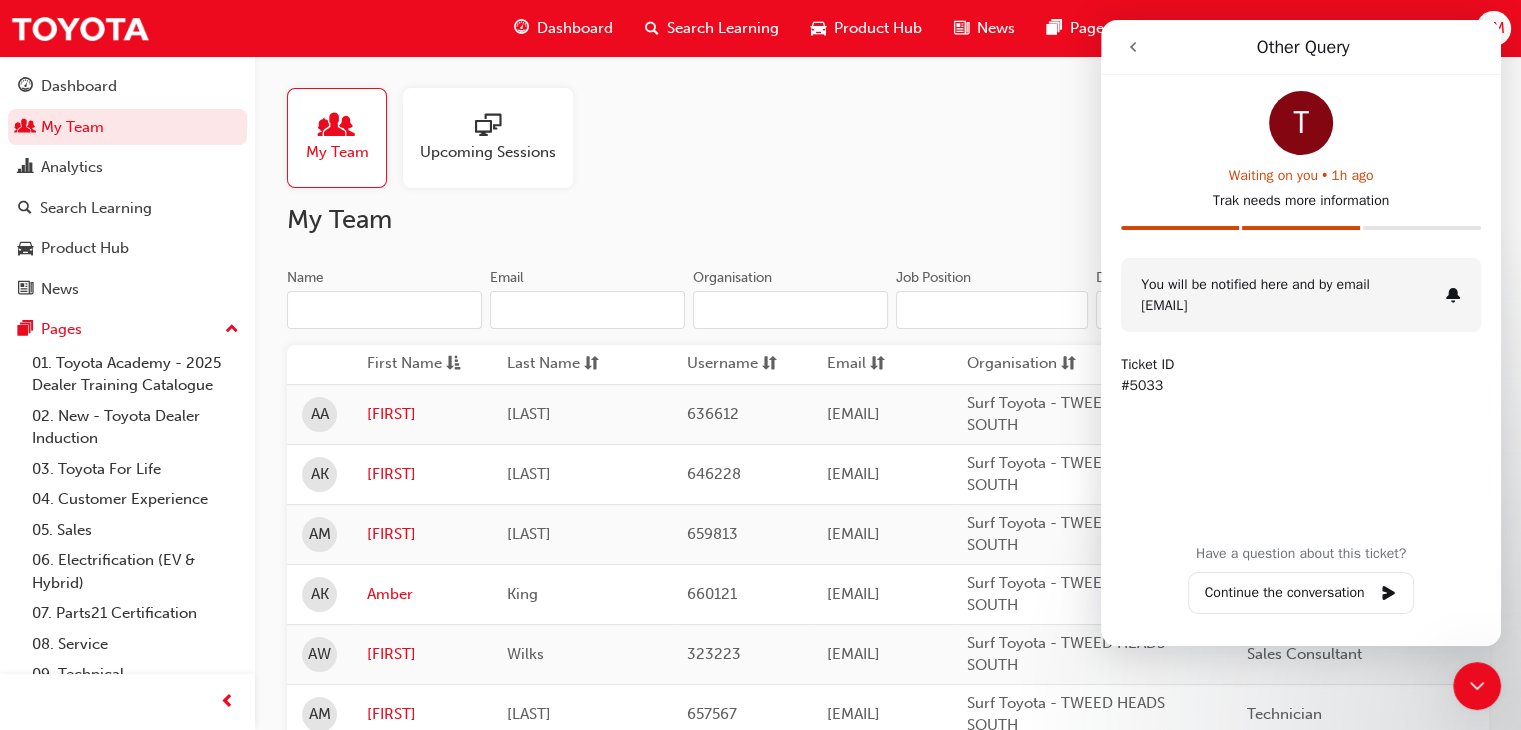 click on "[EMAIL]" at bounding box center (1289, 305) 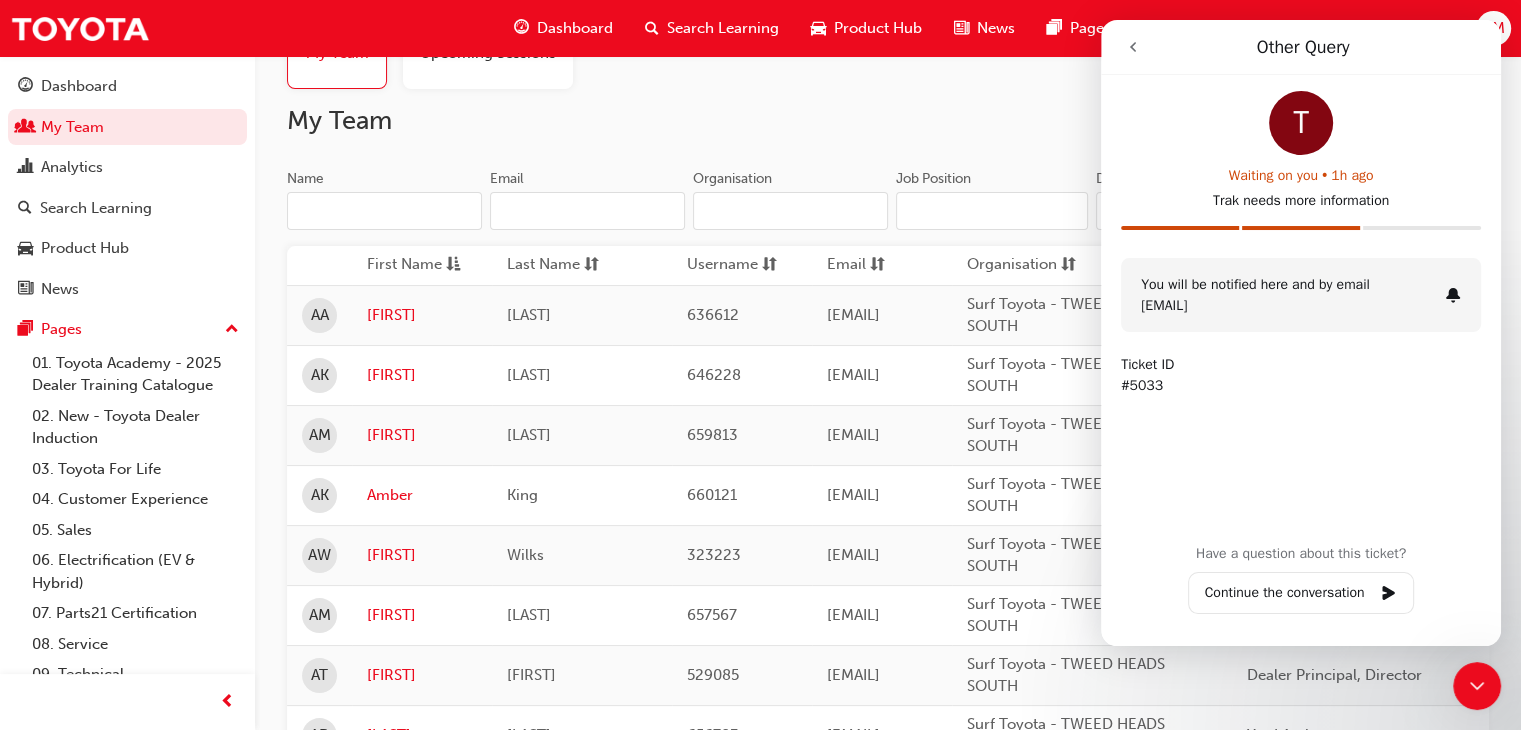 scroll, scrollTop: 0, scrollLeft: 0, axis: both 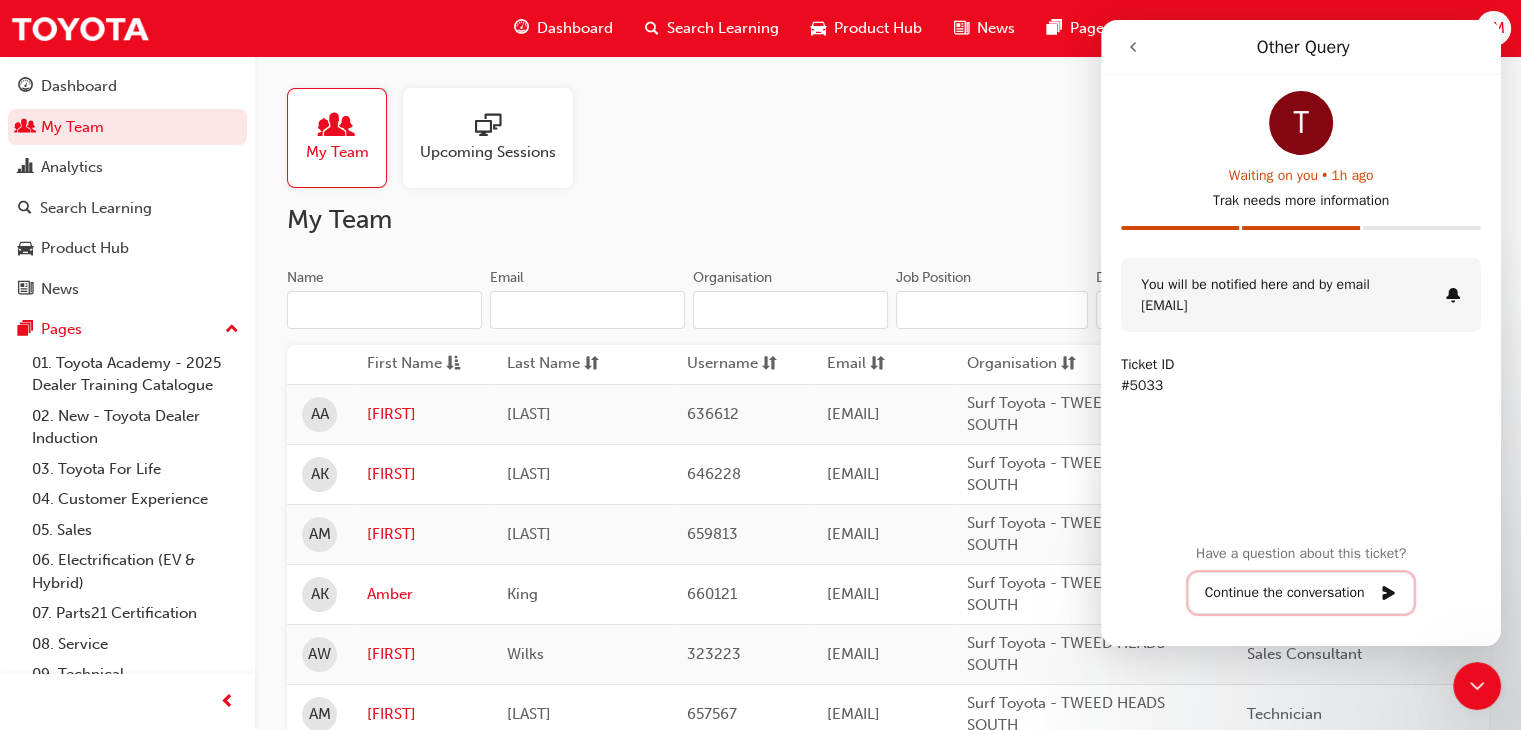 click on "Continue the conversation" at bounding box center [1301, 593] 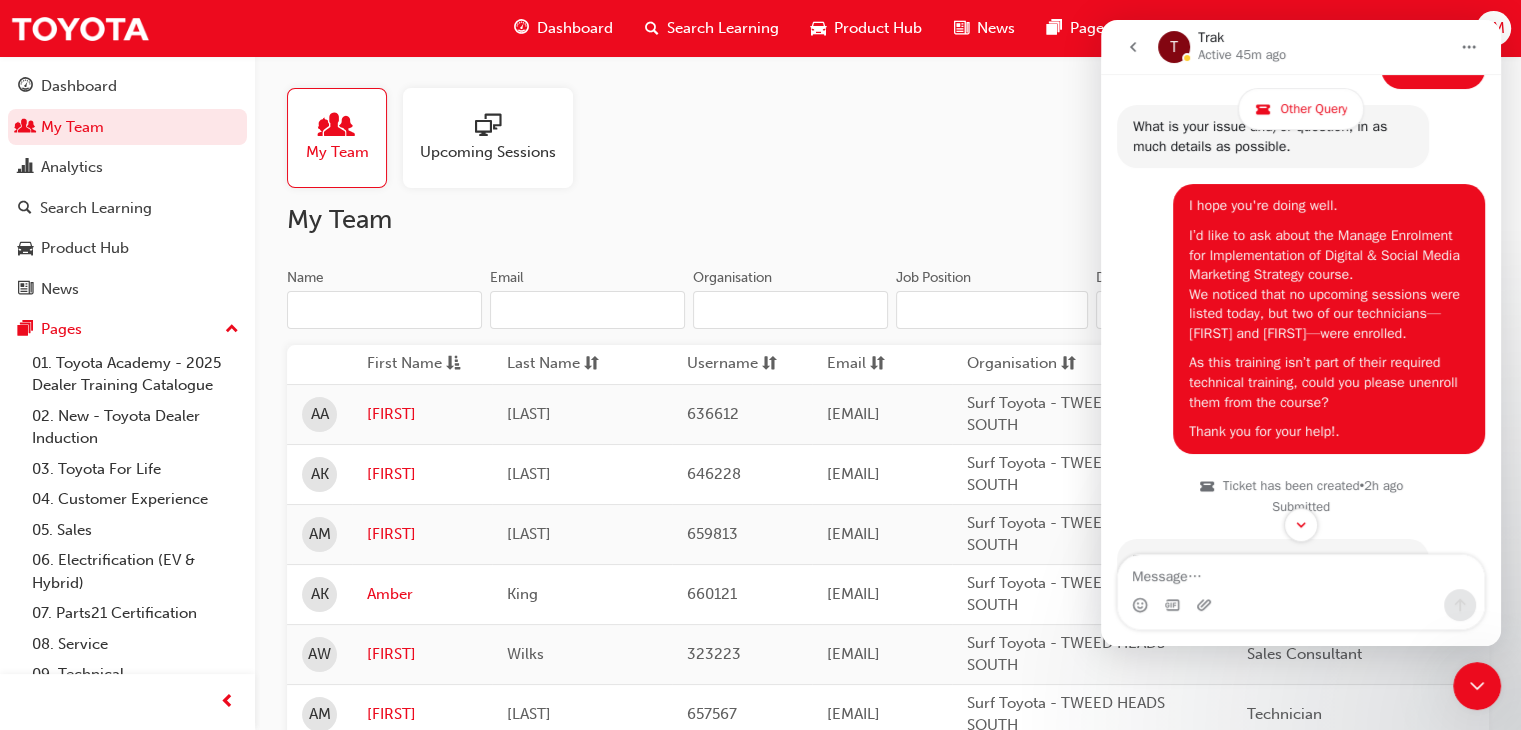 scroll, scrollTop: 455, scrollLeft: 0, axis: vertical 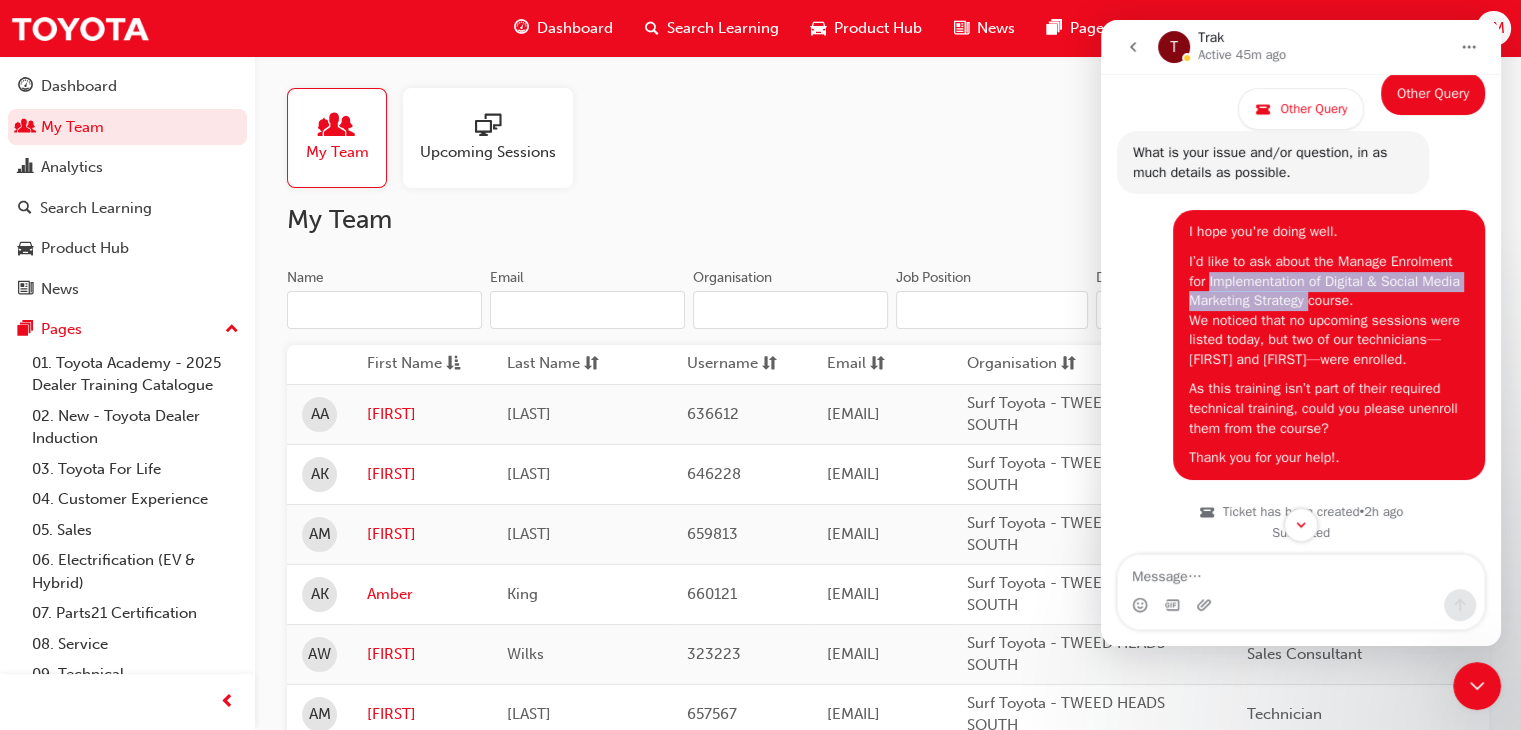 drag, startPoint x: 1243, startPoint y: 277, endPoint x: 1301, endPoint y: 301, distance: 62.76942 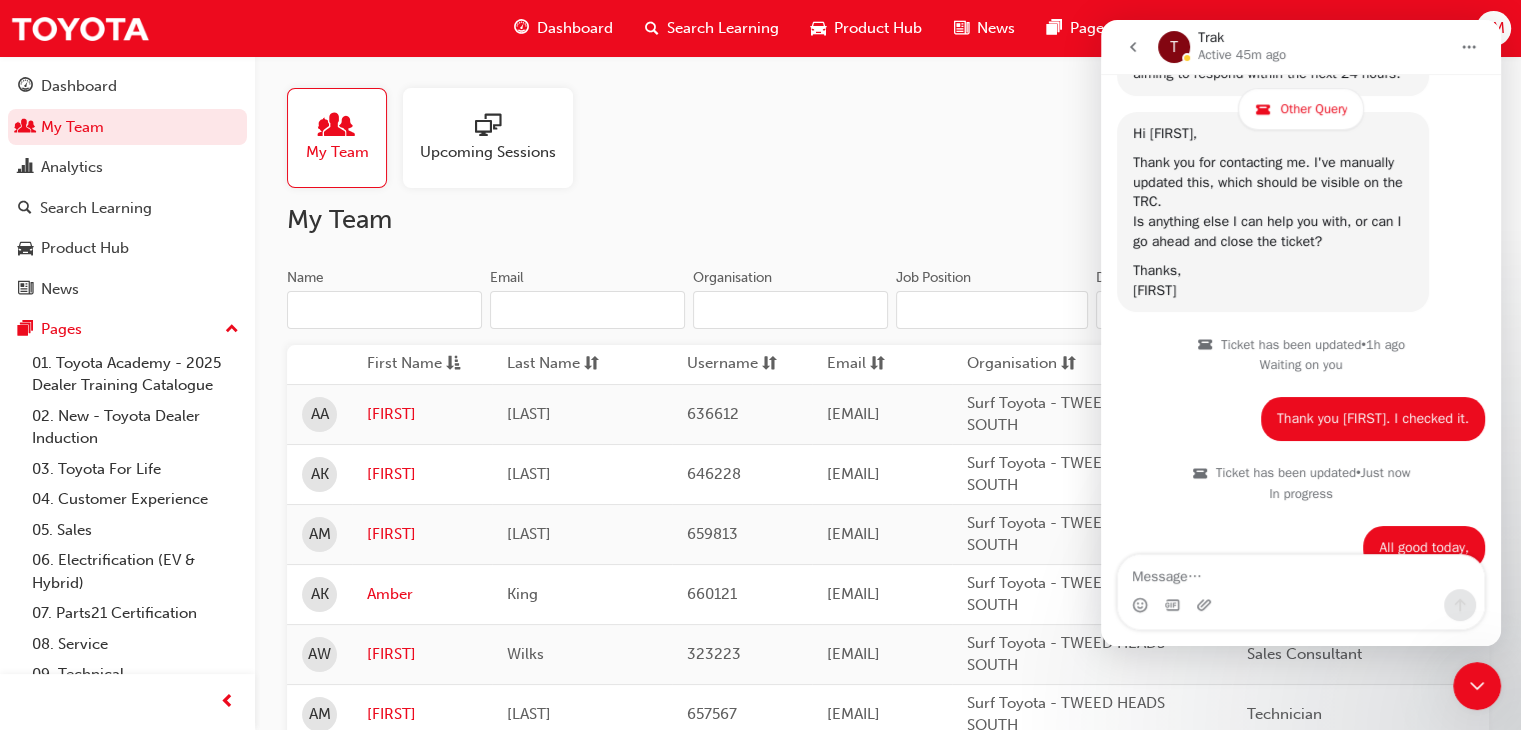 scroll, scrollTop: 1043, scrollLeft: 0, axis: vertical 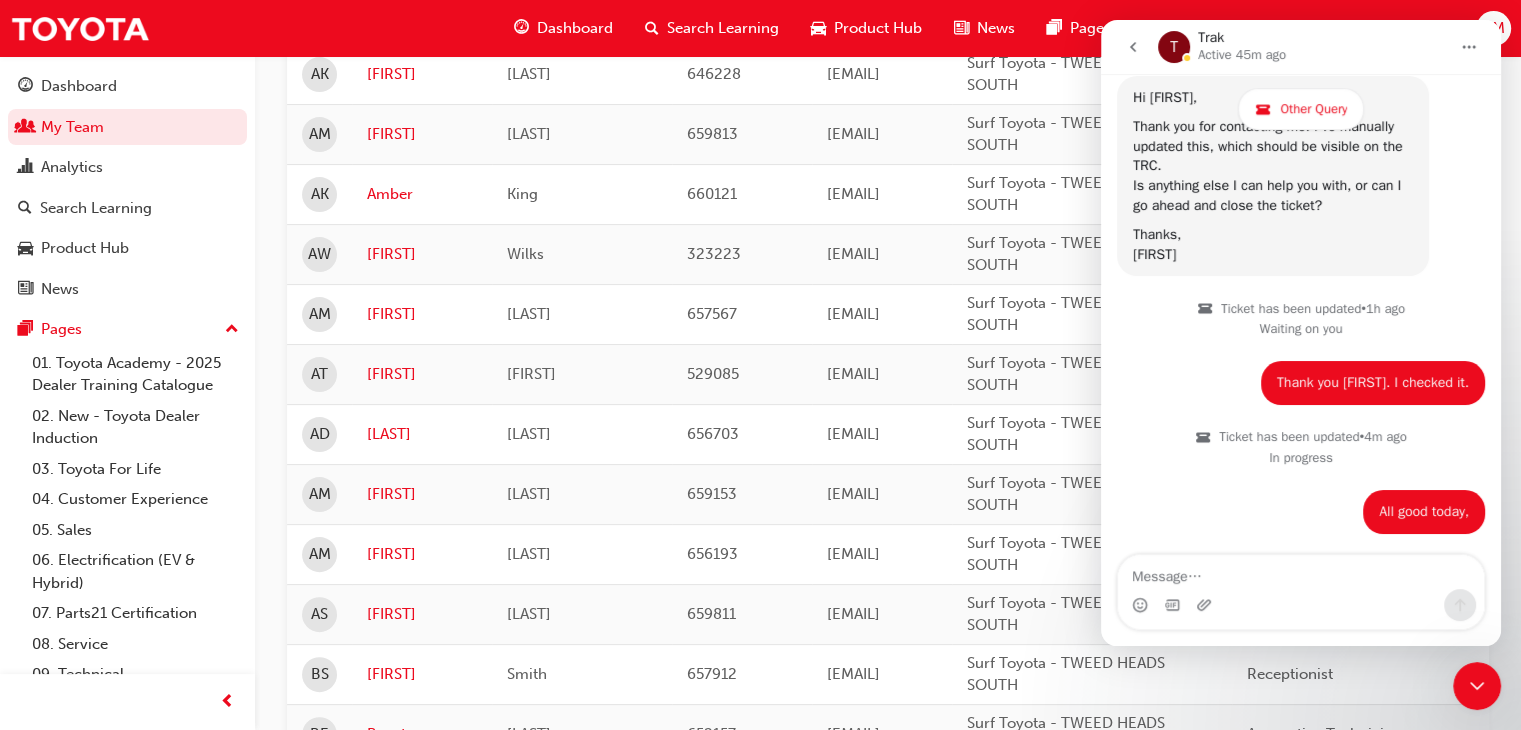 click 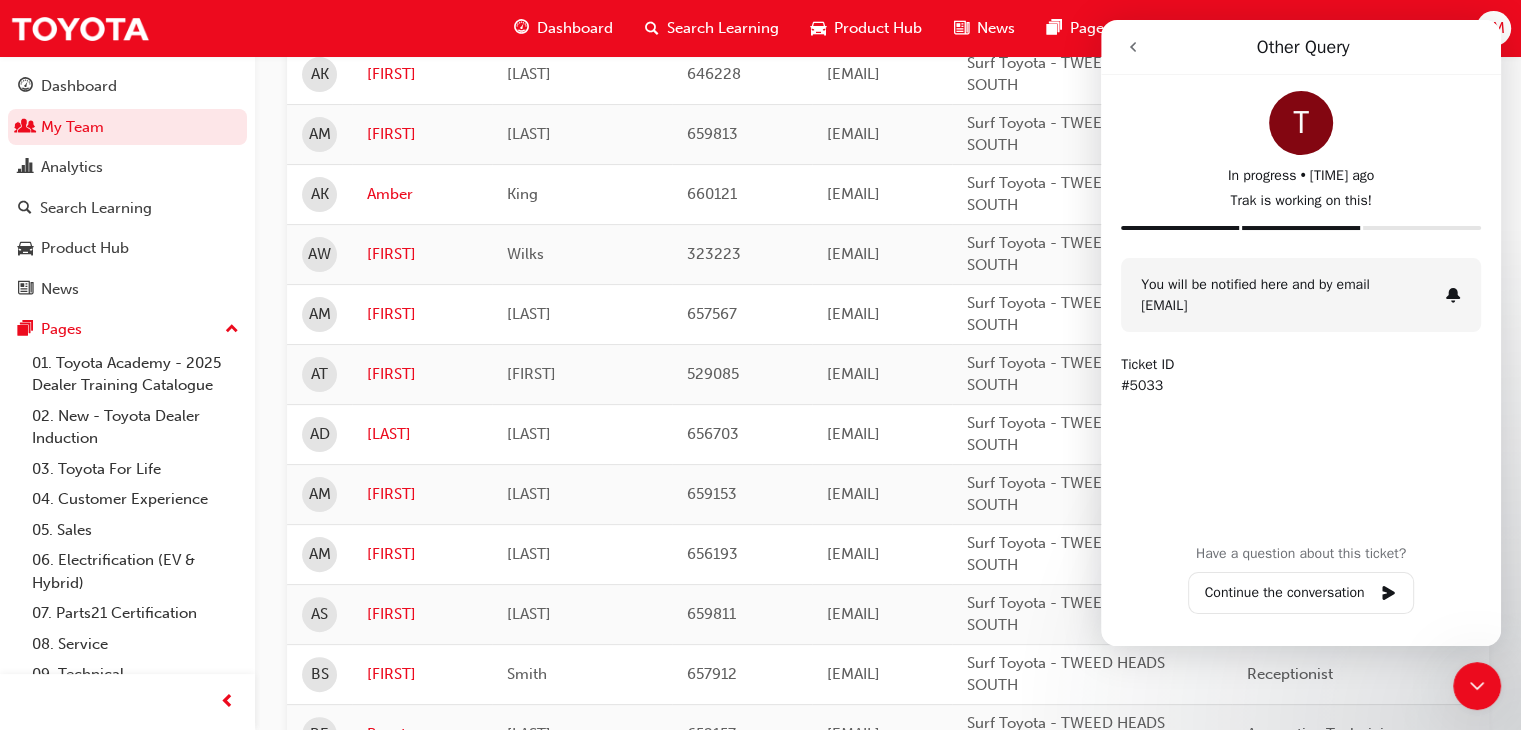 click 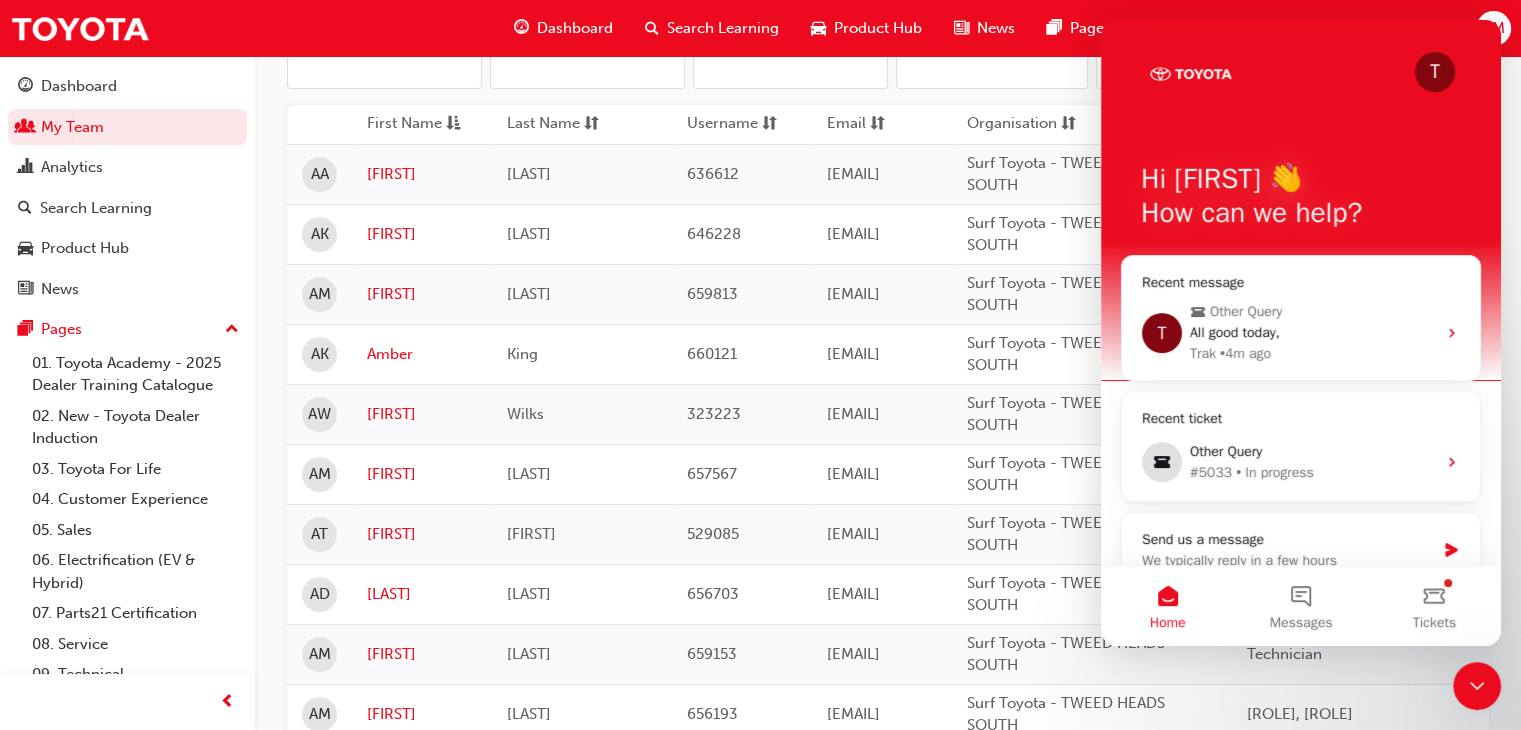 scroll, scrollTop: 0, scrollLeft: 0, axis: both 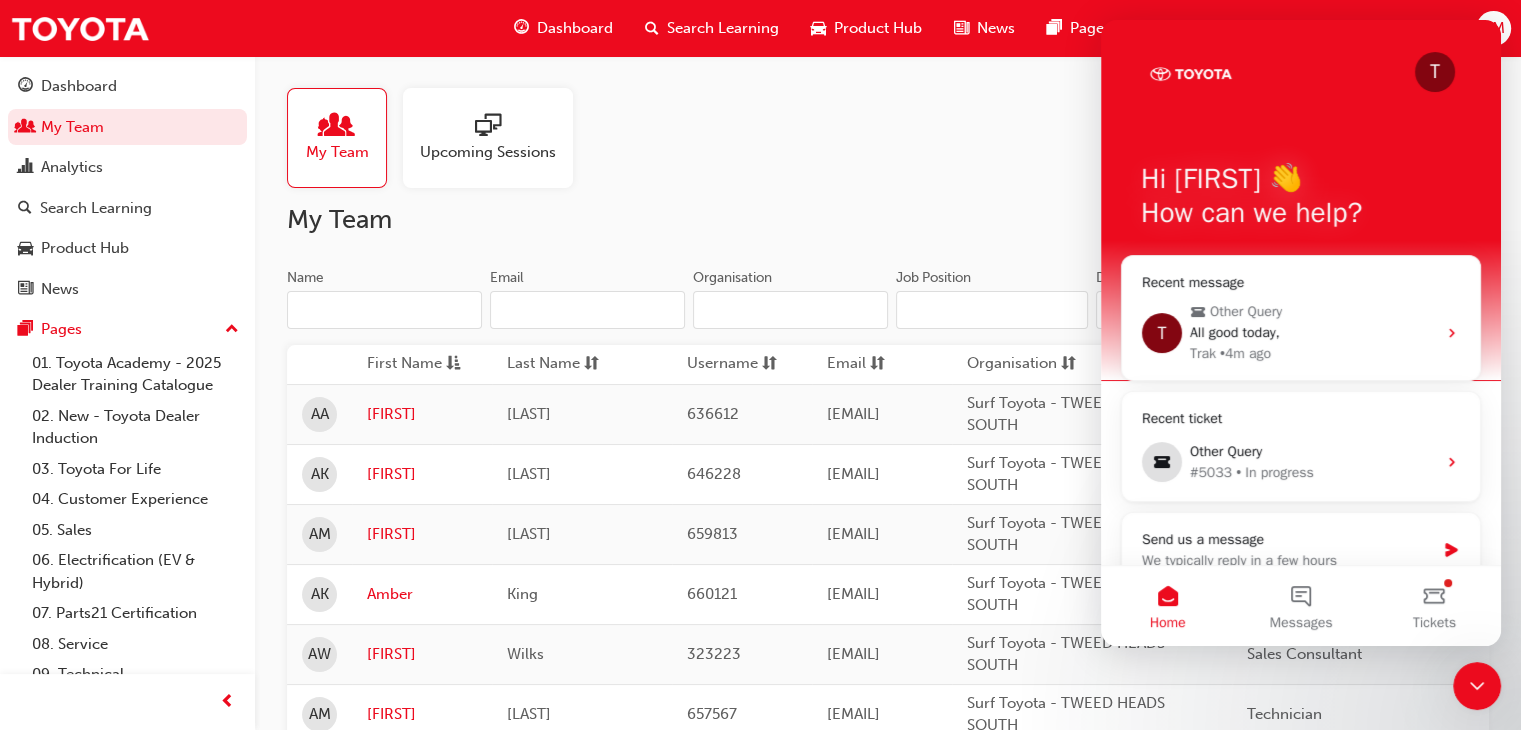 click on "Name" at bounding box center [384, 310] 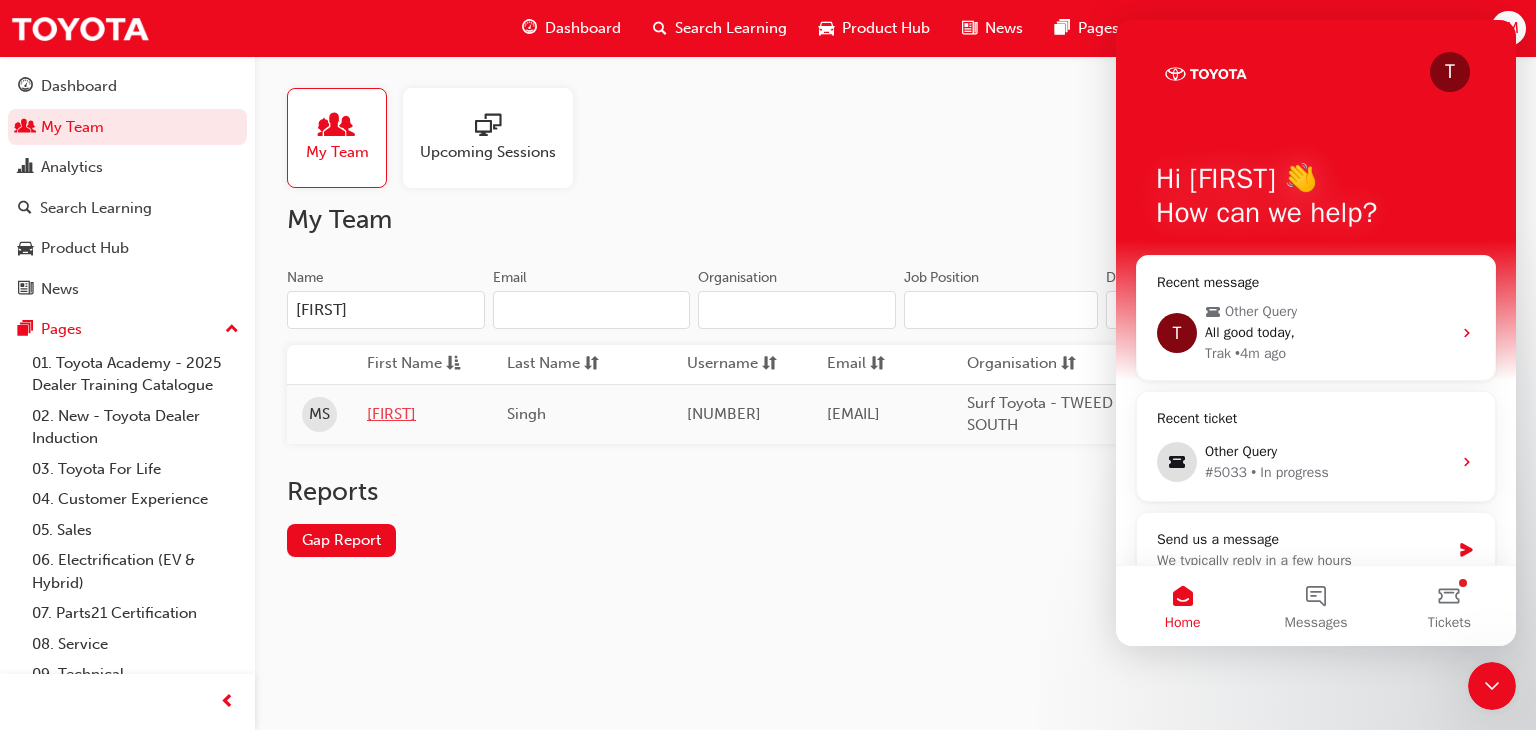 type on "[FIRST]" 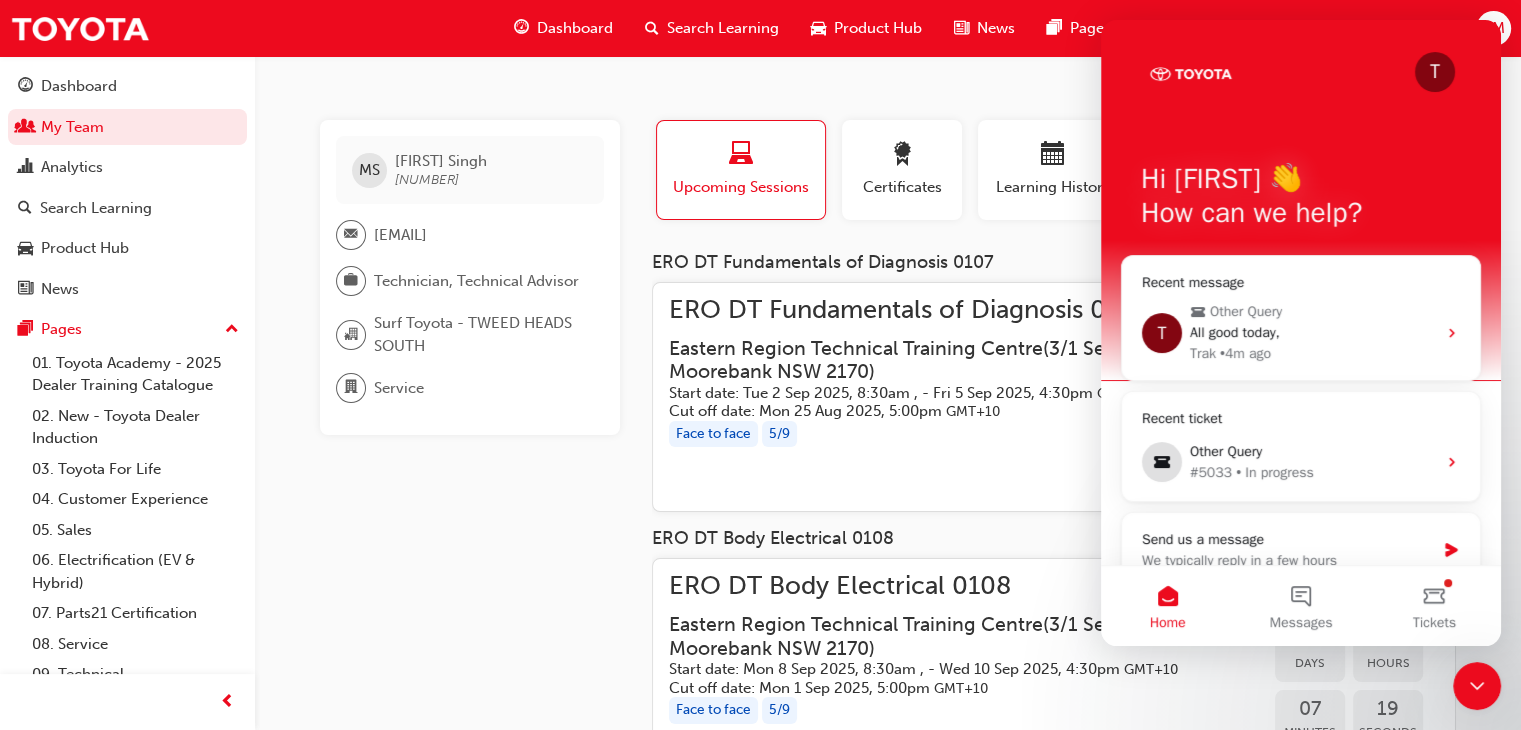 click 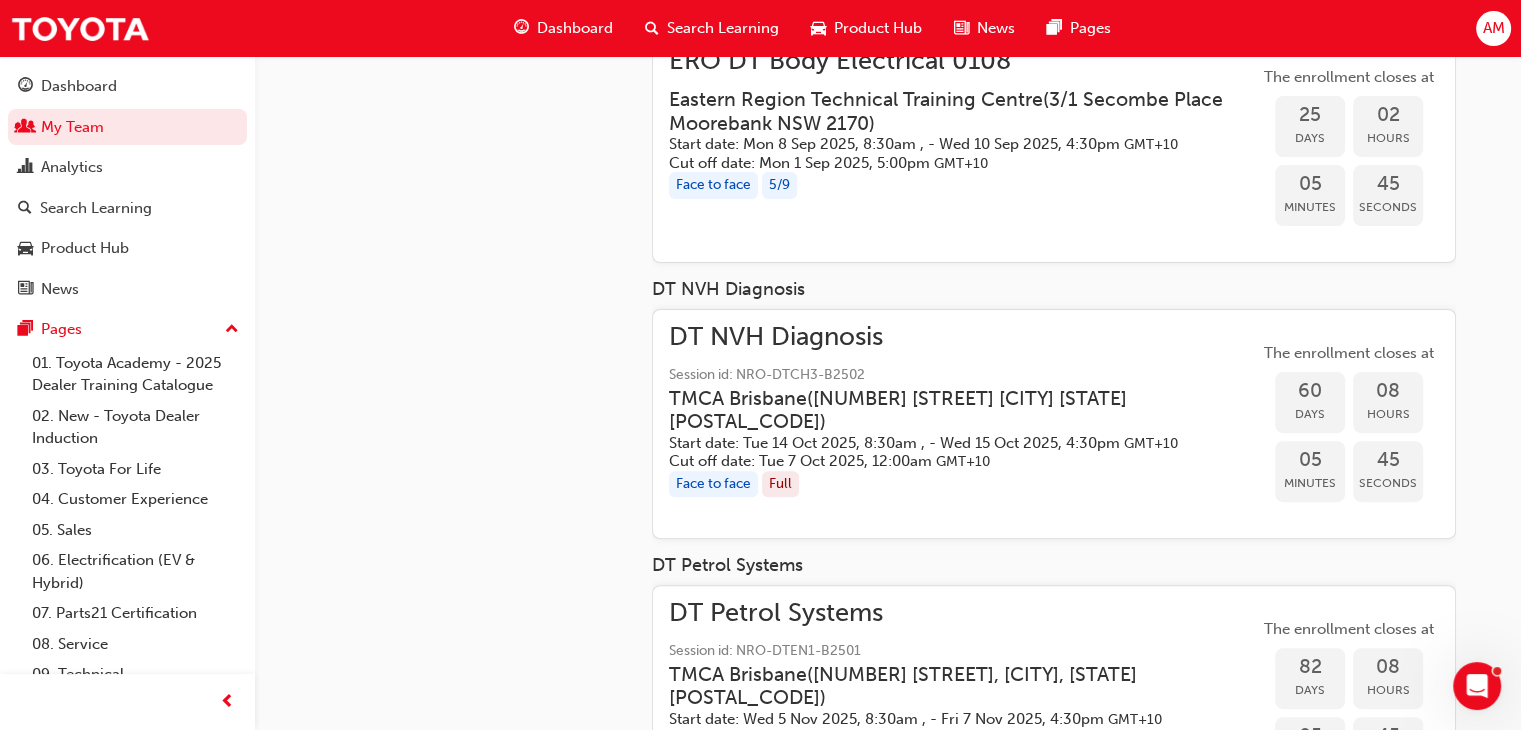 scroll, scrollTop: 326, scrollLeft: 0, axis: vertical 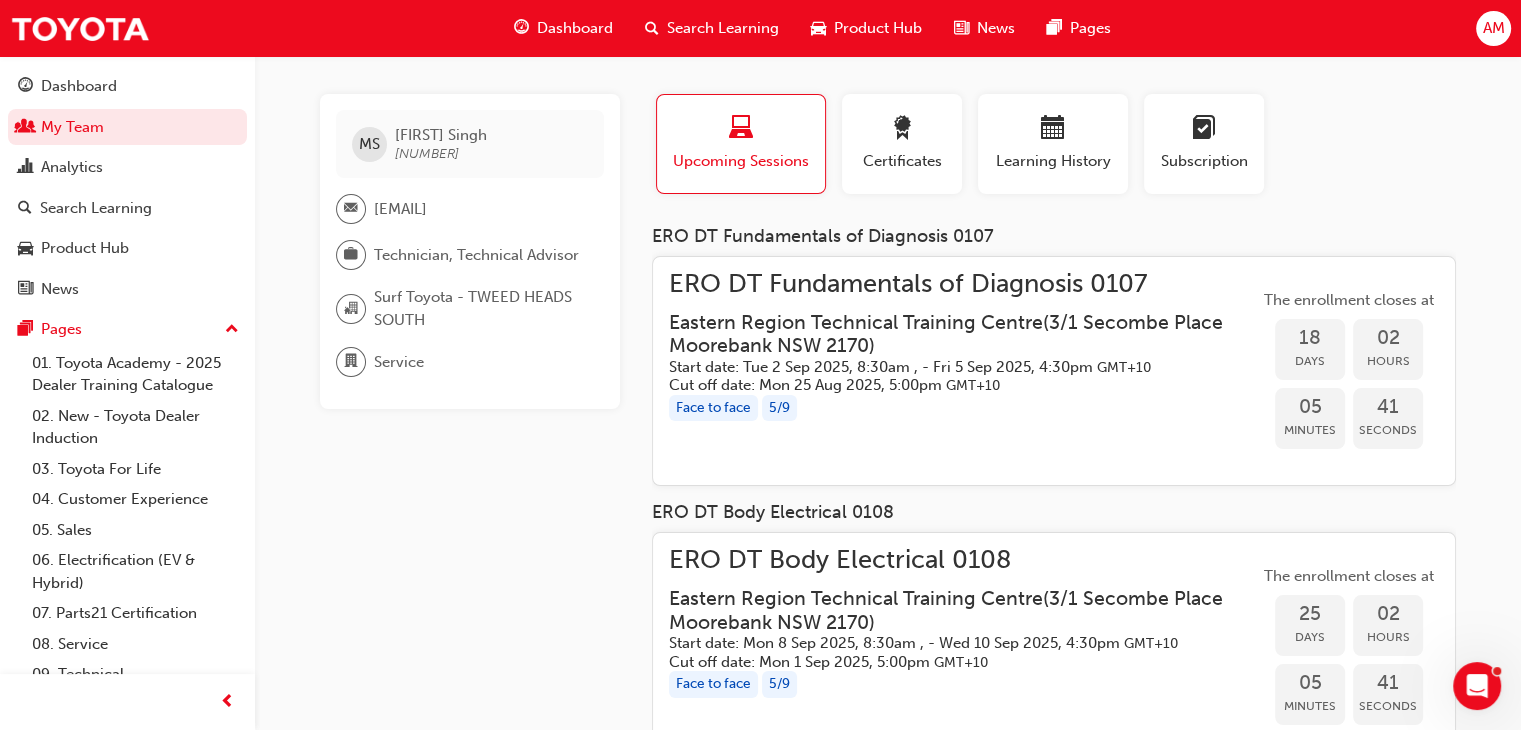 click on "Eastern Region Technical Training Centre  ( [NUMBER] [STREET] [CITY] [STATE] [POSTAL_CODE] )" at bounding box center [948, 334] 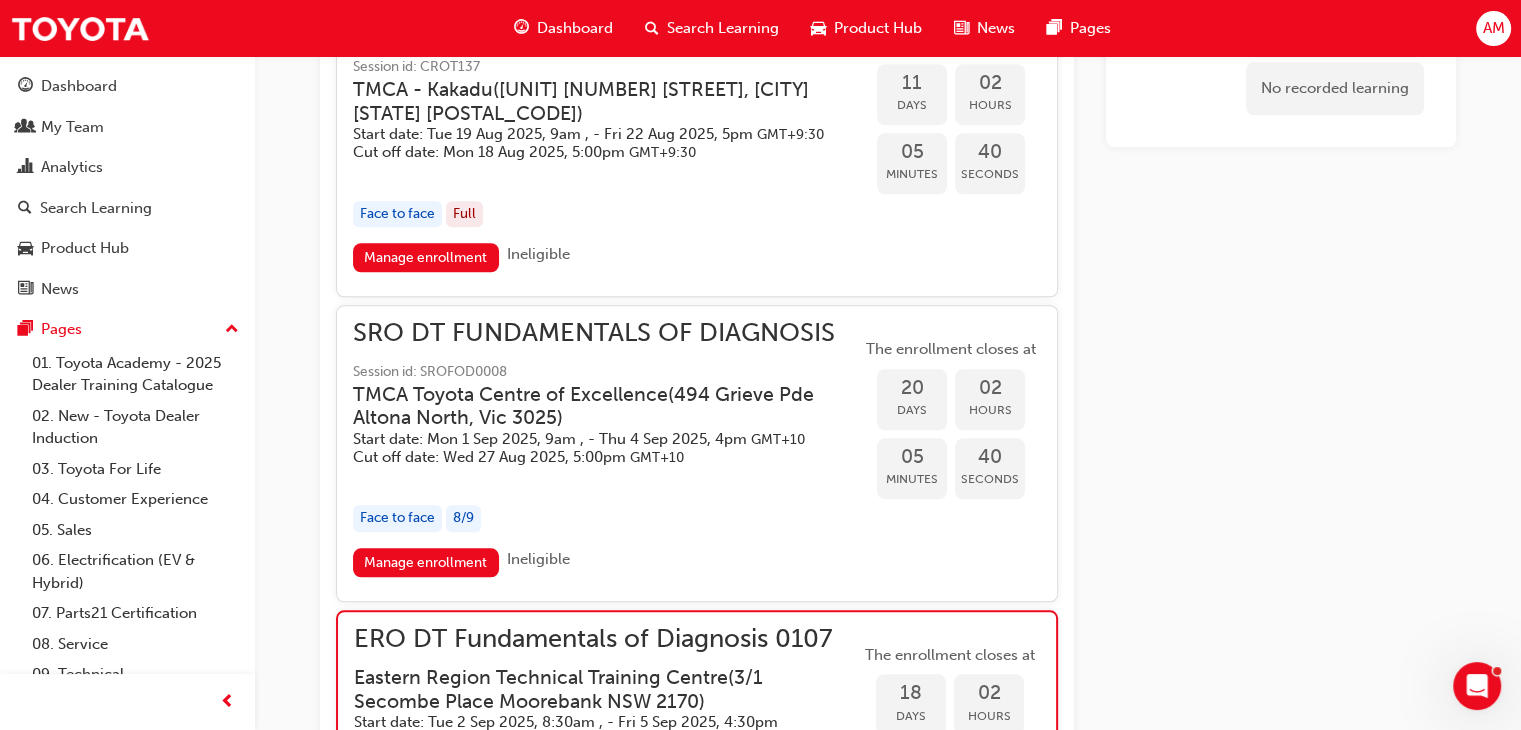 scroll, scrollTop: 1904, scrollLeft: 0, axis: vertical 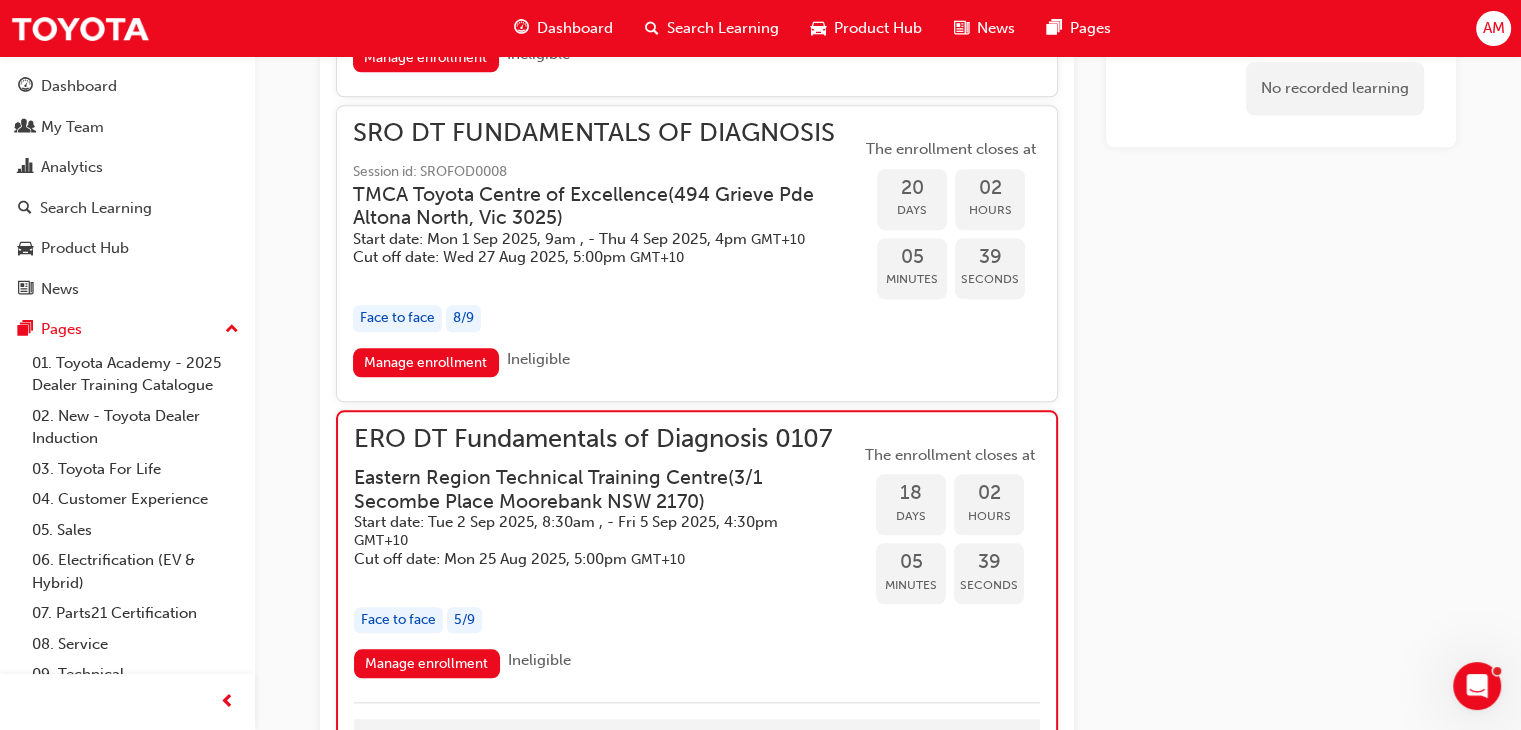 drag, startPoint x: 692, startPoint y: 494, endPoint x: 506, endPoint y: 470, distance: 187.54199 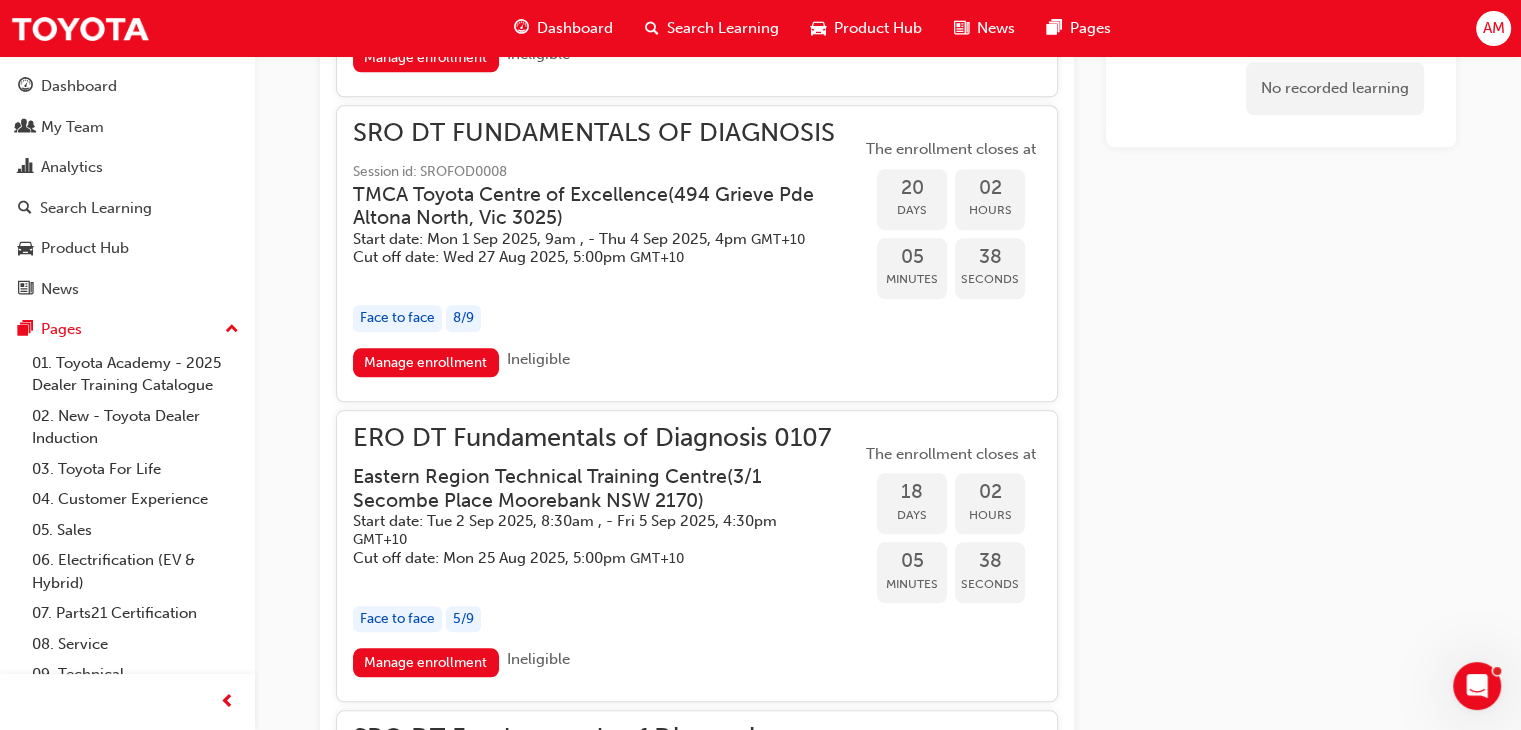 drag, startPoint x: 520, startPoint y: 473, endPoint x: 510, endPoint y: 481, distance: 12.806249 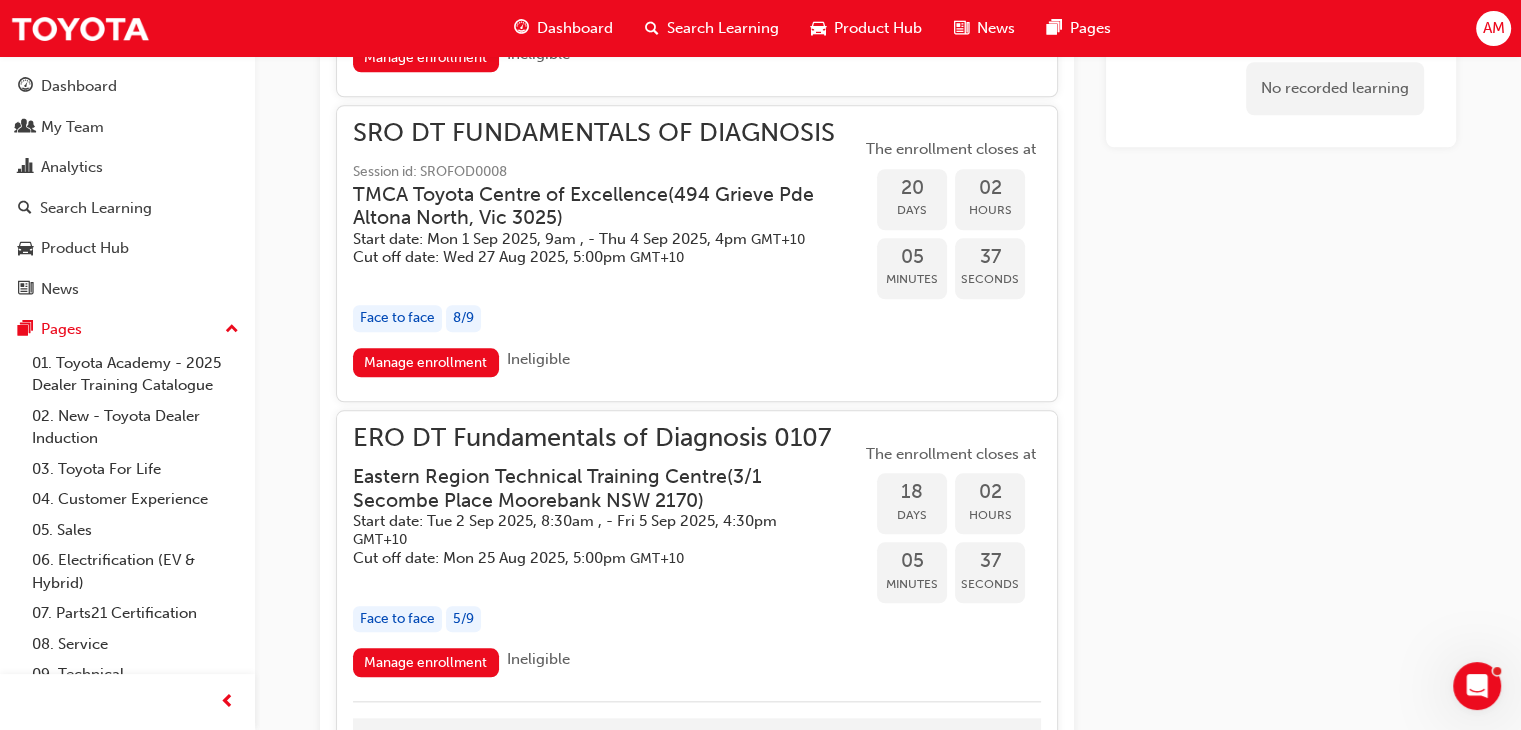 click on "Eastern Region Technical Training Centre  ( [NUMBER] [STREET] [CITY] [STATE] [POSTAL_CODE] )" at bounding box center [591, 488] 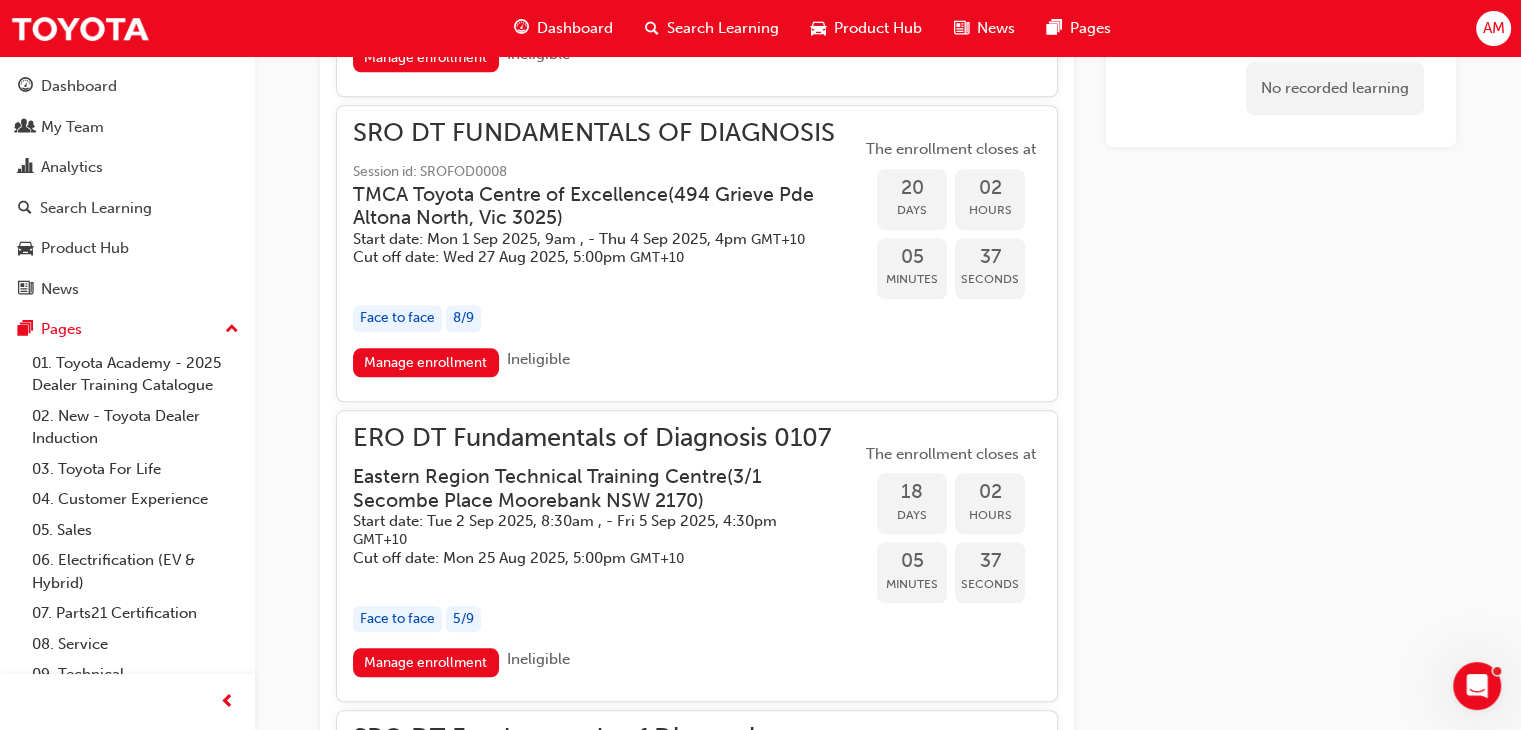 click on "Eastern Region Technical Training Centre  ( [NUMBER] [STREET] [CITY] [STATE] [POSTAL_CODE] )" at bounding box center [591, 488] 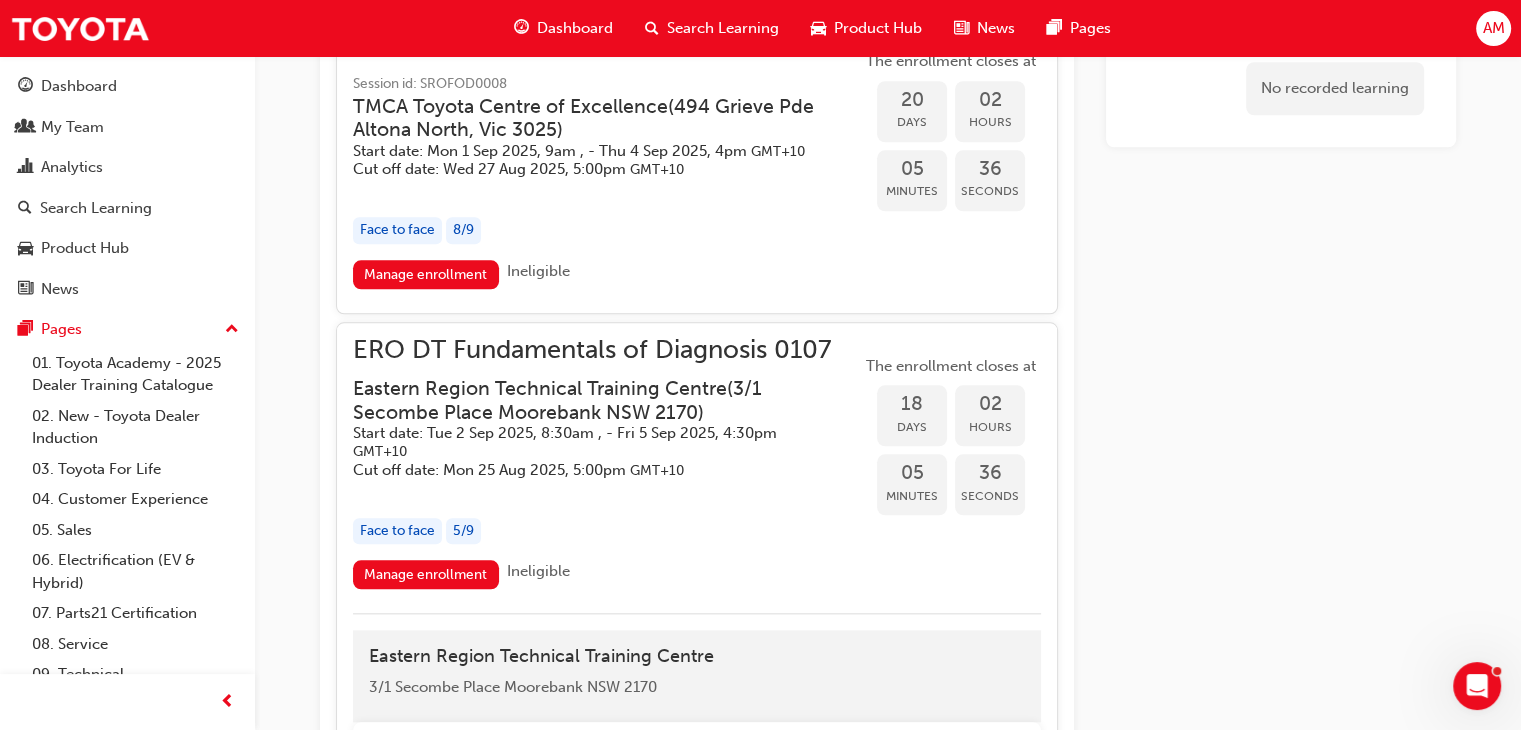 scroll, scrollTop: 2104, scrollLeft: 0, axis: vertical 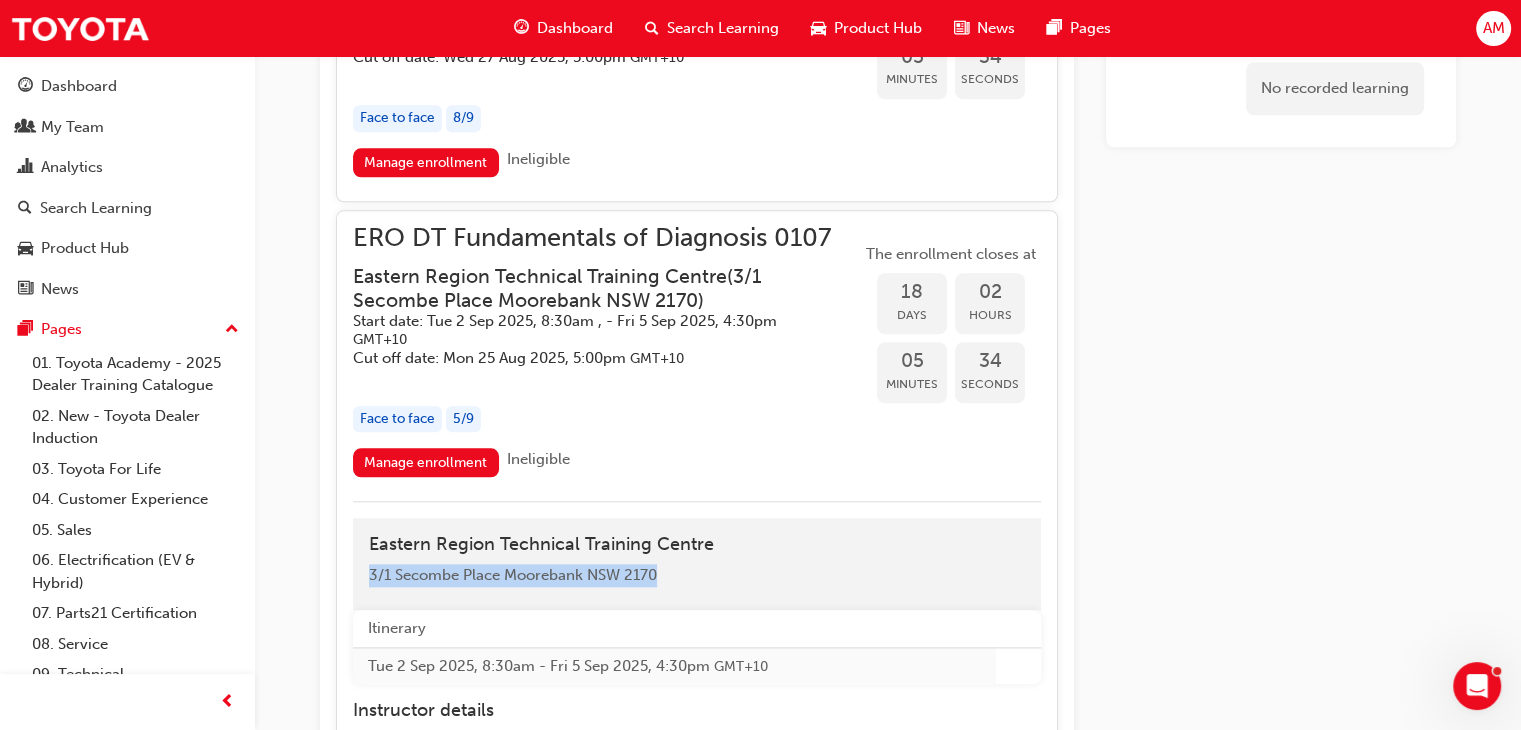 drag, startPoint x: 662, startPoint y: 564, endPoint x: 364, endPoint y: 562, distance: 298.0067 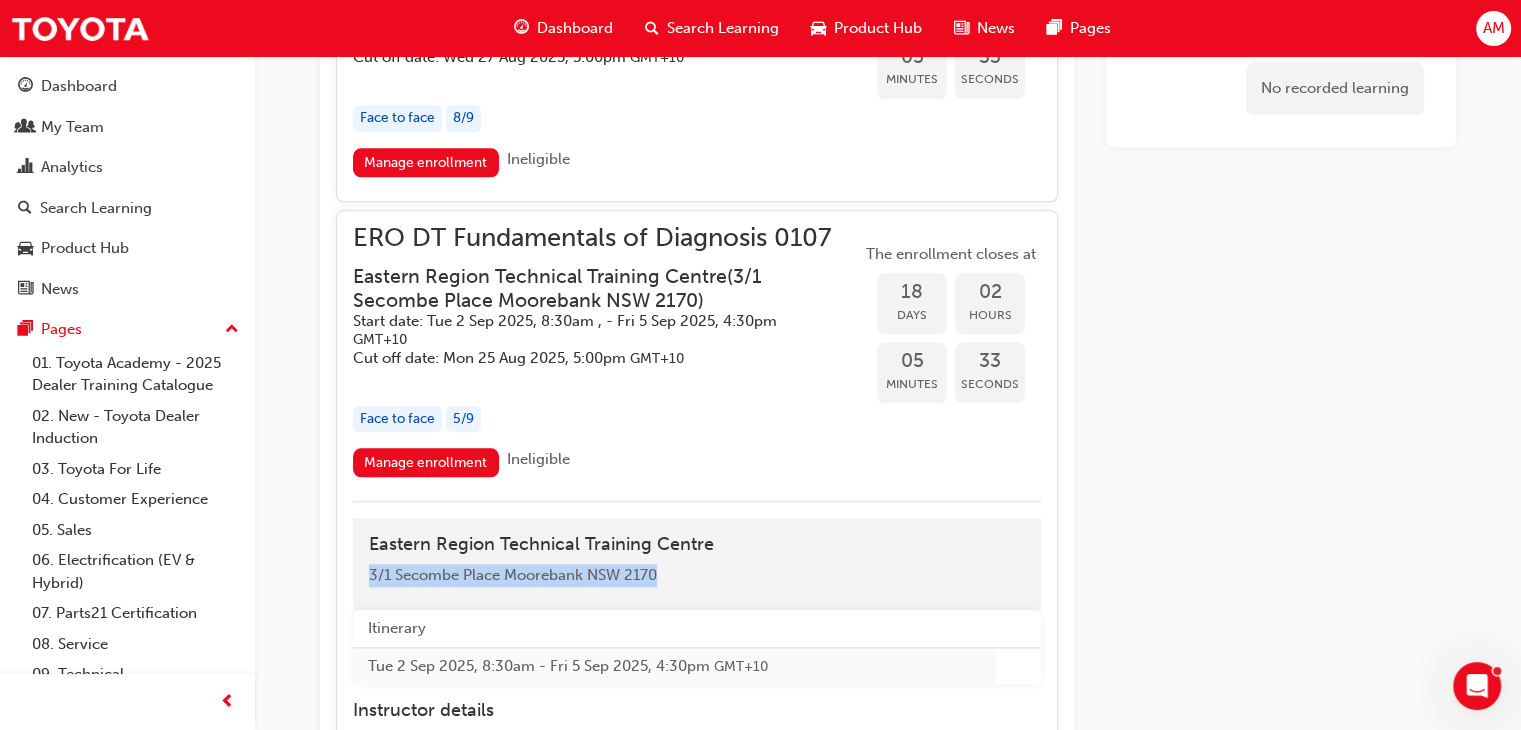 copy on "3/1 Secombe Place Moorebank NSW 2170" 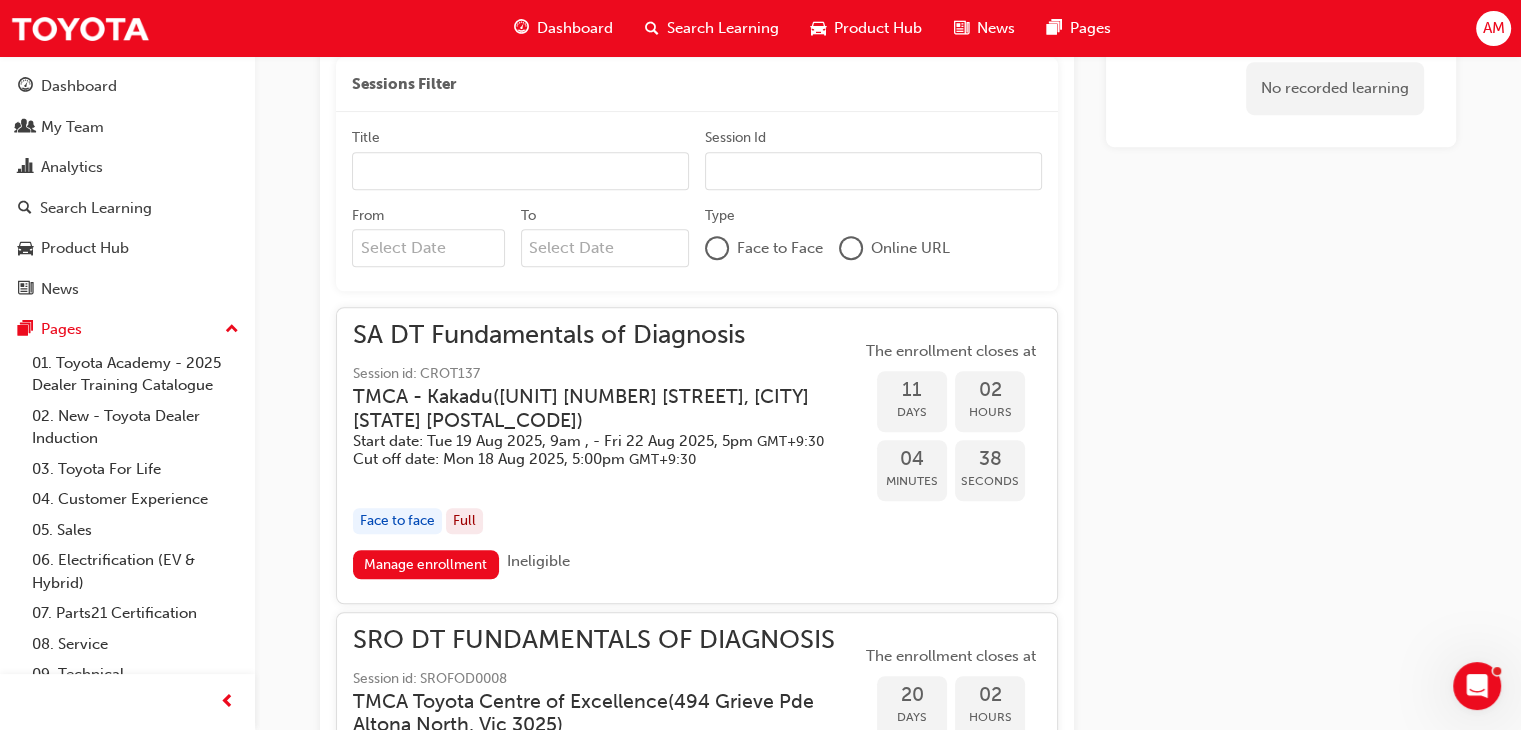 scroll, scrollTop: 1304, scrollLeft: 0, axis: vertical 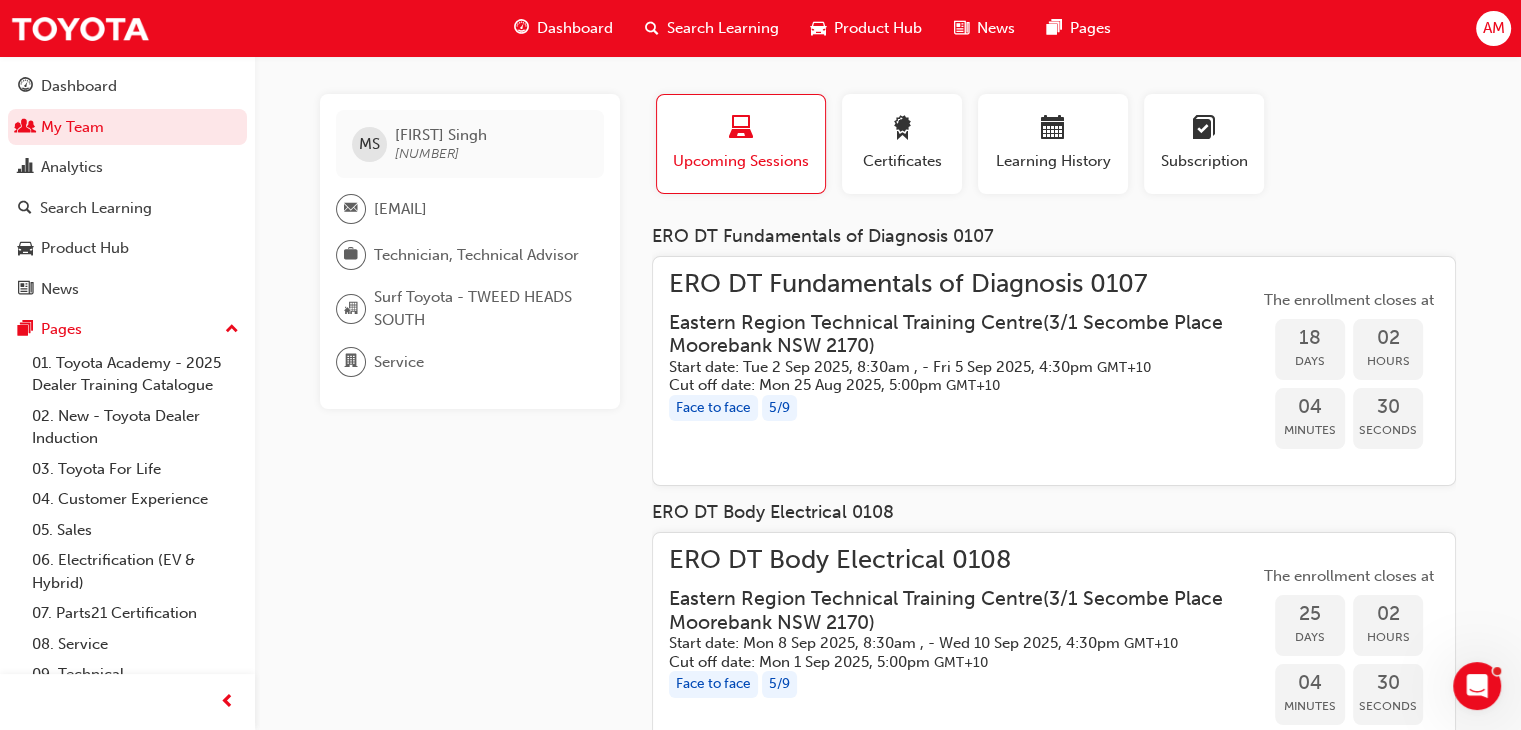 click on "ERO DT Fundamentals of Diagnosis 0107" at bounding box center (964, 284) 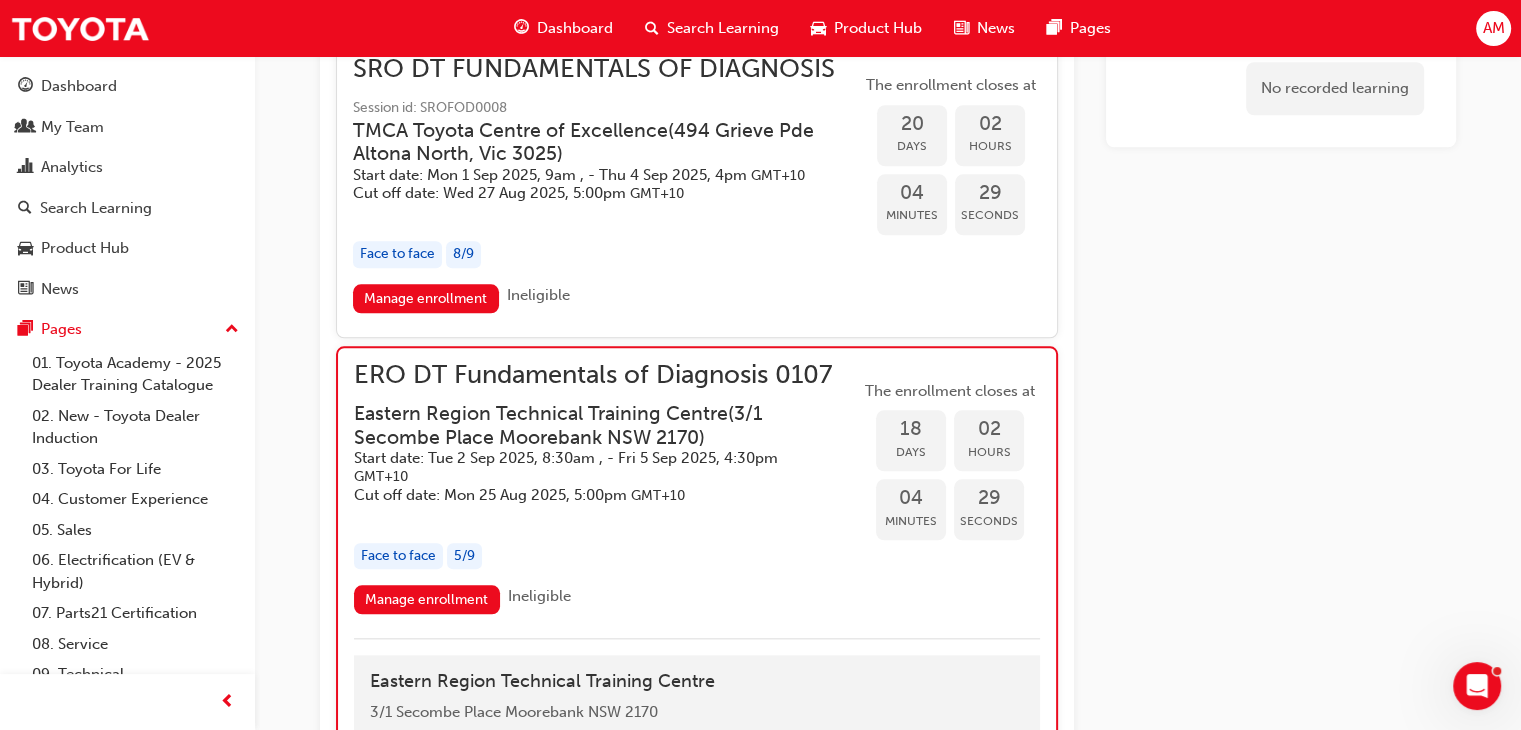 scroll, scrollTop: 2204, scrollLeft: 0, axis: vertical 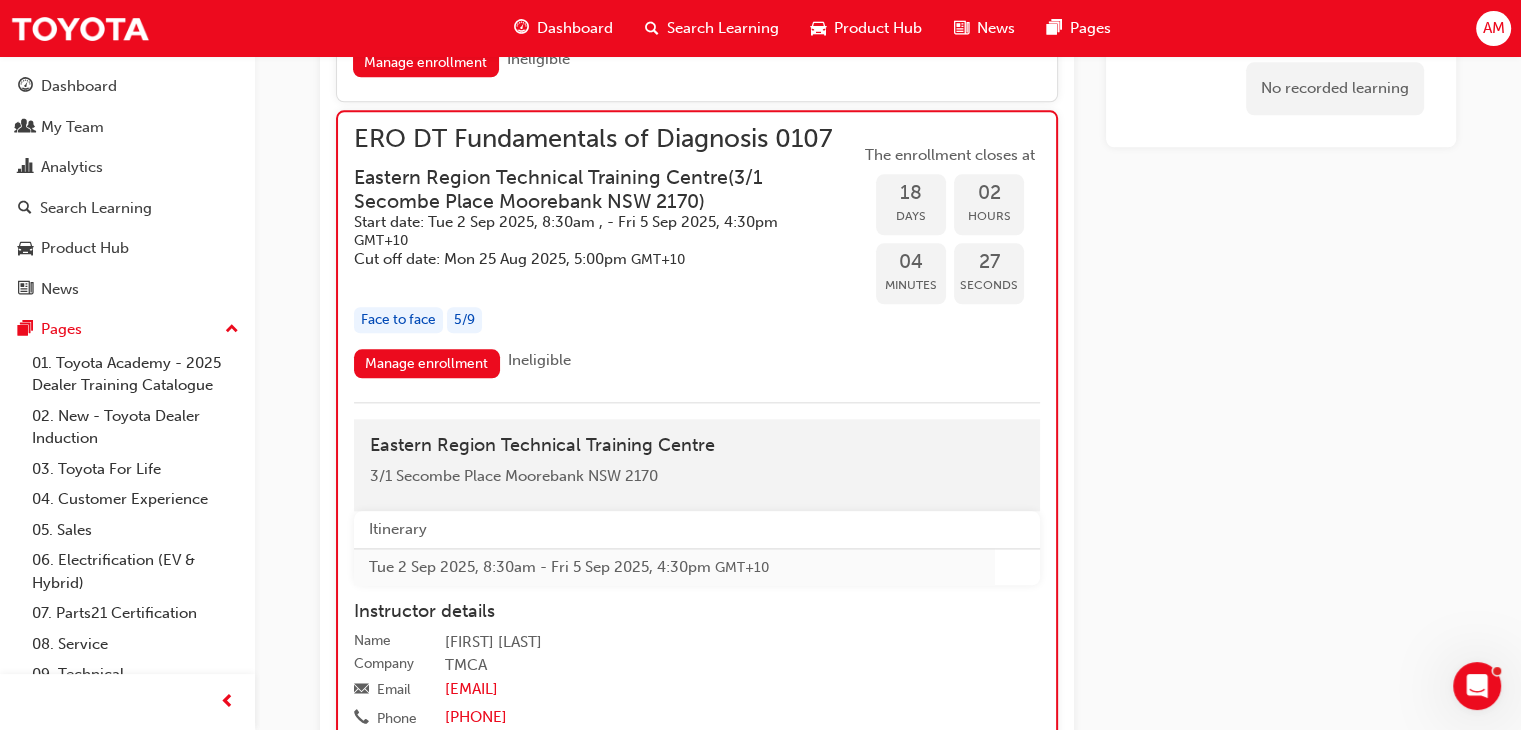 drag, startPoint x: 858, startPoint y: 132, endPoint x: 671, endPoint y: 137, distance: 187.06683 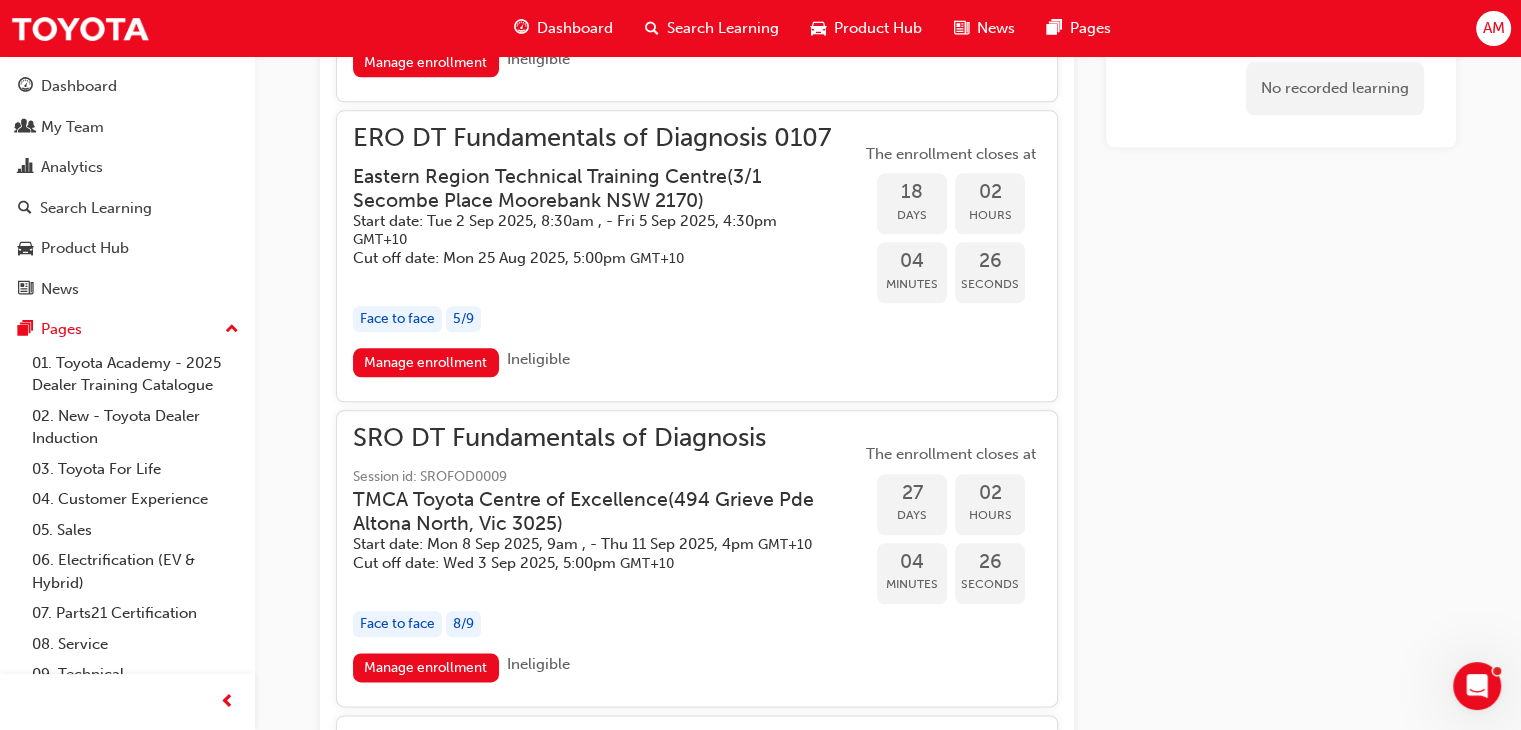 click on "Eastern Region Technical Training Centre  ( [NUMBER] [STREET] [CITY] [STATE] [POSTAL_CODE] )" at bounding box center [591, 188] 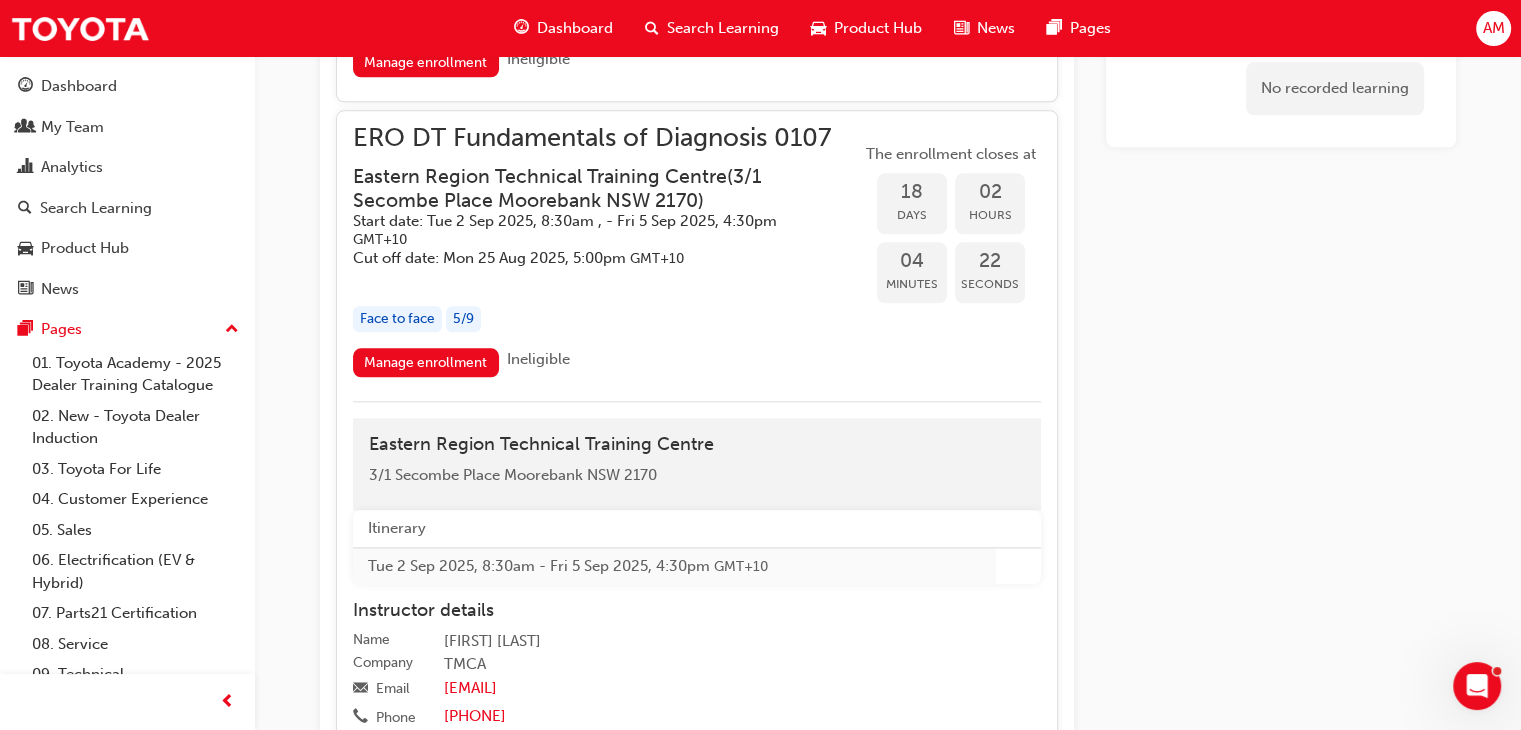 drag, startPoint x: 820, startPoint y: 129, endPoint x: 498, endPoint y: 133, distance: 322.02484 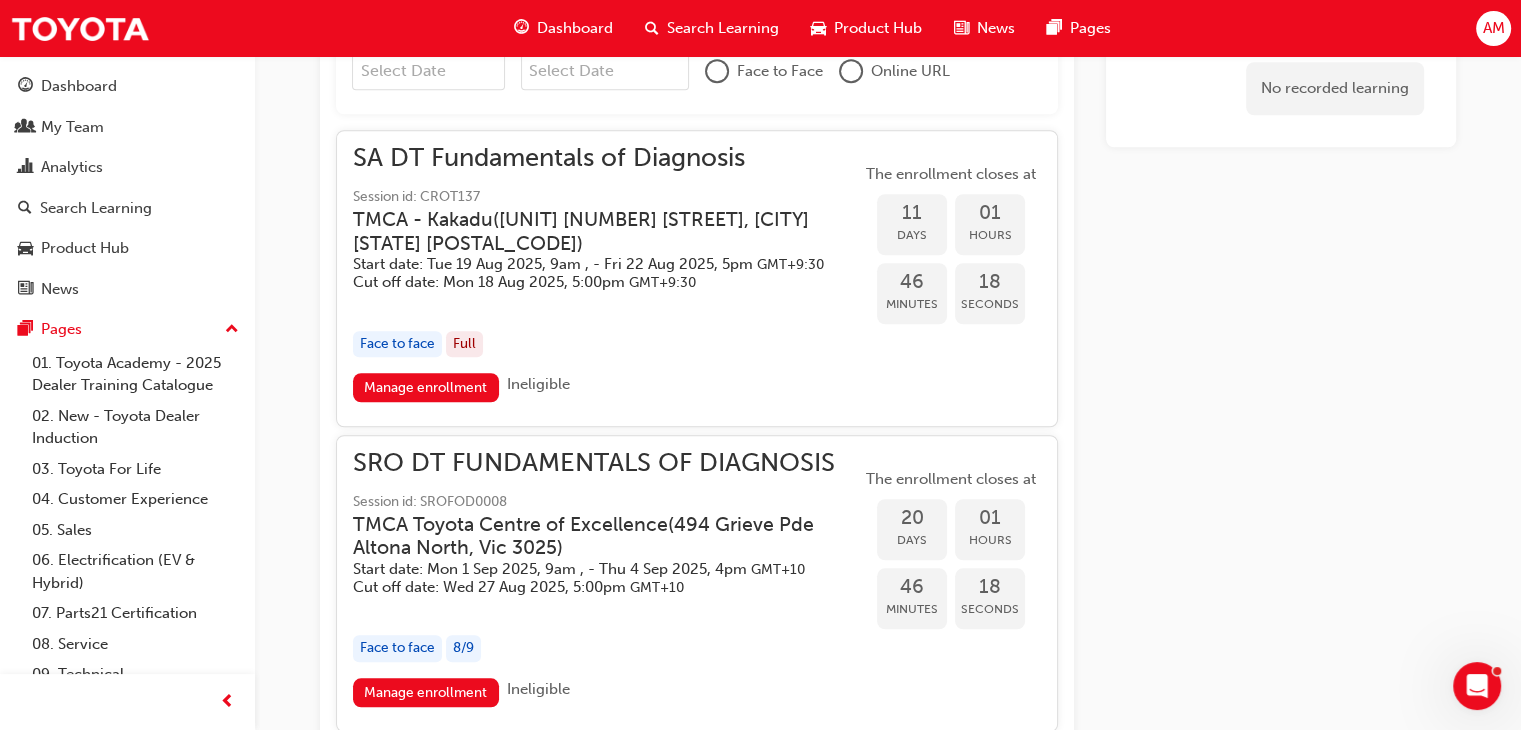 scroll, scrollTop: 1604, scrollLeft: 0, axis: vertical 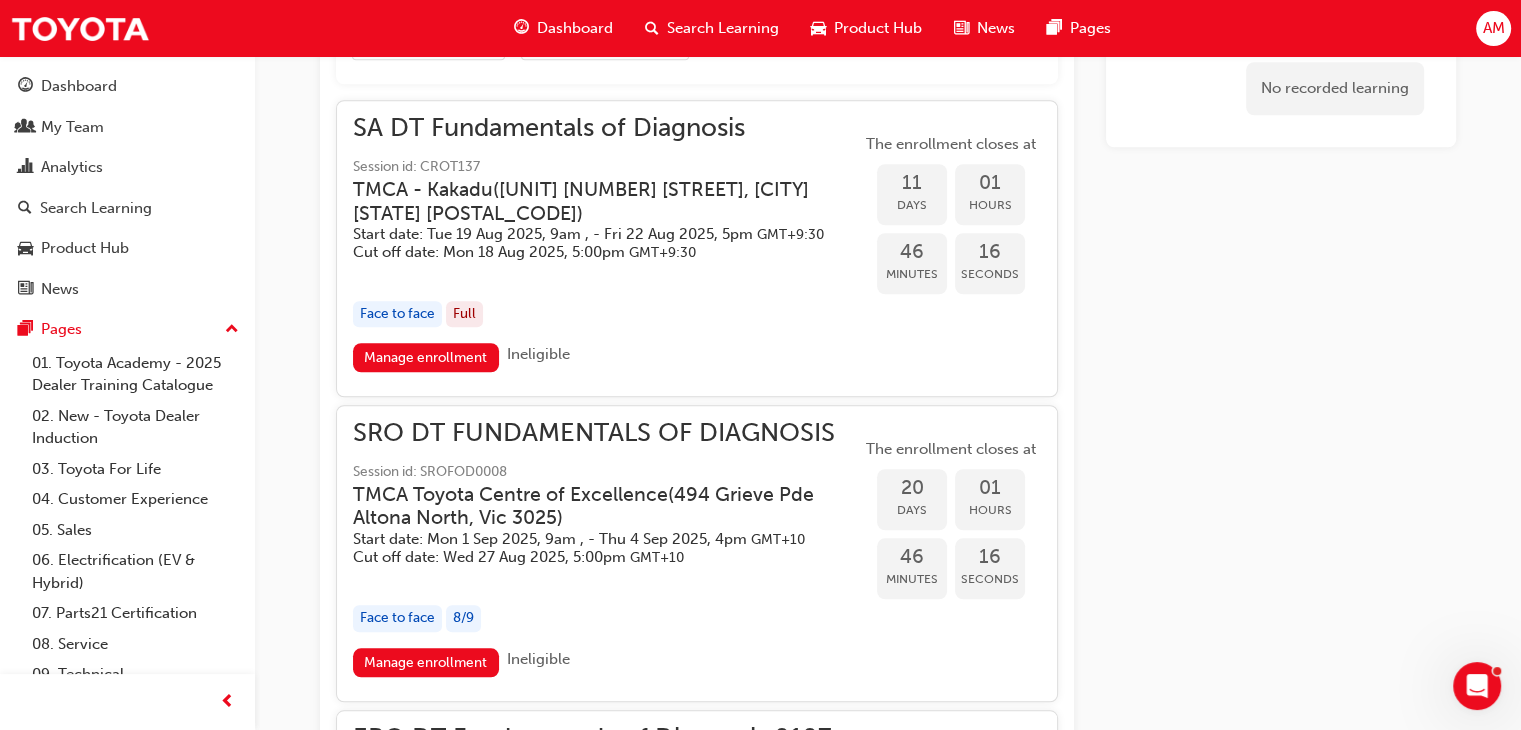 click on "SRO DT FUNDAMENTALS OF DIAGNOSIS" at bounding box center [607, 433] 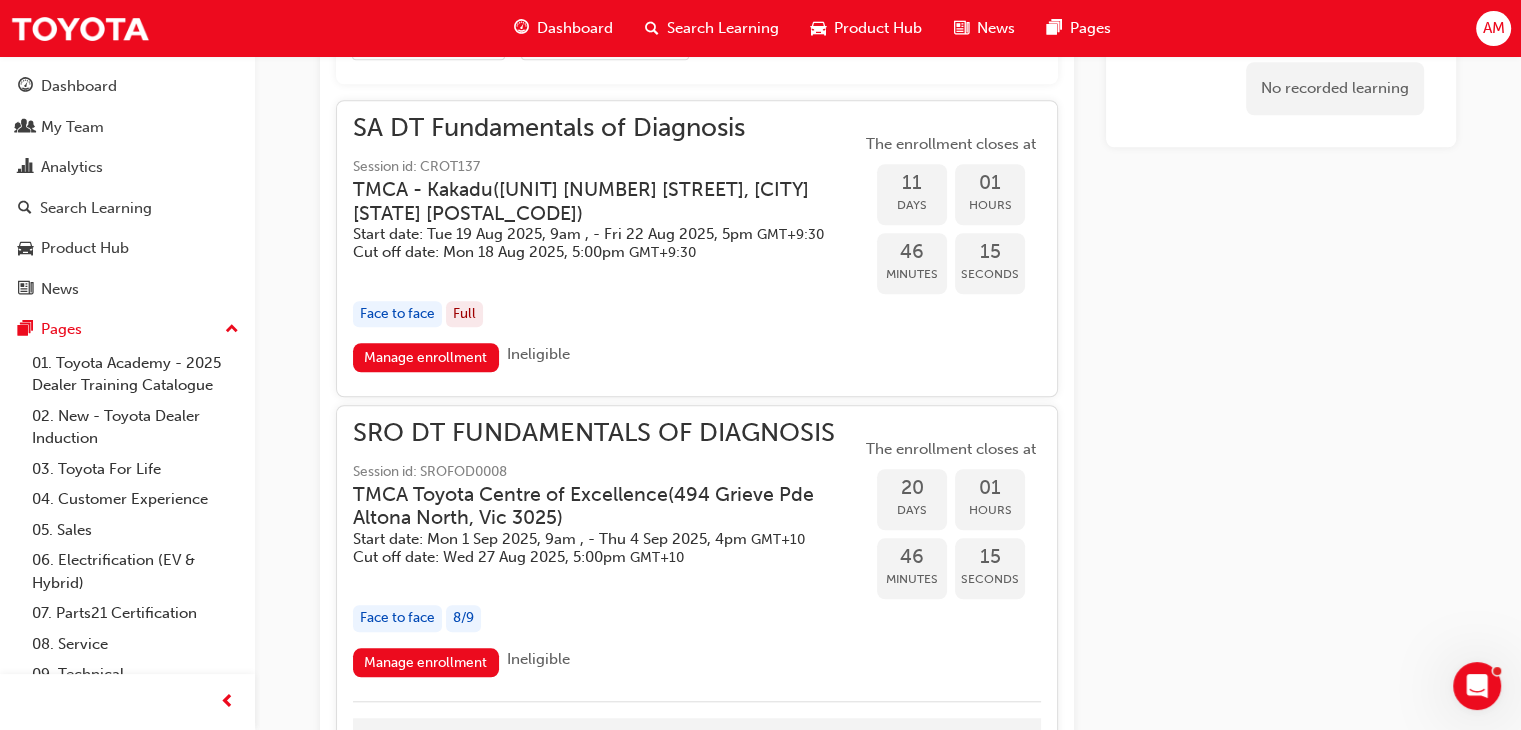 drag, startPoint x: 572, startPoint y: 510, endPoint x: 460, endPoint y: 513, distance: 112.04017 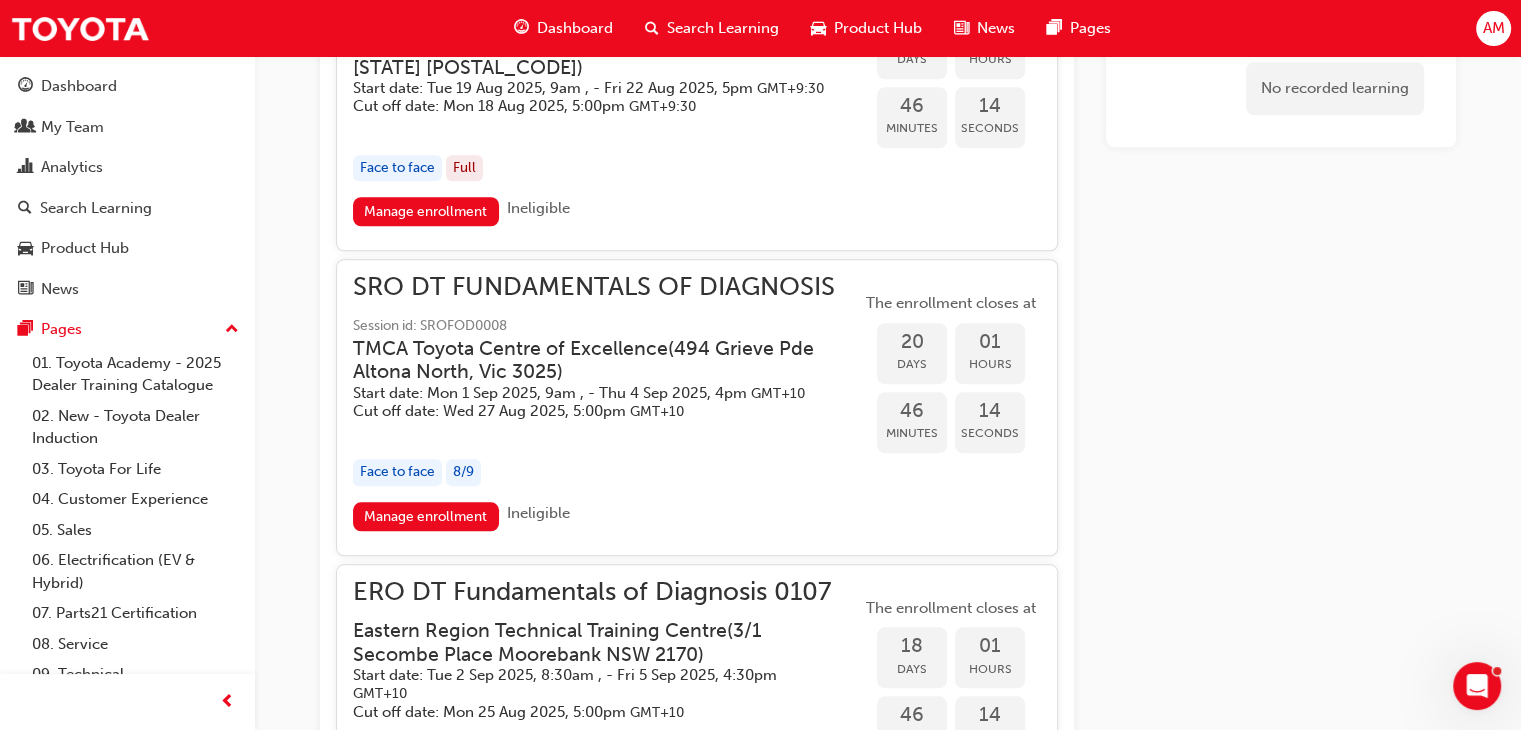 scroll, scrollTop: 1904, scrollLeft: 0, axis: vertical 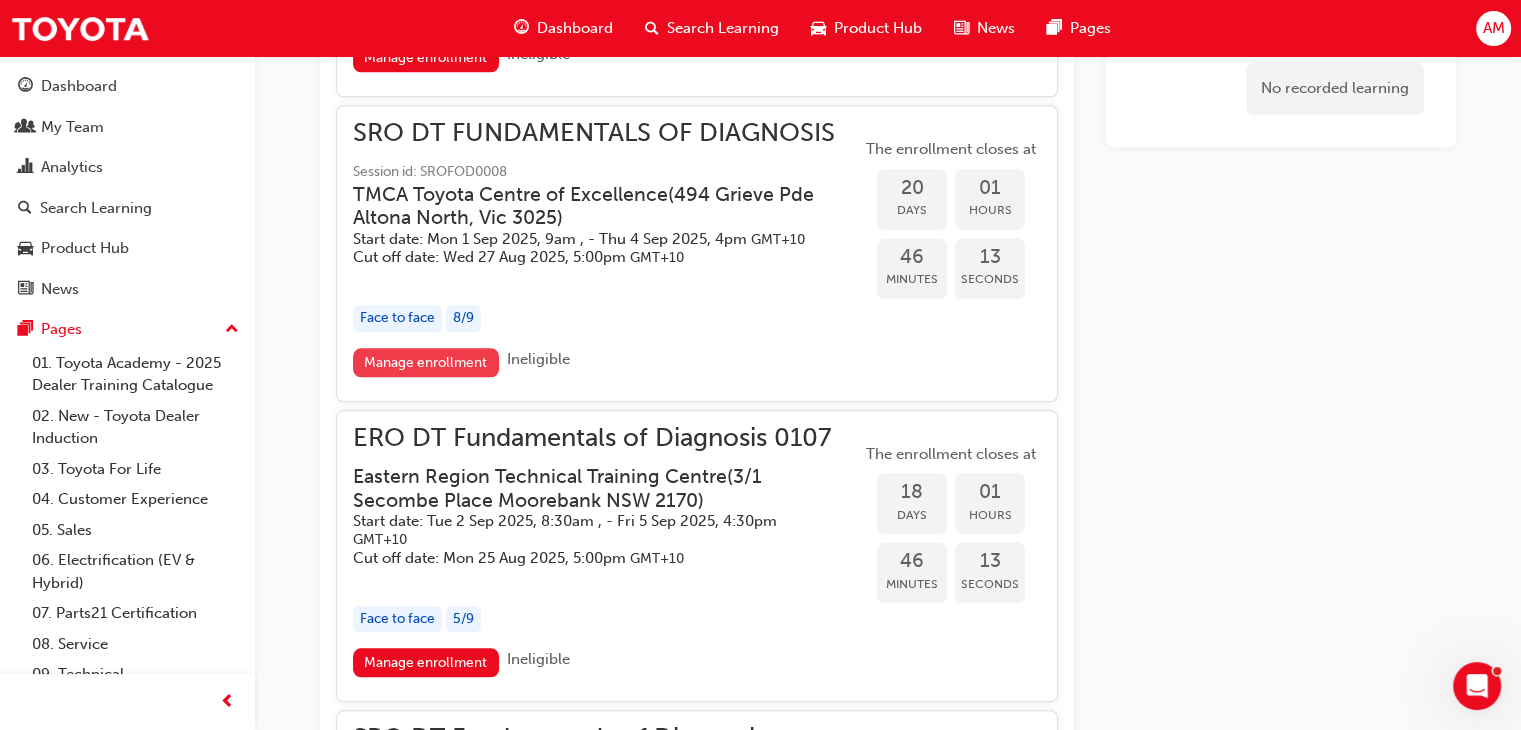 click on "Manage enrollment" at bounding box center (426, 362) 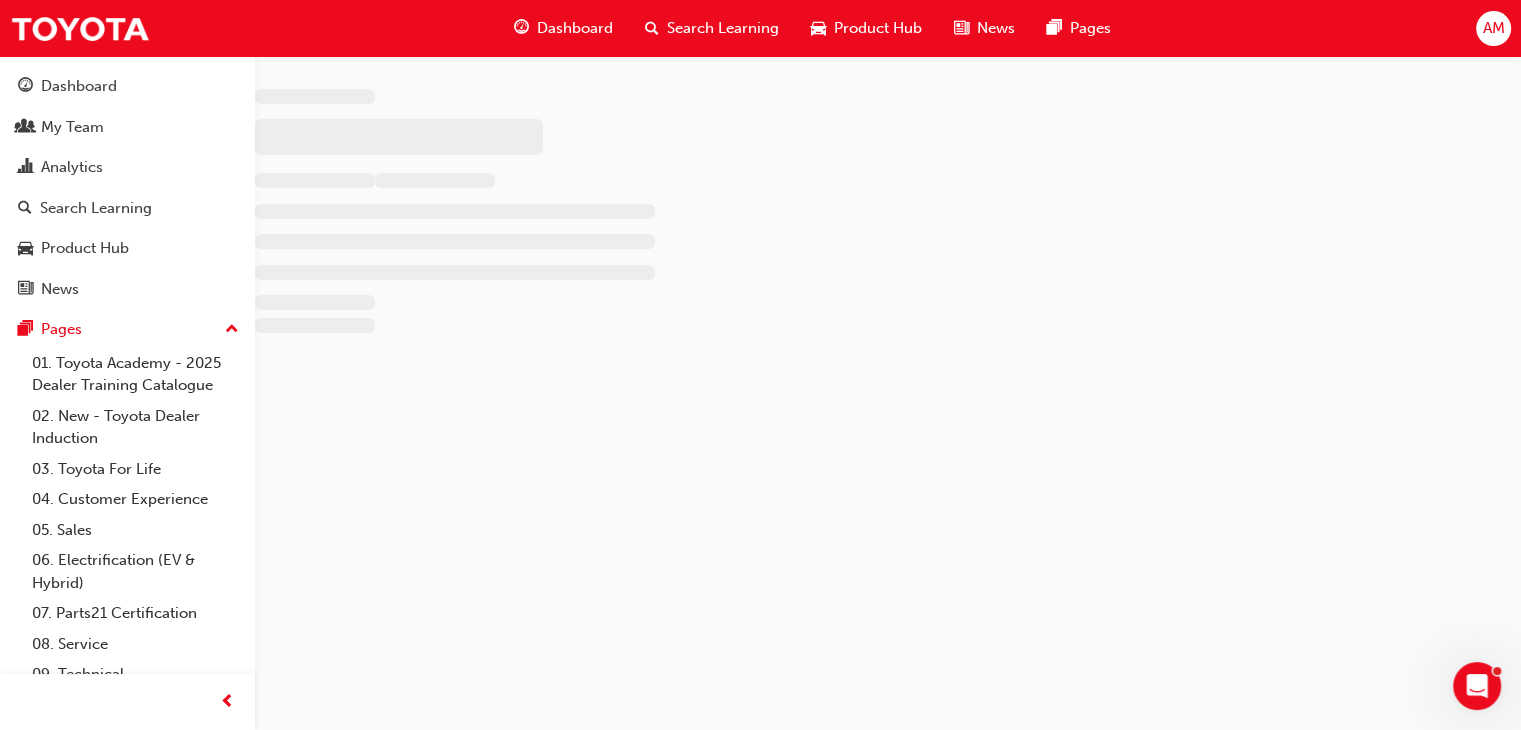scroll, scrollTop: 0, scrollLeft: 0, axis: both 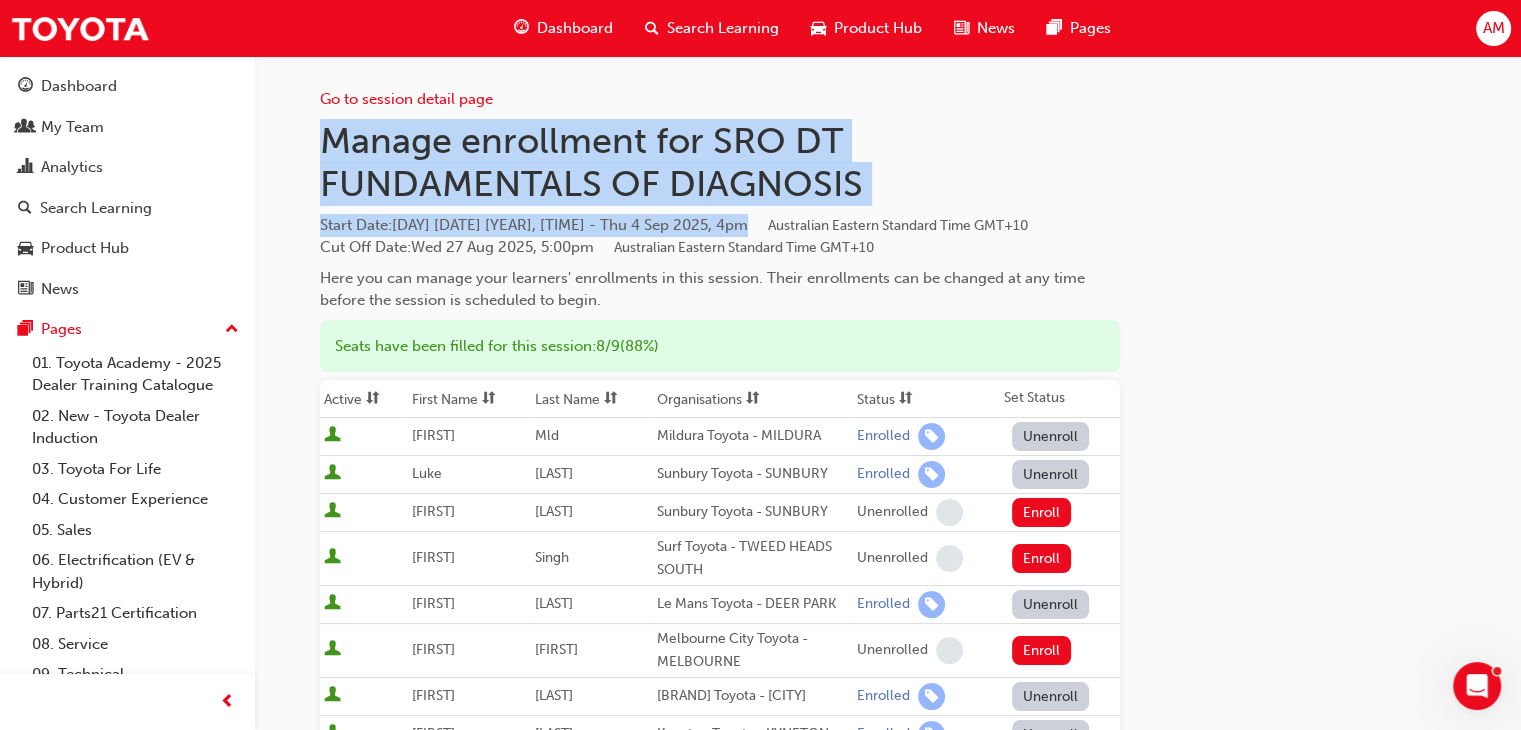 drag, startPoint x: 328, startPoint y: 137, endPoint x: 709, endPoint y: 222, distance: 390.3665 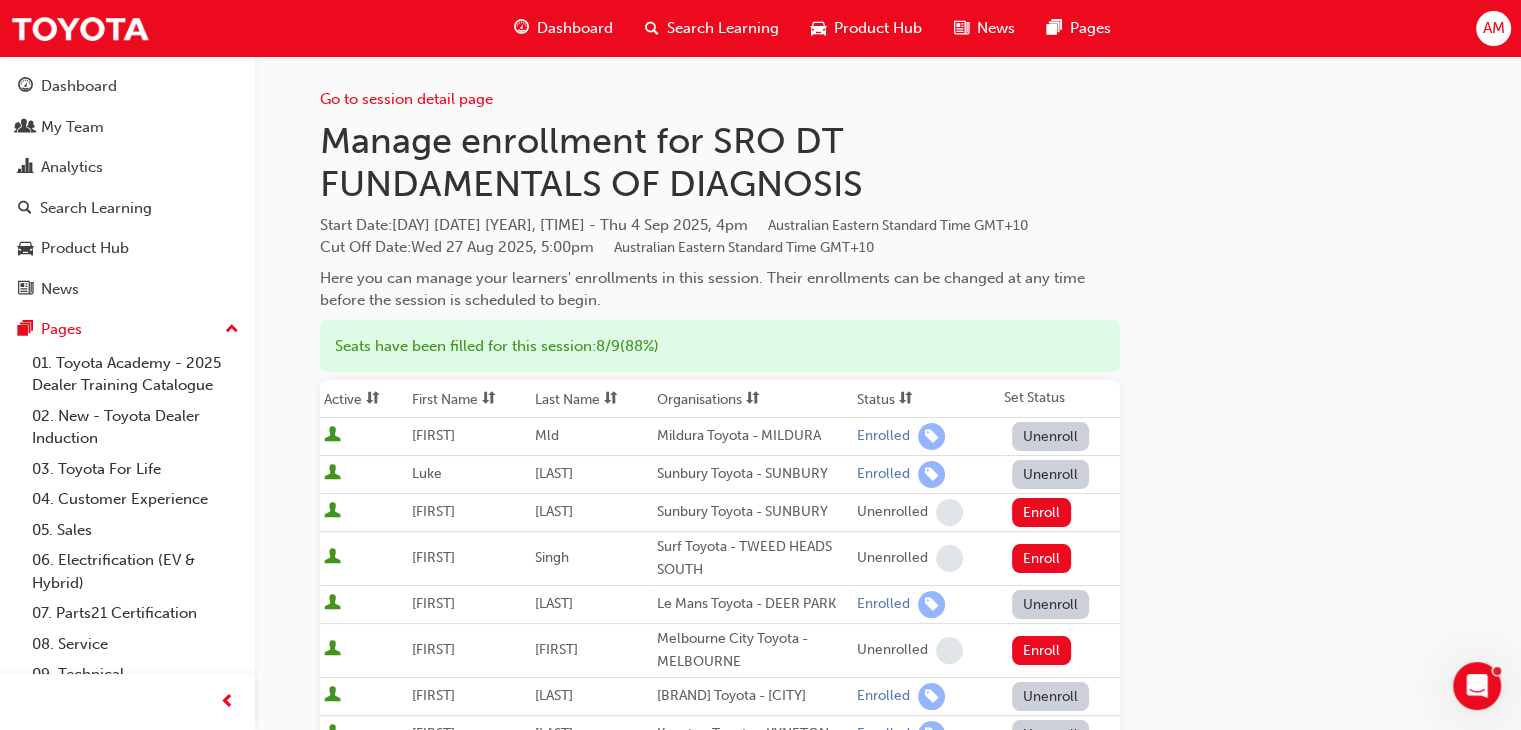 click on "Here you can manage your learners' enrollments in this session. Their enrollments can be changed at any time before the session is scheduled to begin." at bounding box center [720, 289] 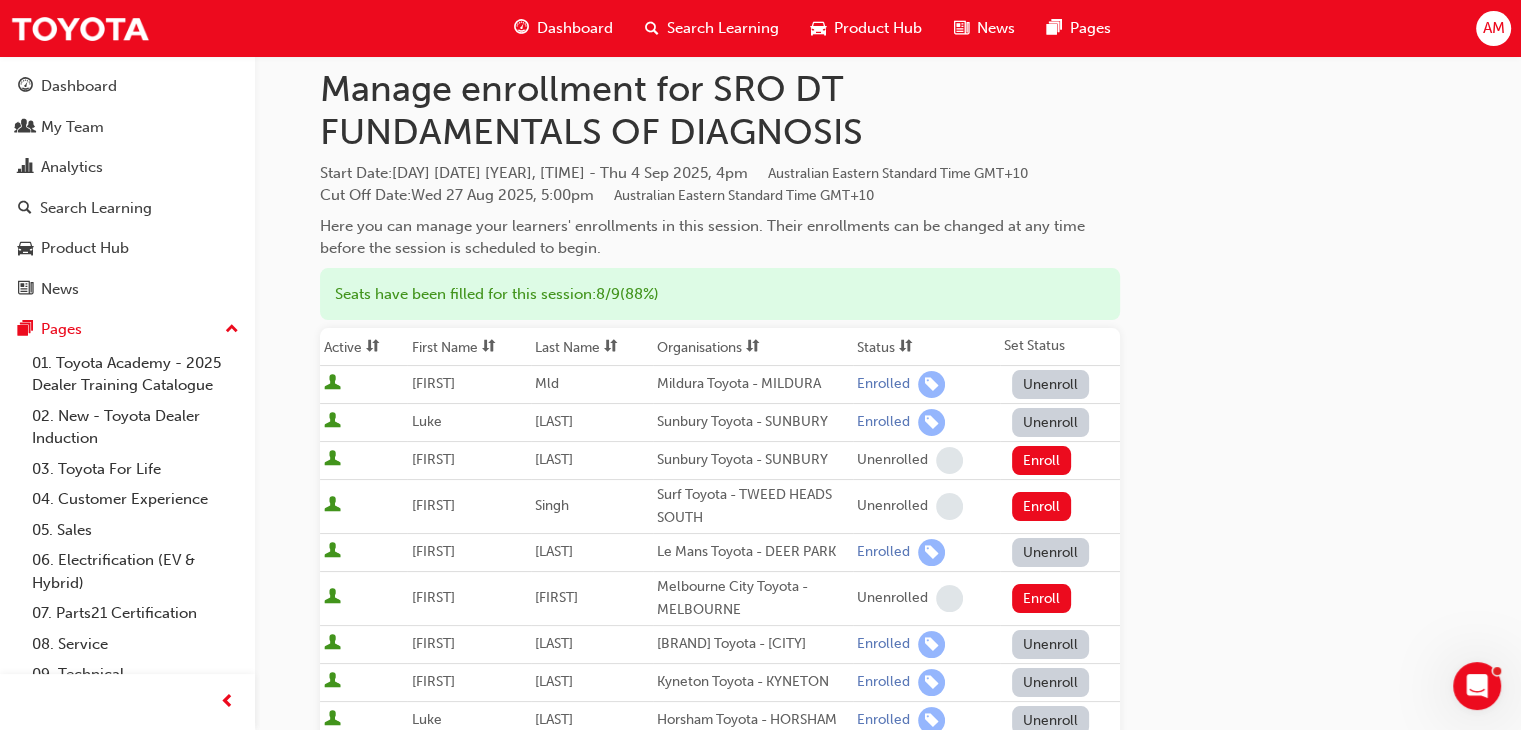 scroll, scrollTop: 0, scrollLeft: 0, axis: both 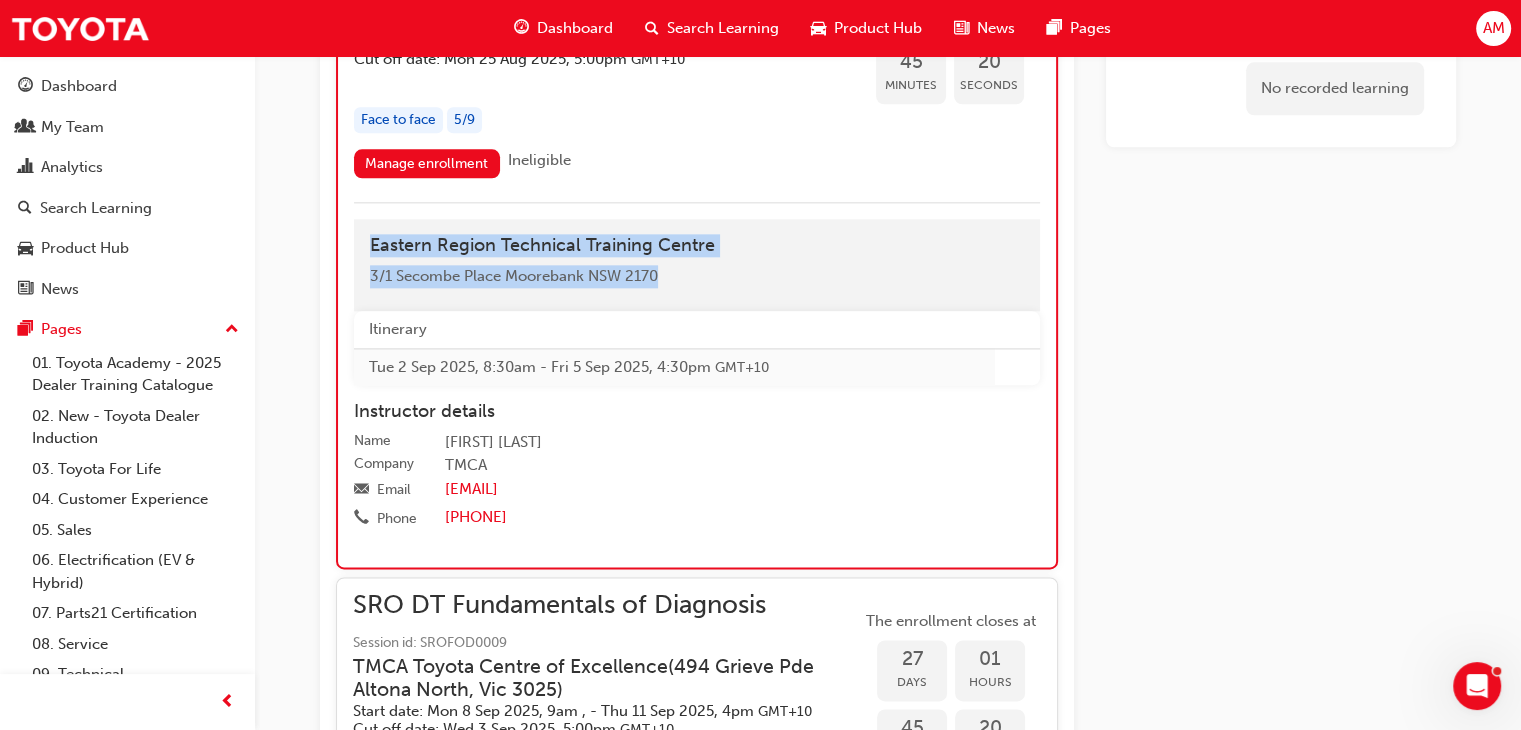 drag, startPoint x: 572, startPoint y: 269, endPoint x: 359, endPoint y: 245, distance: 214.34785 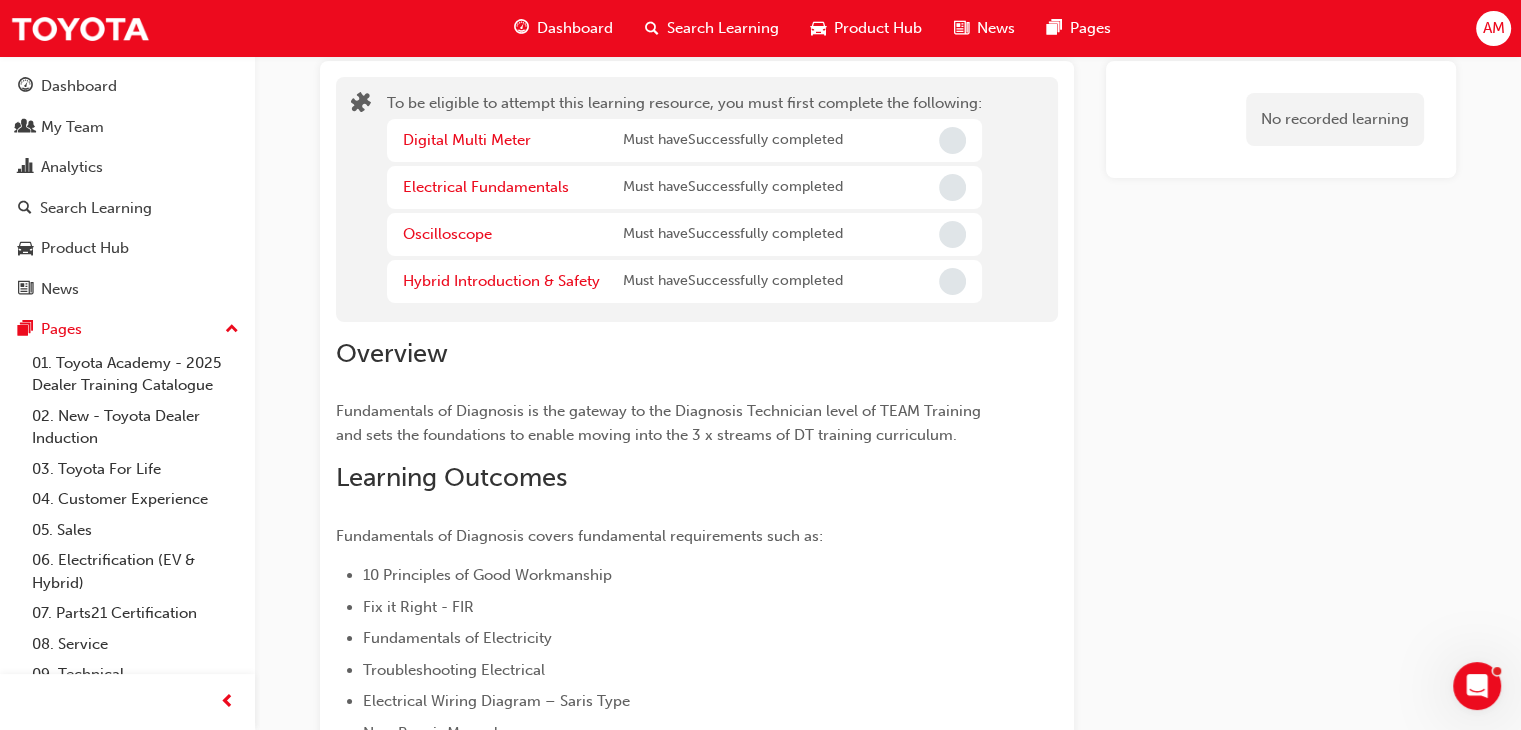 scroll, scrollTop: 0, scrollLeft: 0, axis: both 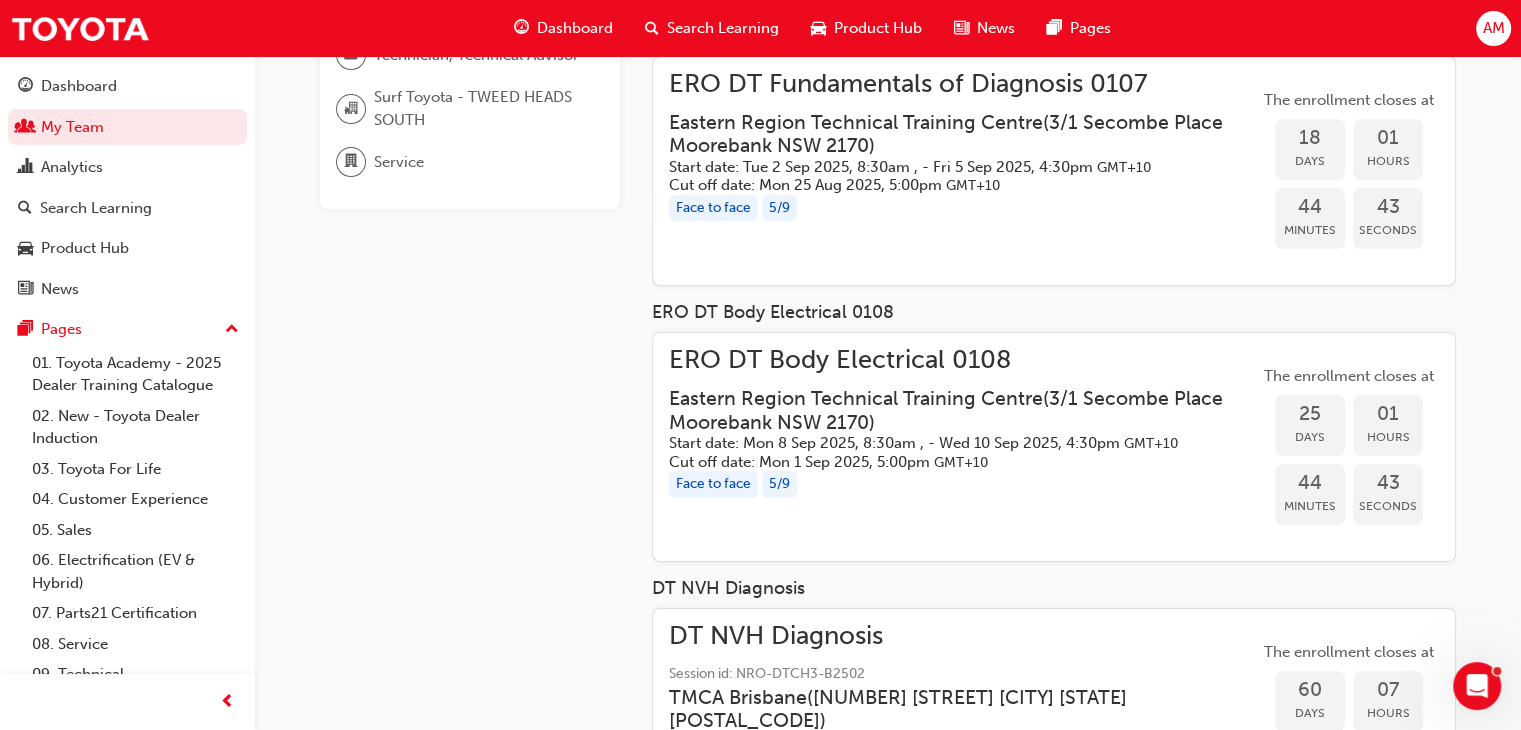 click on "Eastern Region Technical Training Centre  ( [NUMBER] [STREET] [CITY] [STATE] [POSTAL_CODE] )" at bounding box center [948, 410] 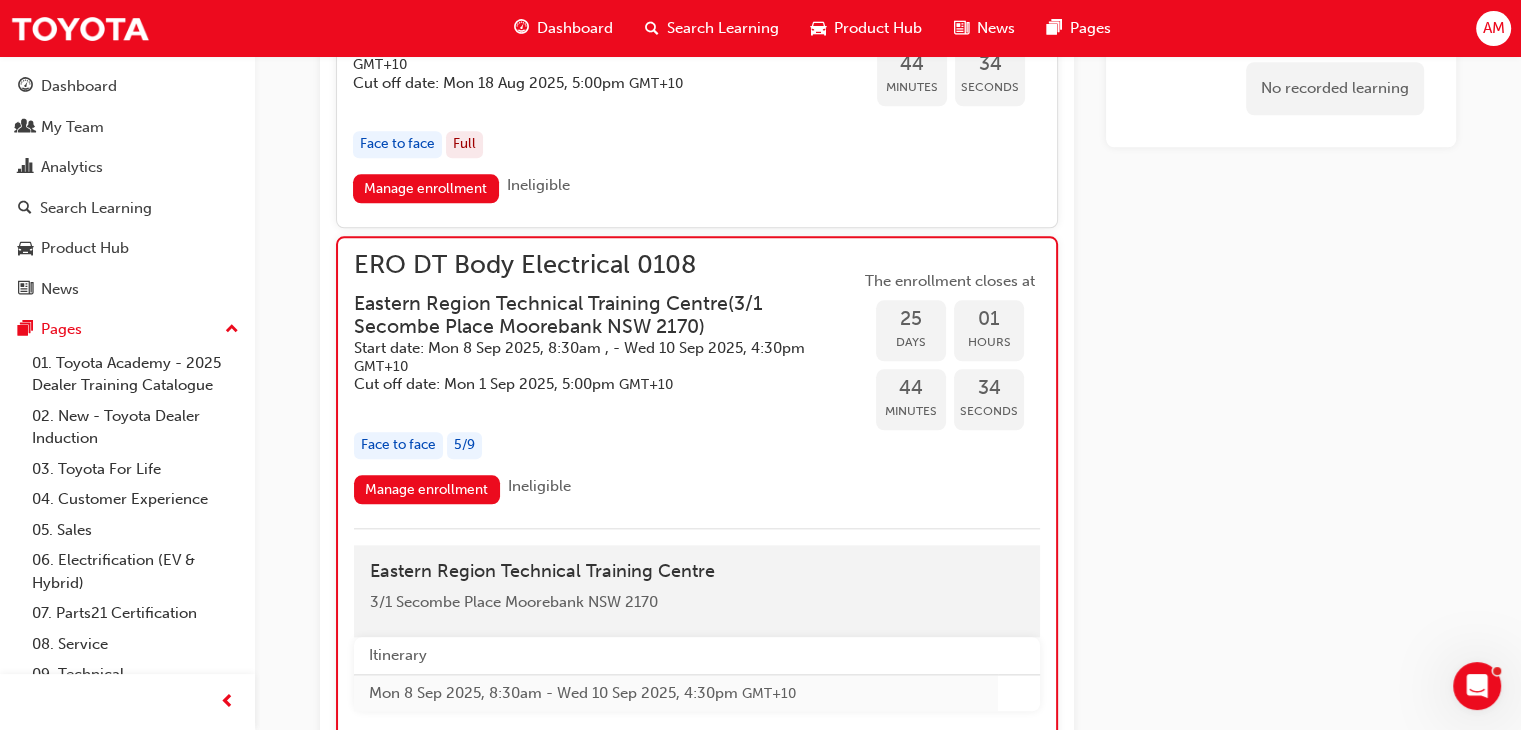 scroll, scrollTop: 1989, scrollLeft: 0, axis: vertical 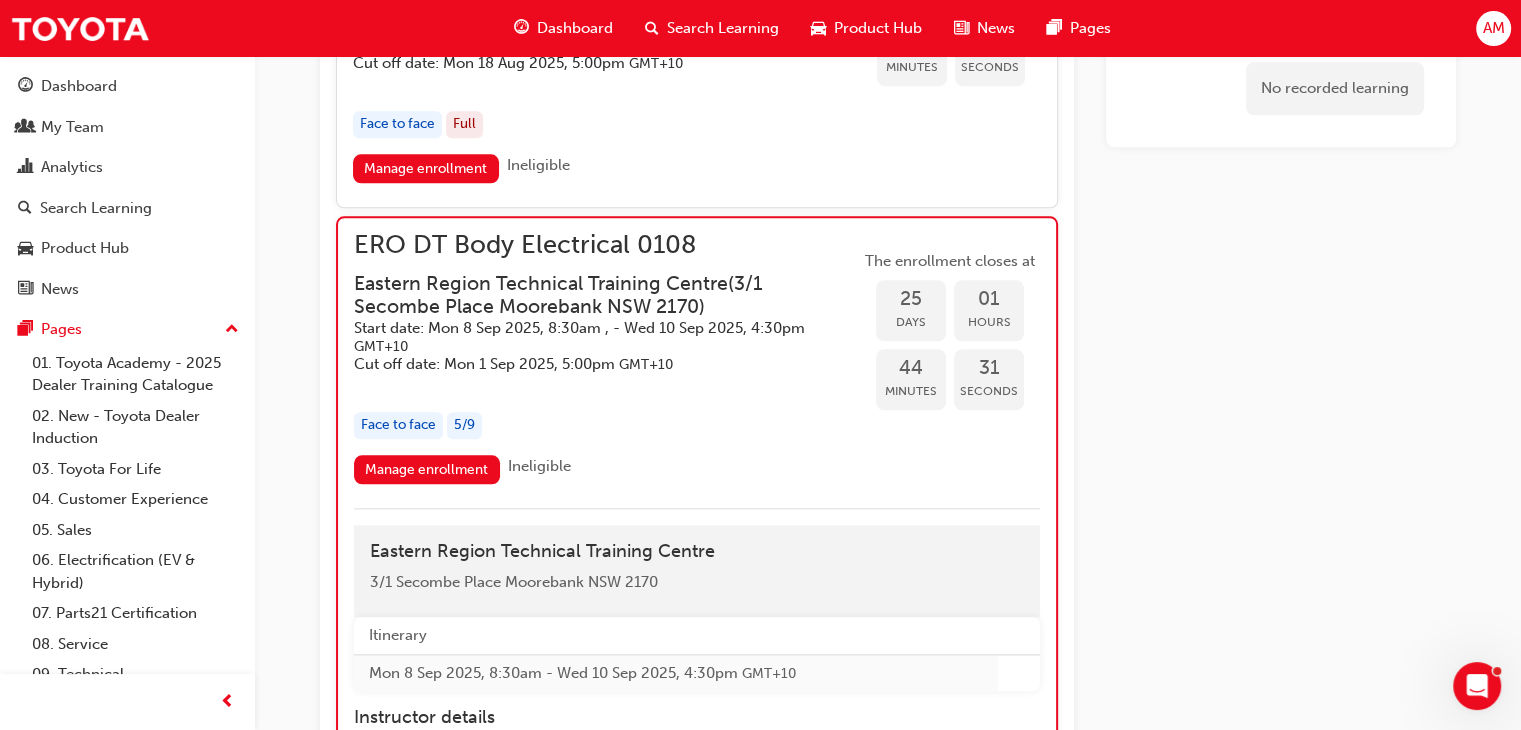 click on "ERO DT Body Electrical 0108" at bounding box center (607, 245) 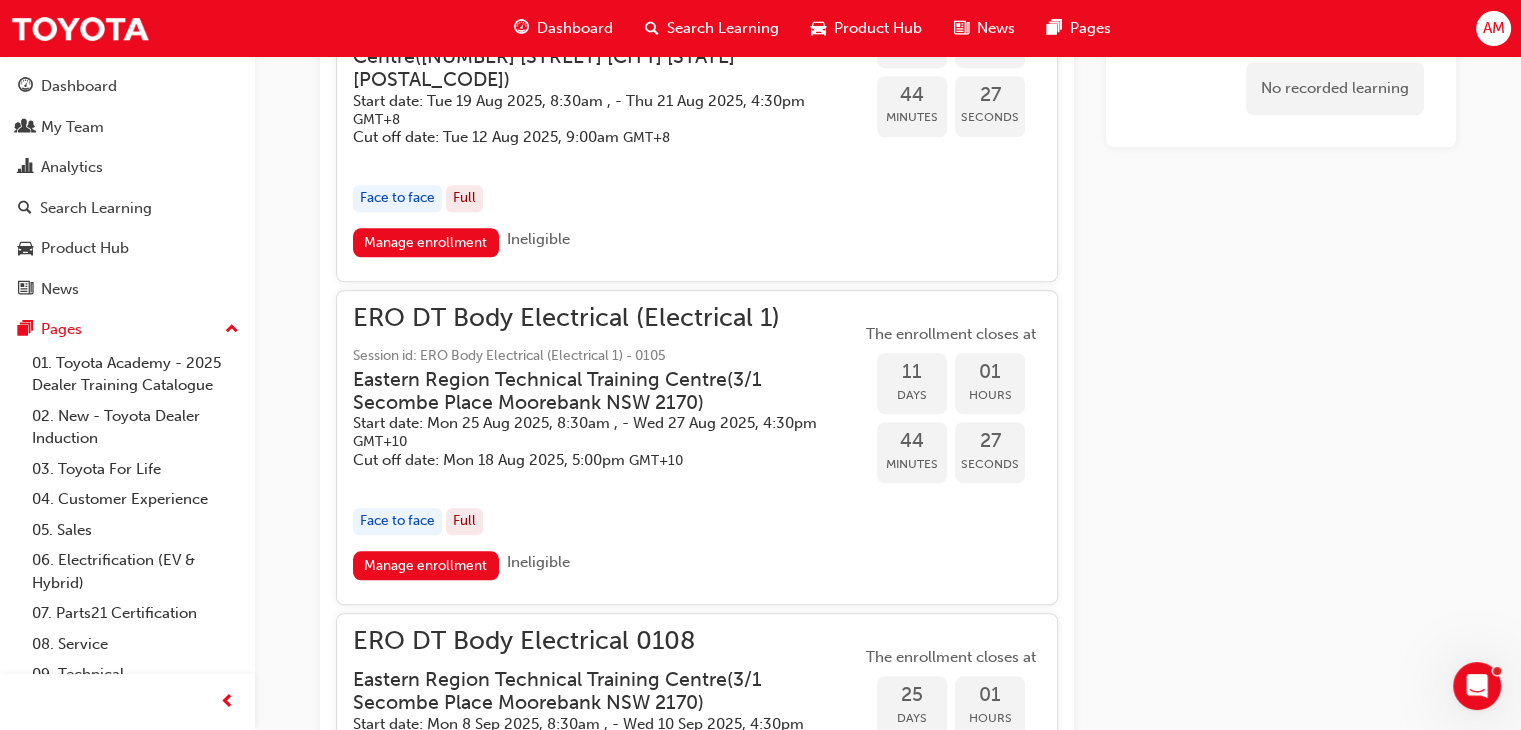scroll, scrollTop: 1582, scrollLeft: 0, axis: vertical 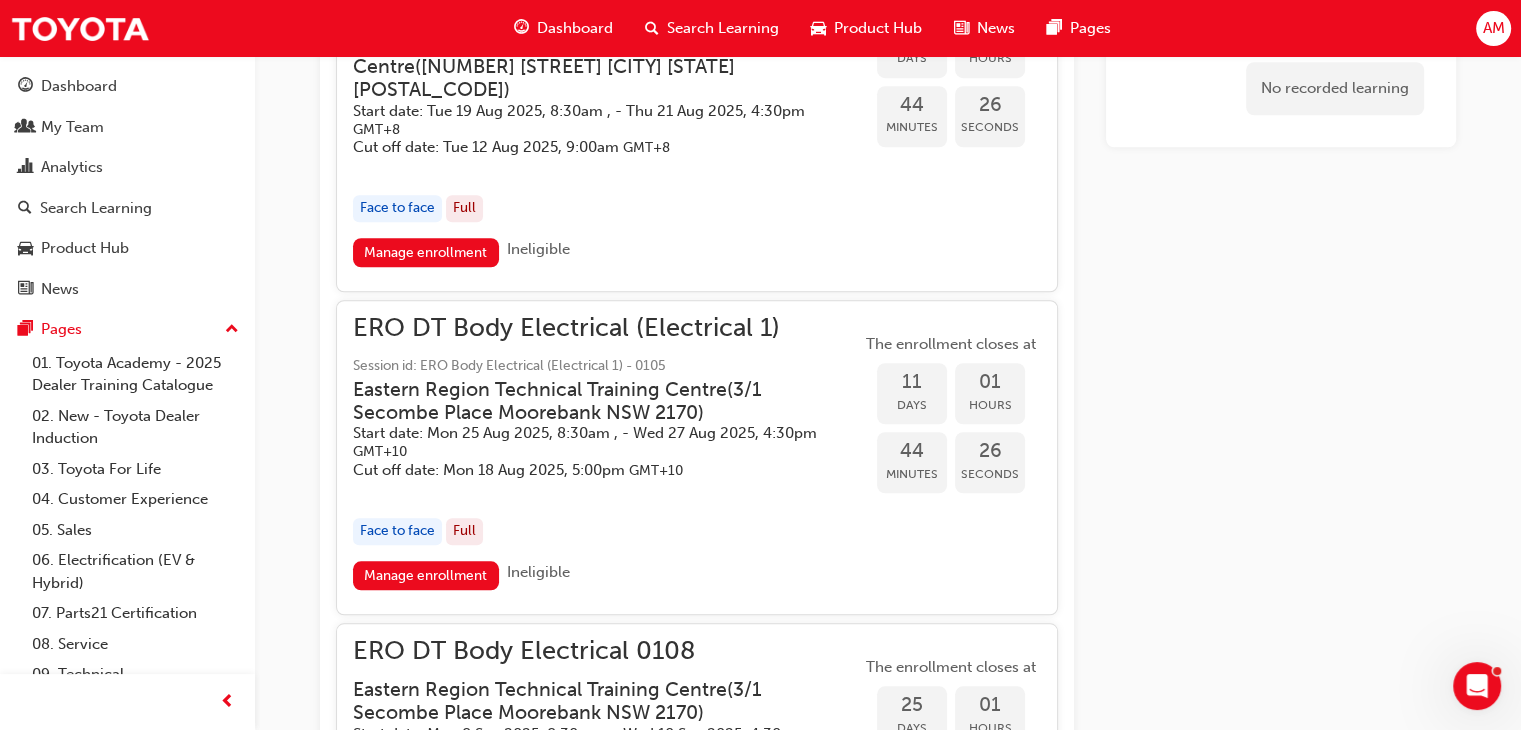 click on "ERO DT Body Electrical (Electrical 1)" at bounding box center (607, 328) 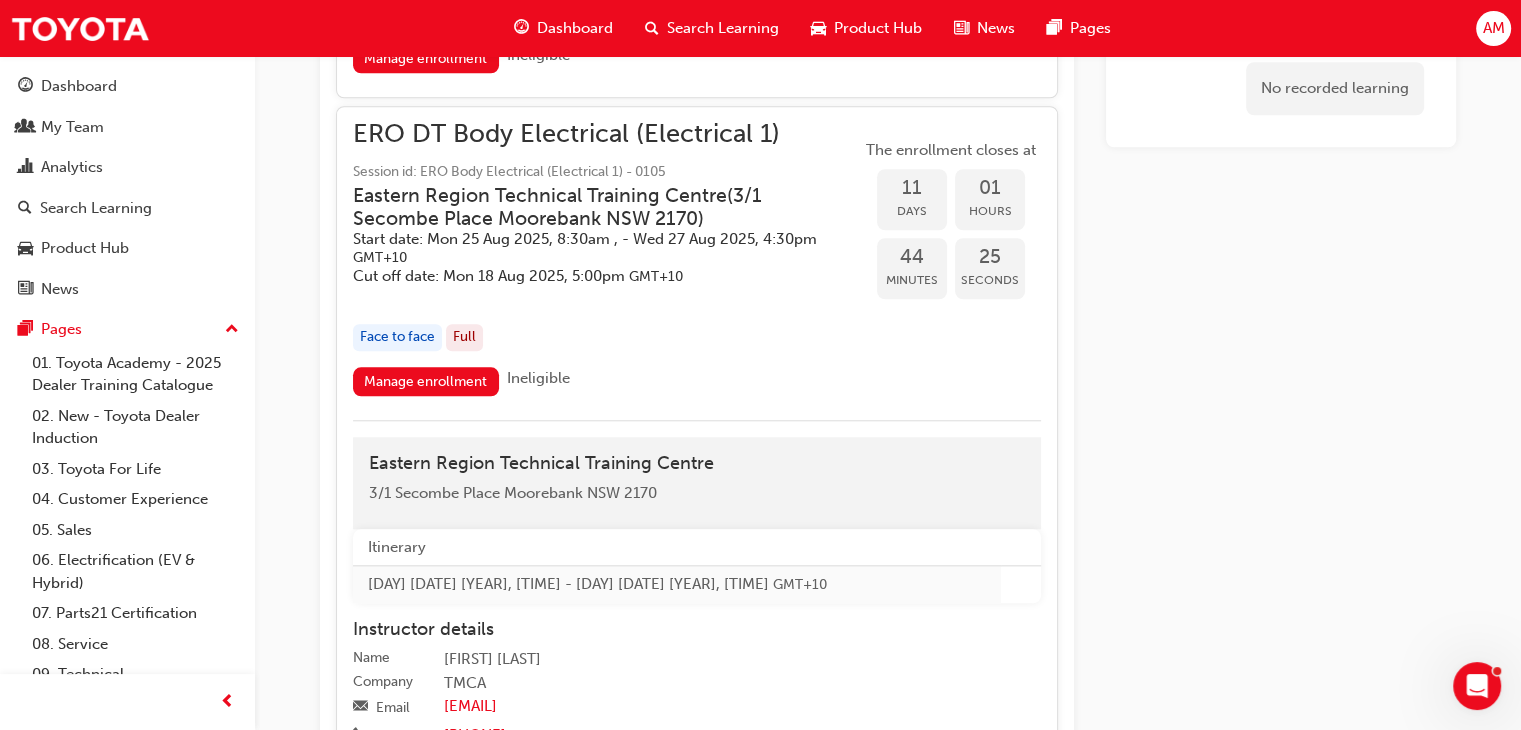 scroll, scrollTop: 1782, scrollLeft: 0, axis: vertical 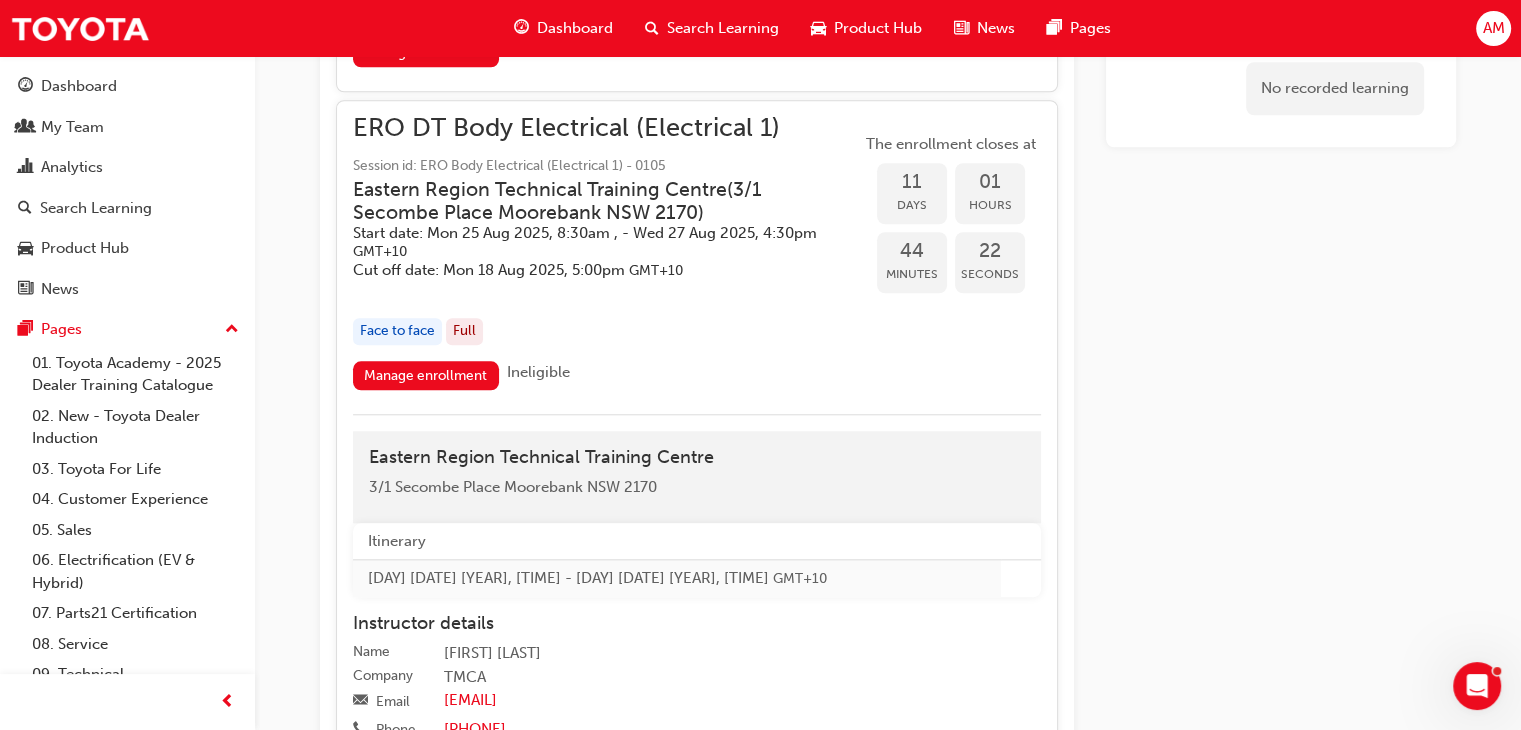 drag, startPoint x: 794, startPoint y: 82, endPoint x: 358, endPoint y: 81, distance: 436.00116 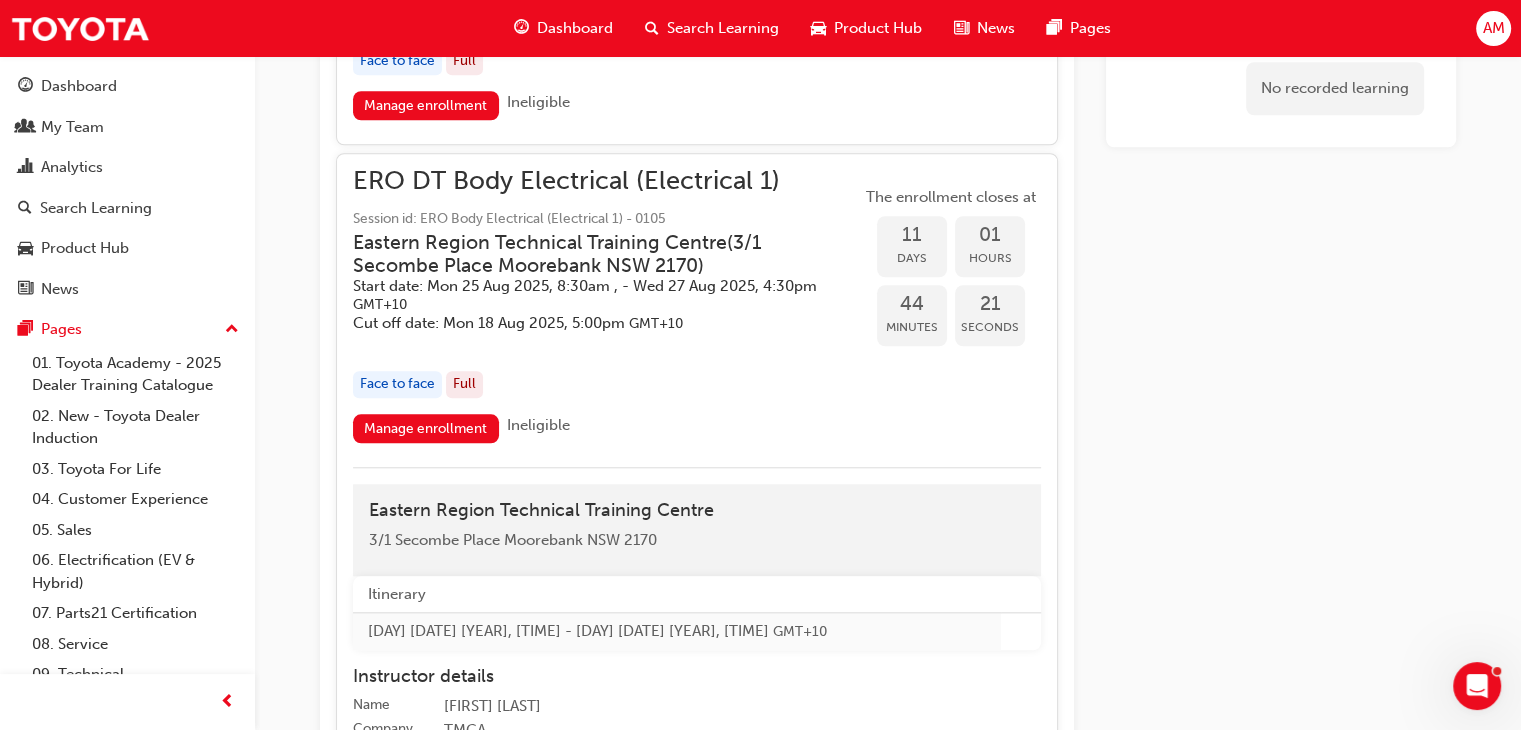 scroll, scrollTop: 1682, scrollLeft: 0, axis: vertical 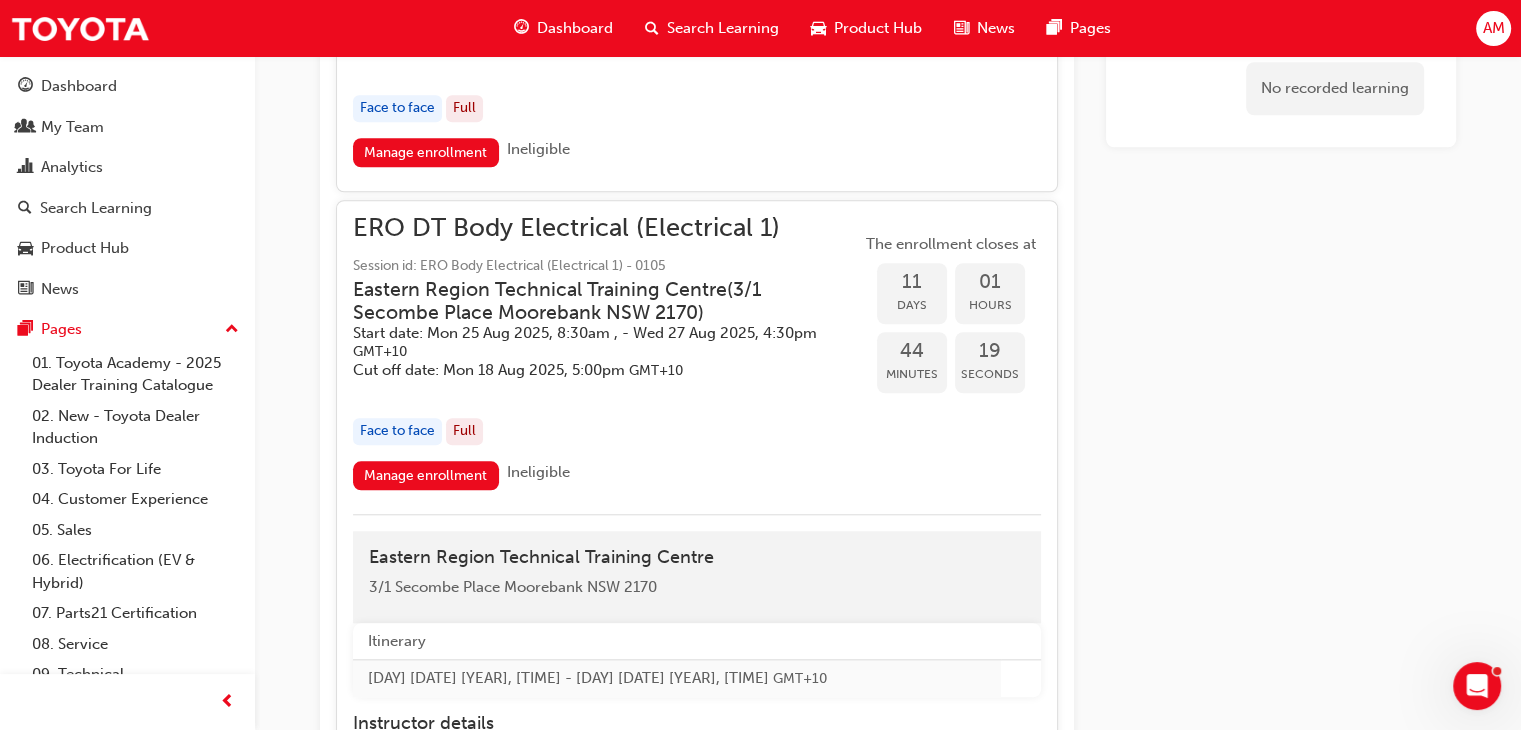 click on "Manage enrollment Ineligible" at bounding box center [697, 479] 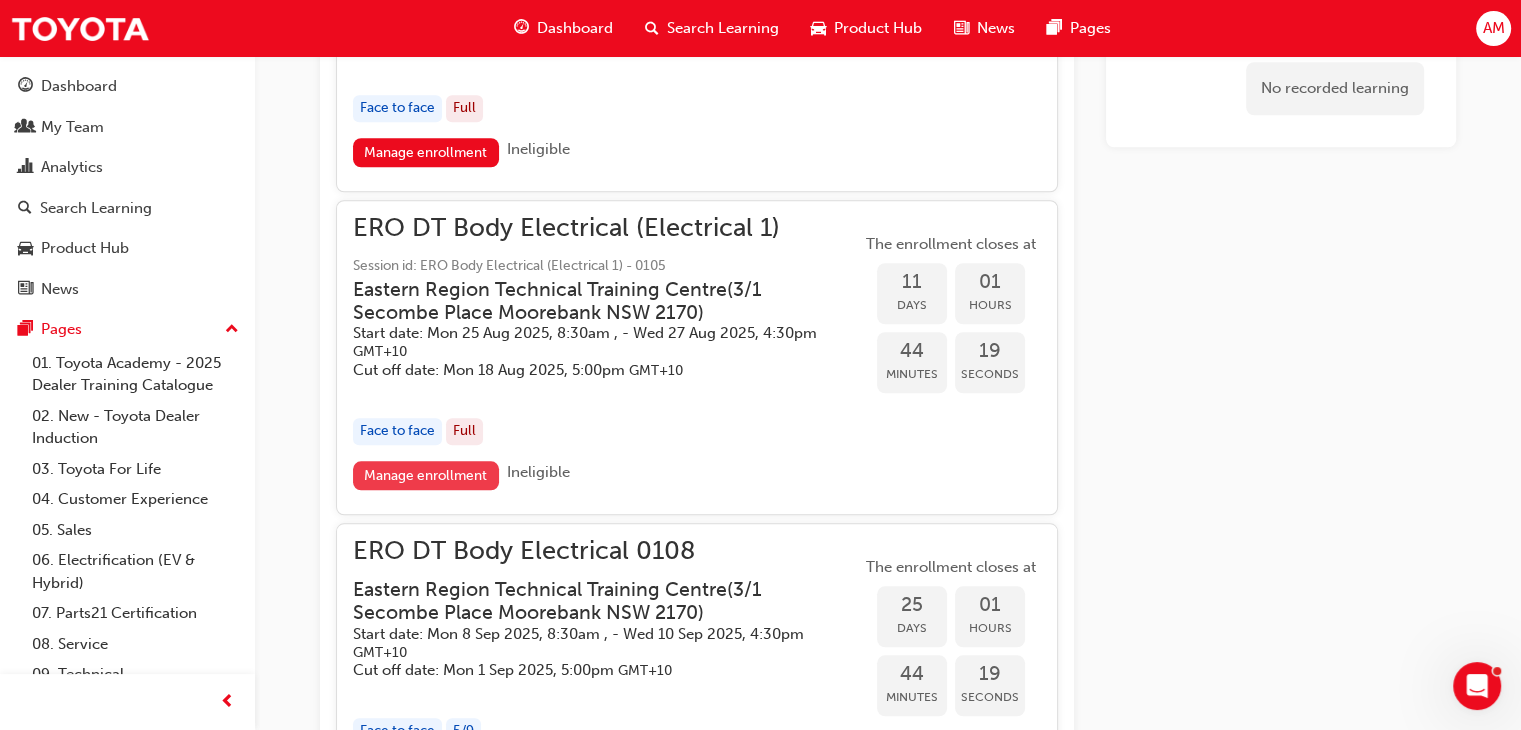 click on "Manage enrollment" at bounding box center [426, 475] 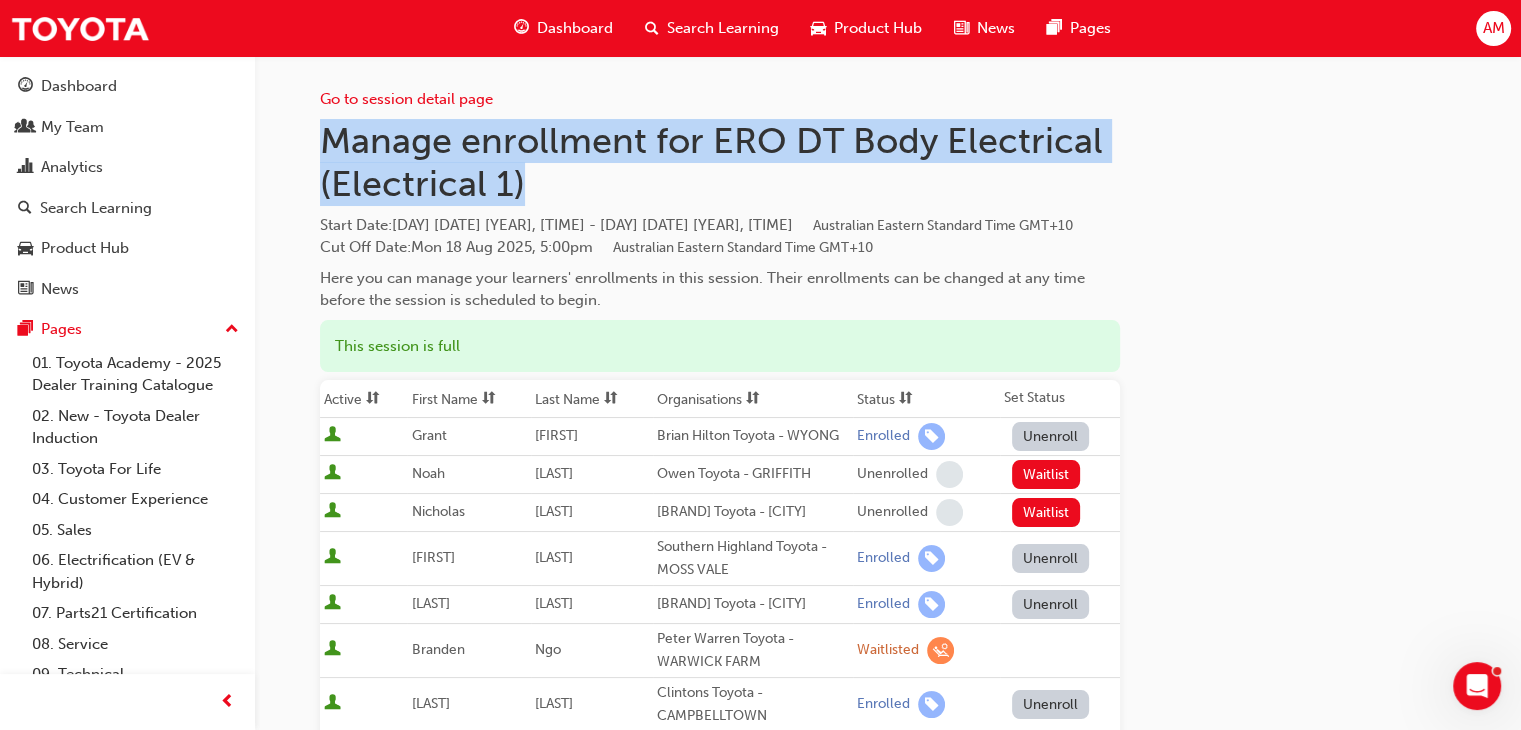 drag, startPoint x: 333, startPoint y: 135, endPoint x: 791, endPoint y: 178, distance: 460.01413 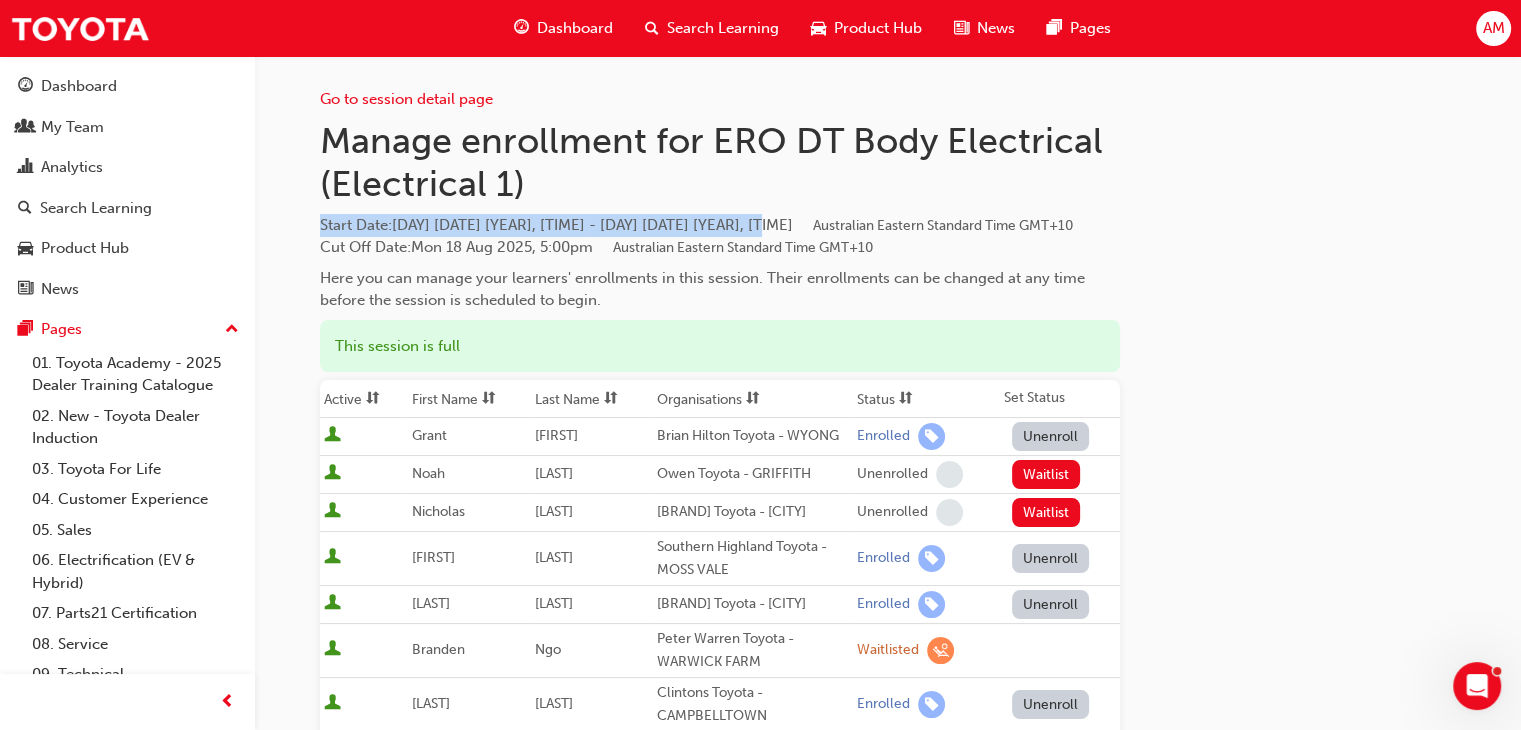 drag, startPoint x: 321, startPoint y: 223, endPoint x: 775, endPoint y: 225, distance: 454.0044 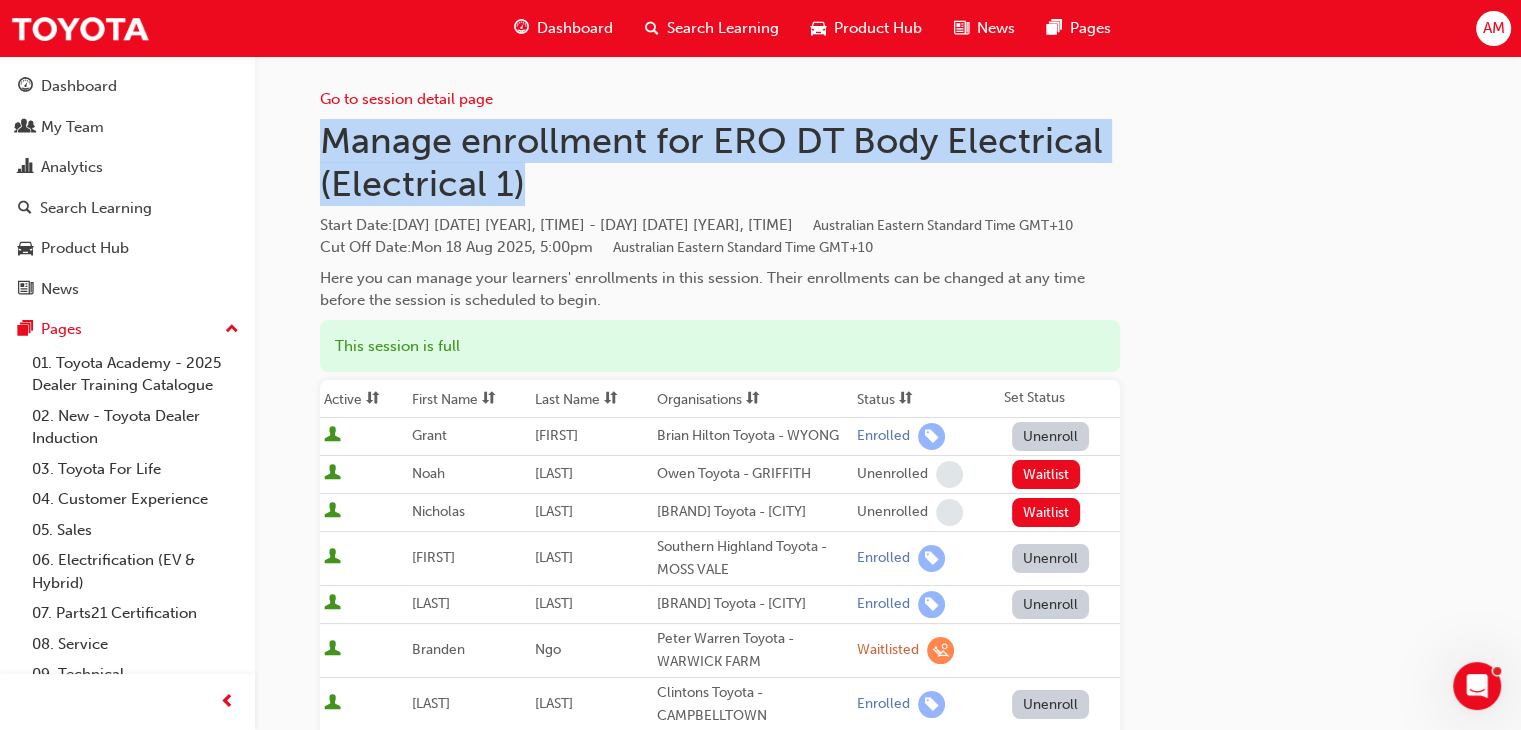 drag, startPoint x: 326, startPoint y: 133, endPoint x: 551, endPoint y: 181, distance: 230.06303 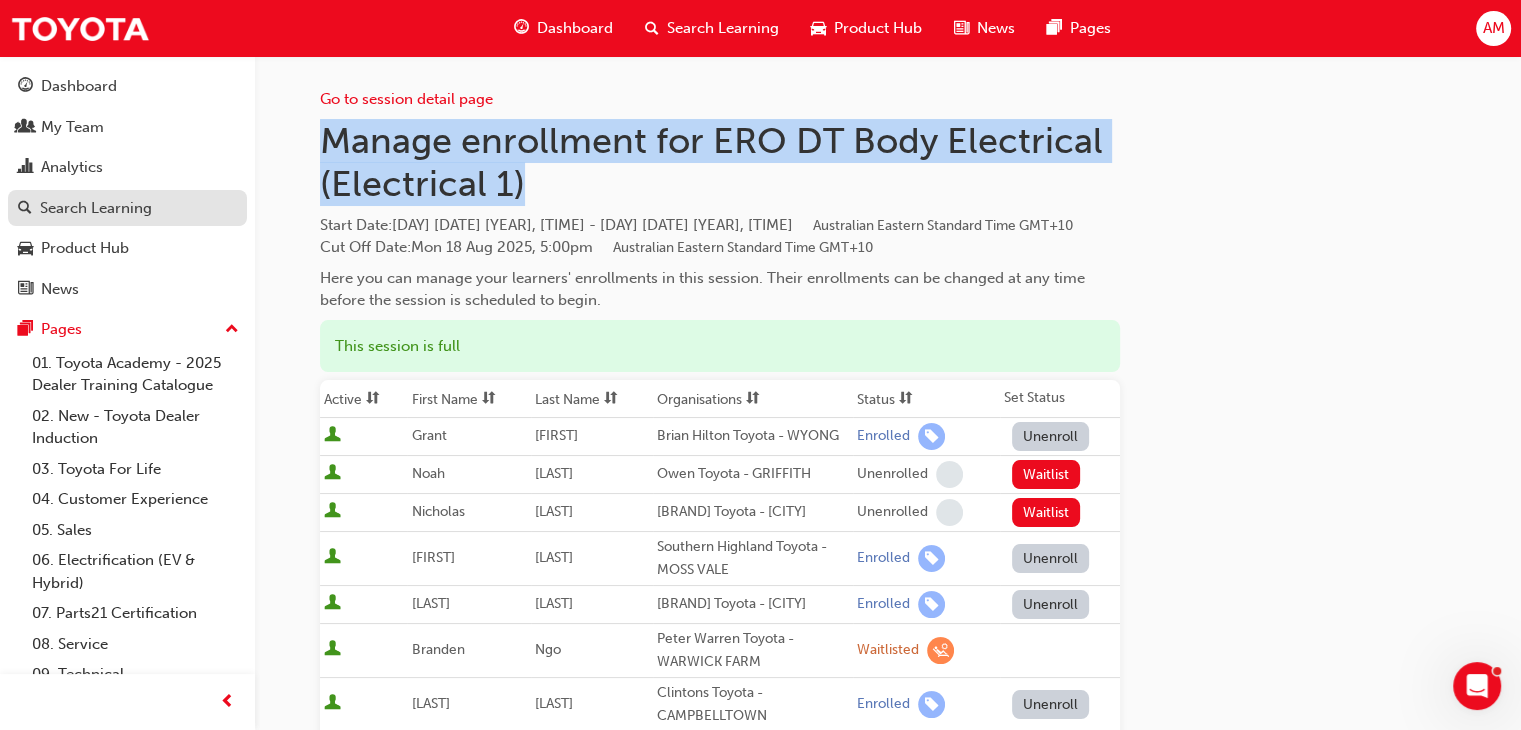 copy on "Manage enrollment for ERO DT Body Electrical (Electrical 1)" 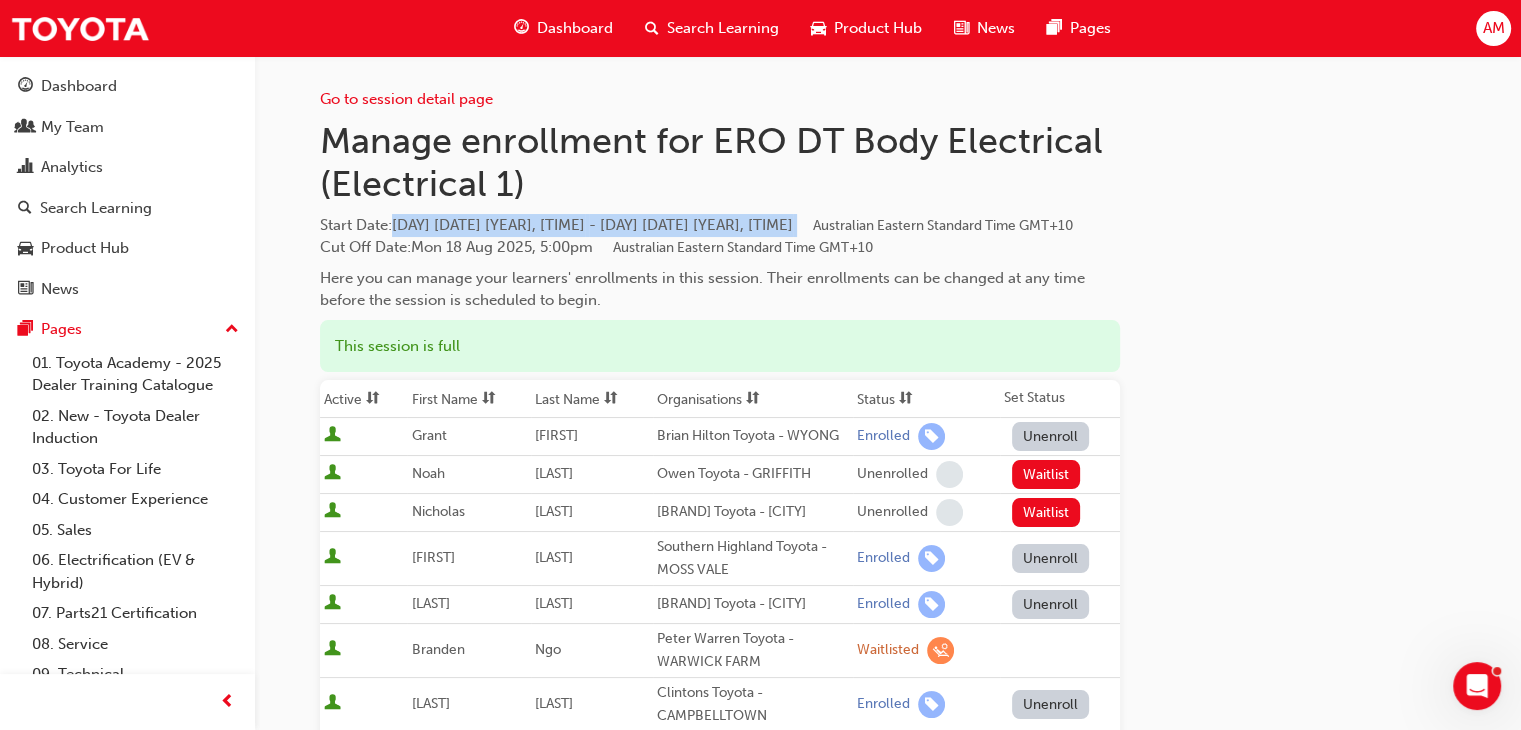drag, startPoint x: 396, startPoint y: 221, endPoint x: 782, endPoint y: 215, distance: 386.04663 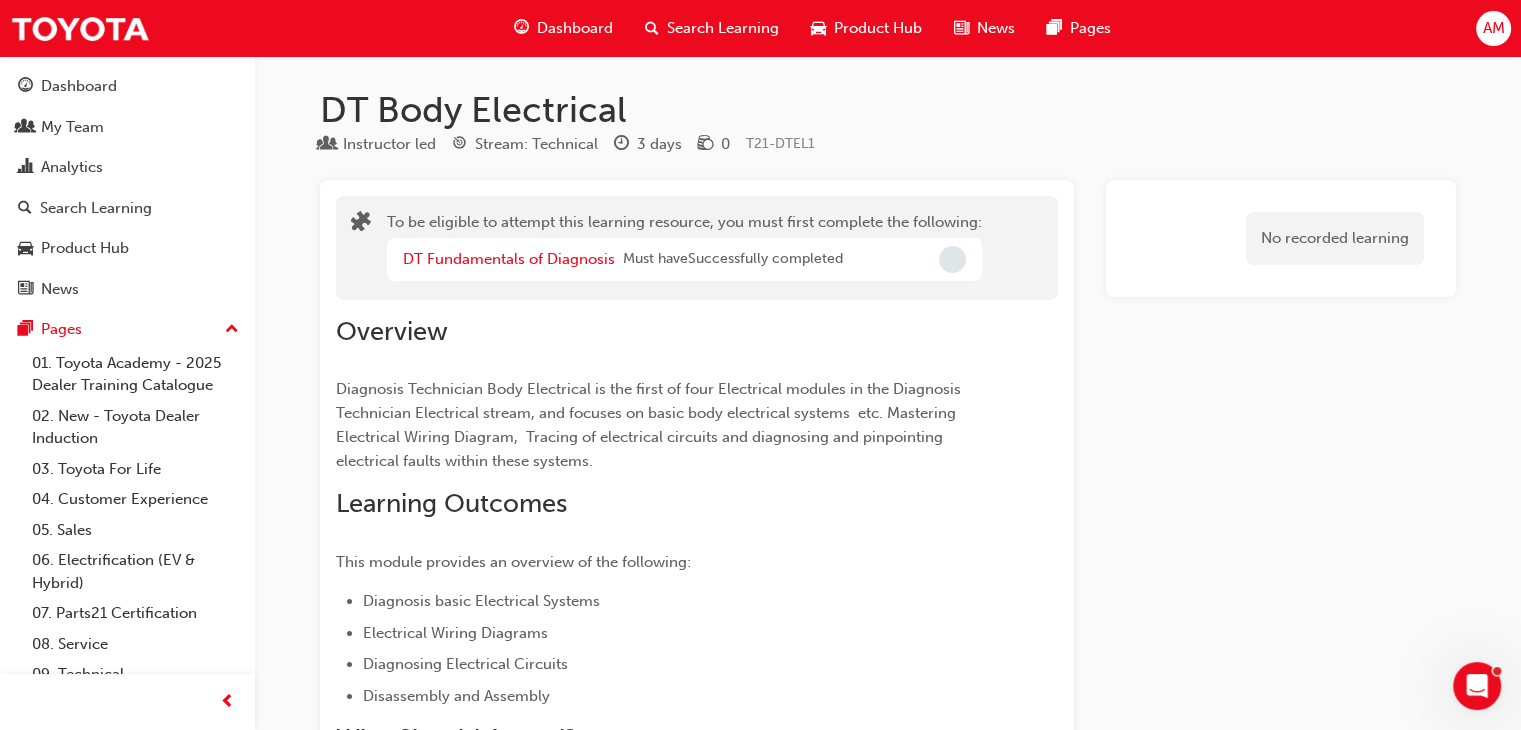 scroll, scrollTop: 1682, scrollLeft: 0, axis: vertical 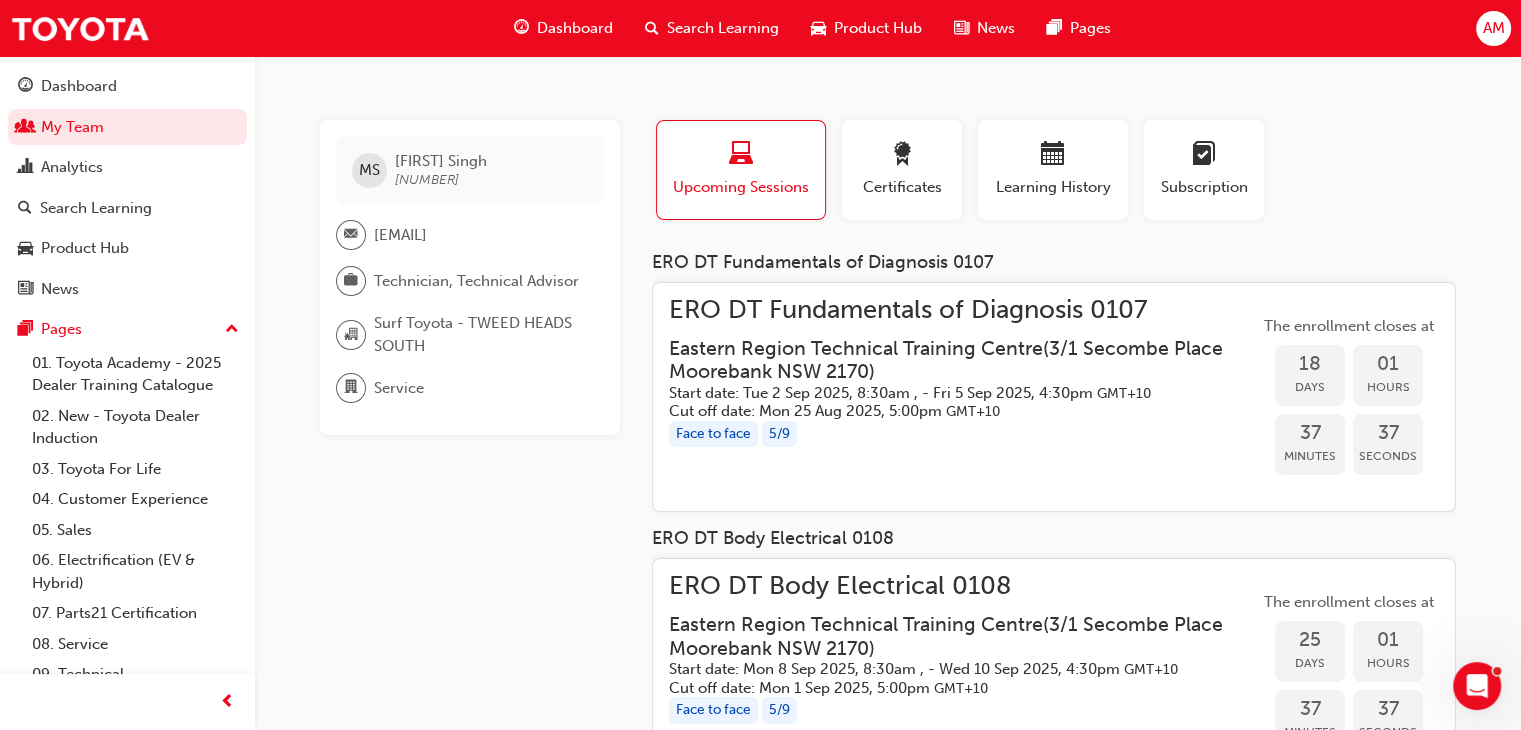 click on "ERO DT Fundamentals of Diagnosis 0107" at bounding box center (964, 310) 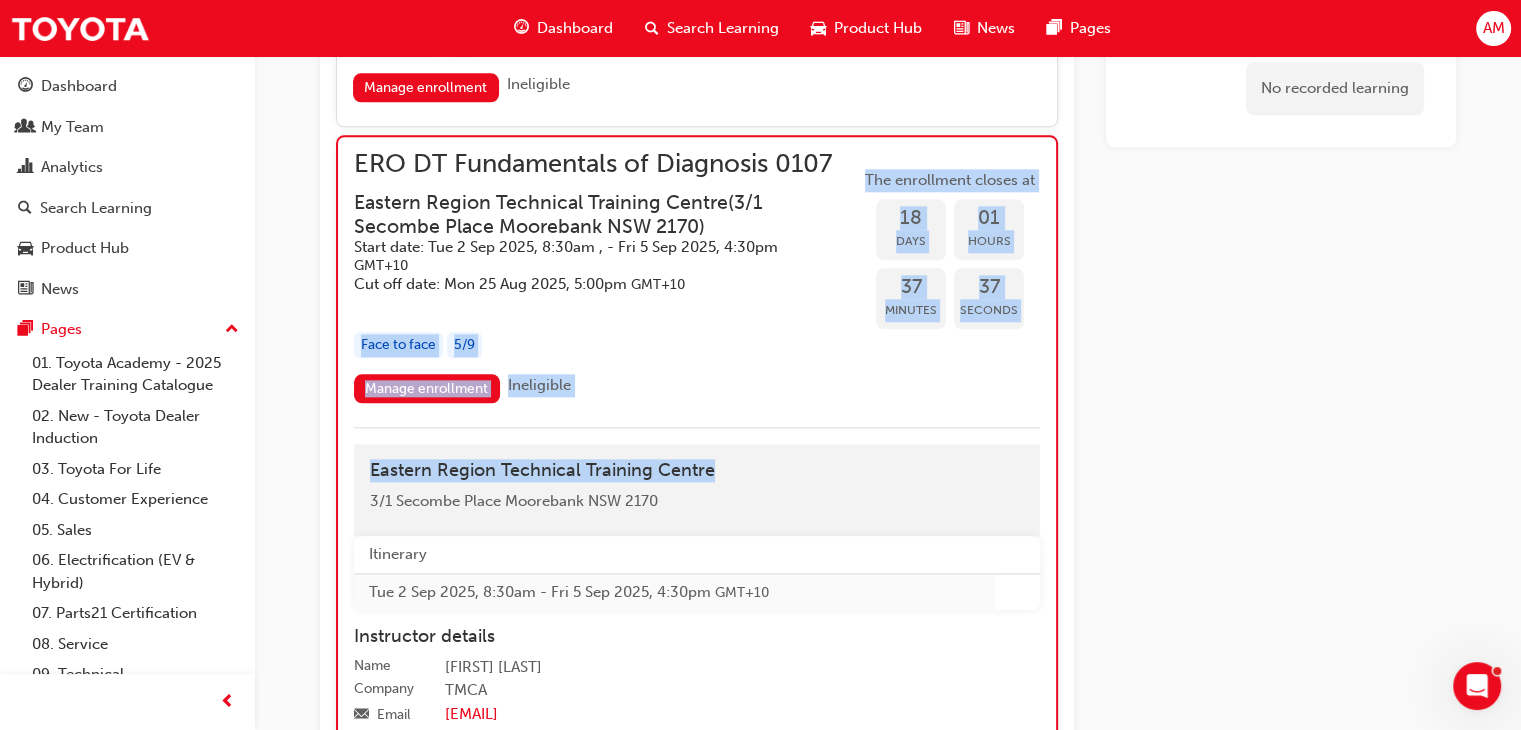 click on "ERO DT Fundamentals of Diagnosis 0107 Eastern Region Technical Training Centre ( [NUMBER]/[NUMBER] [STREET] [CITY] [STATE] [POSTAL_CODE] ) Start date: Tue 2 Sep 2025, 8:30am , - Fri 5 Sep 2025, 4:30pm GMT+10 Cut off date: Mon 25 Aug 2025, 5:00pm GMT+10 Face to face 5 / 9 The enrollment closes at 18 Days 01 Hours 37 Minutes 37 Seconds Manage enrollment Ineligible Eastern Region Technical Training Centre [NUMBER]/[NUMBER] [STREET] [CITY] [STATE] [POSTAL_CODE] Itinerary Tue 2 Sep 2025, 8:30am - Fri 5 Sep 2025, 4:30pm GMT+10 Instructor details Name [FIRST] [LAST] Company TMCA Email [EMAIL] Phone [PHONE]" at bounding box center [697, 464] 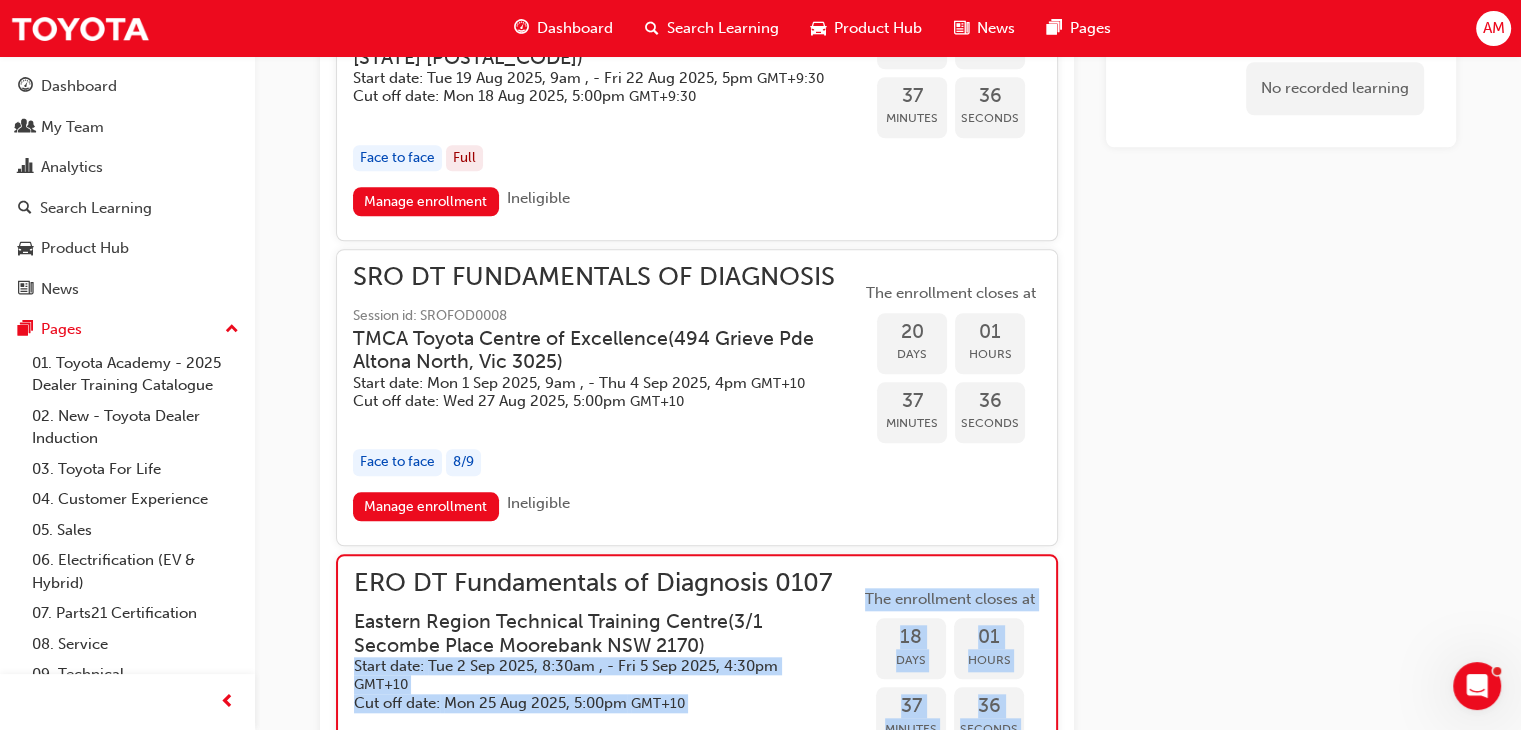 scroll, scrollTop: 1804, scrollLeft: 0, axis: vertical 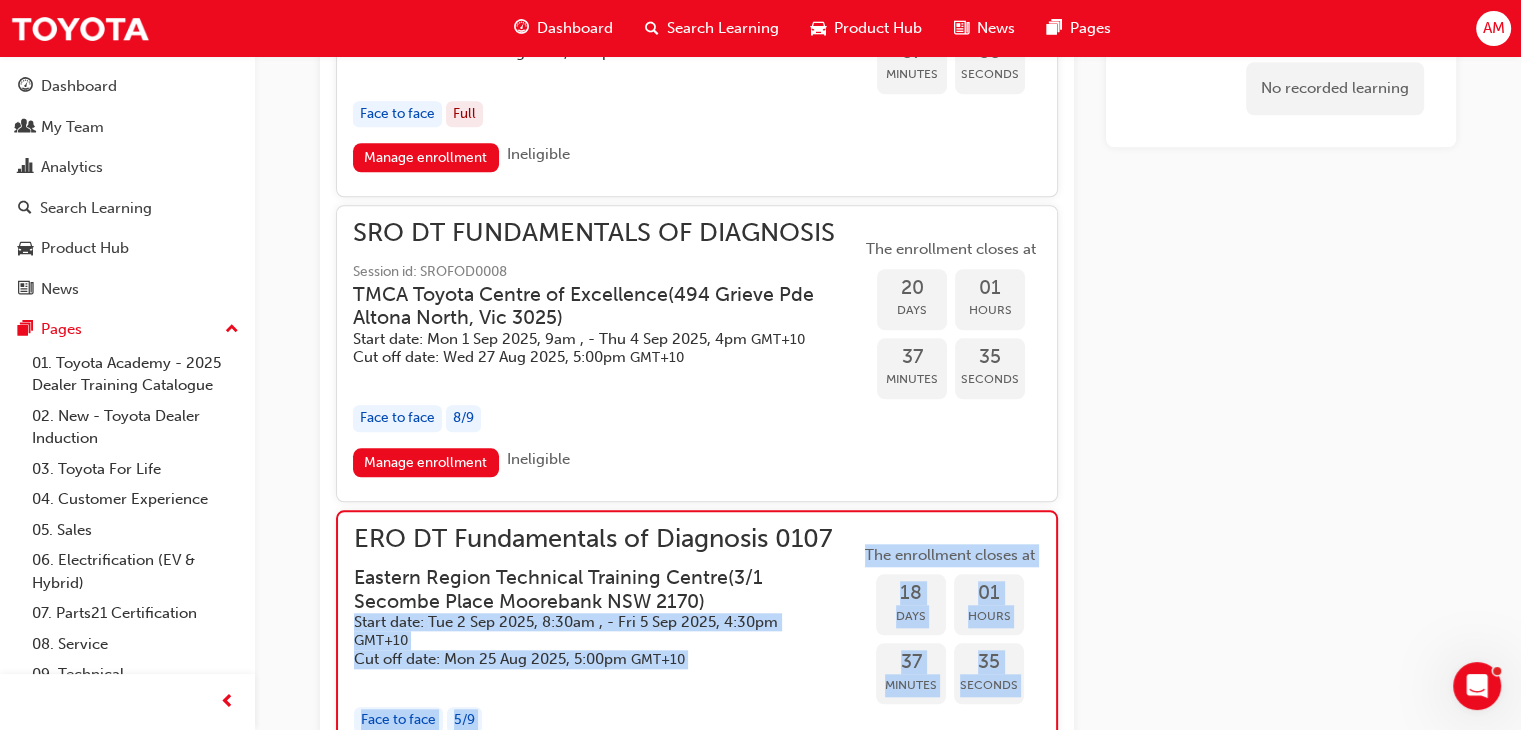 click on "Start date:   [DAY] [DATE] [YEAR], [TIME]   - [DAY] [DATE] [YEAR], [TIME]   GMT+10" at bounding box center (591, 631) 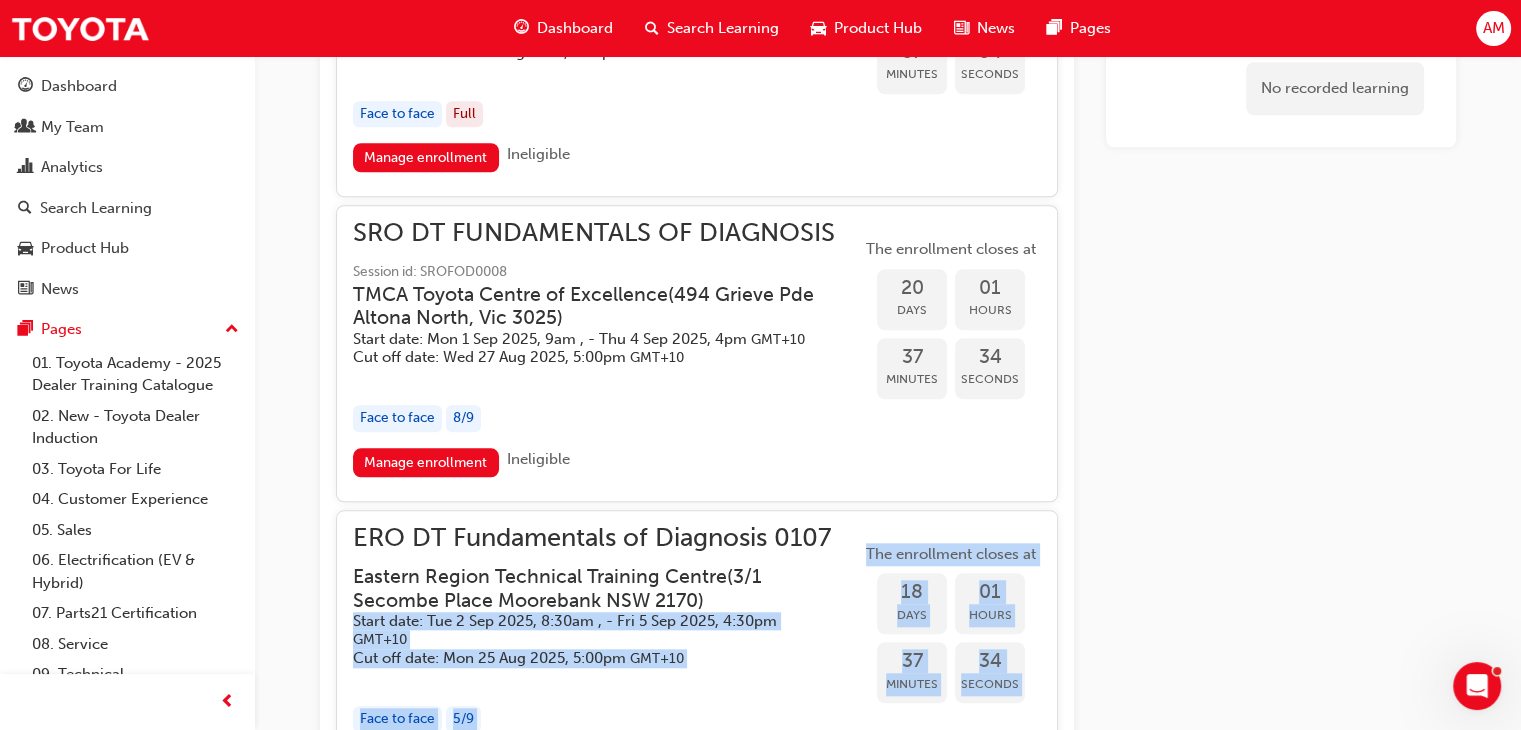 click on "ERO DT Fundamentals of Diagnosis 0107 Eastern Region Technical Training Centre ( [NUMBER]/[NUMBER] [STREET] [CITY] [STATE] [POSTAL_CODE] ) Start date: Tue 2 Sep 2025, 8:30am , - Fri 5 Sep 2025, 4:30pm GMT+10 Cut off date: Mon 25 Aug 2025, 5:00pm GMT+10" at bounding box center [607, 597] 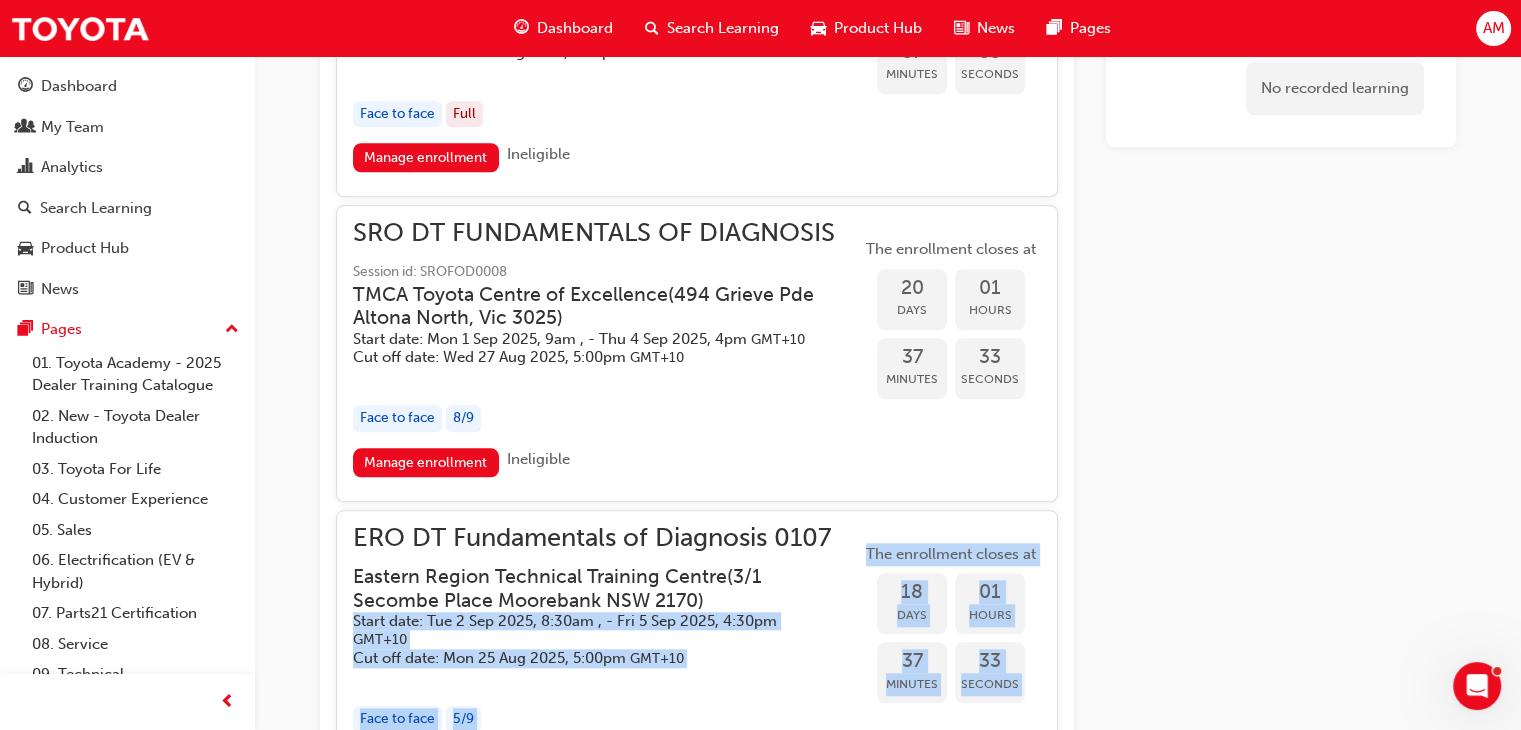drag, startPoint x: 823, startPoint y: 531, endPoint x: 690, endPoint y: 534, distance: 133.03383 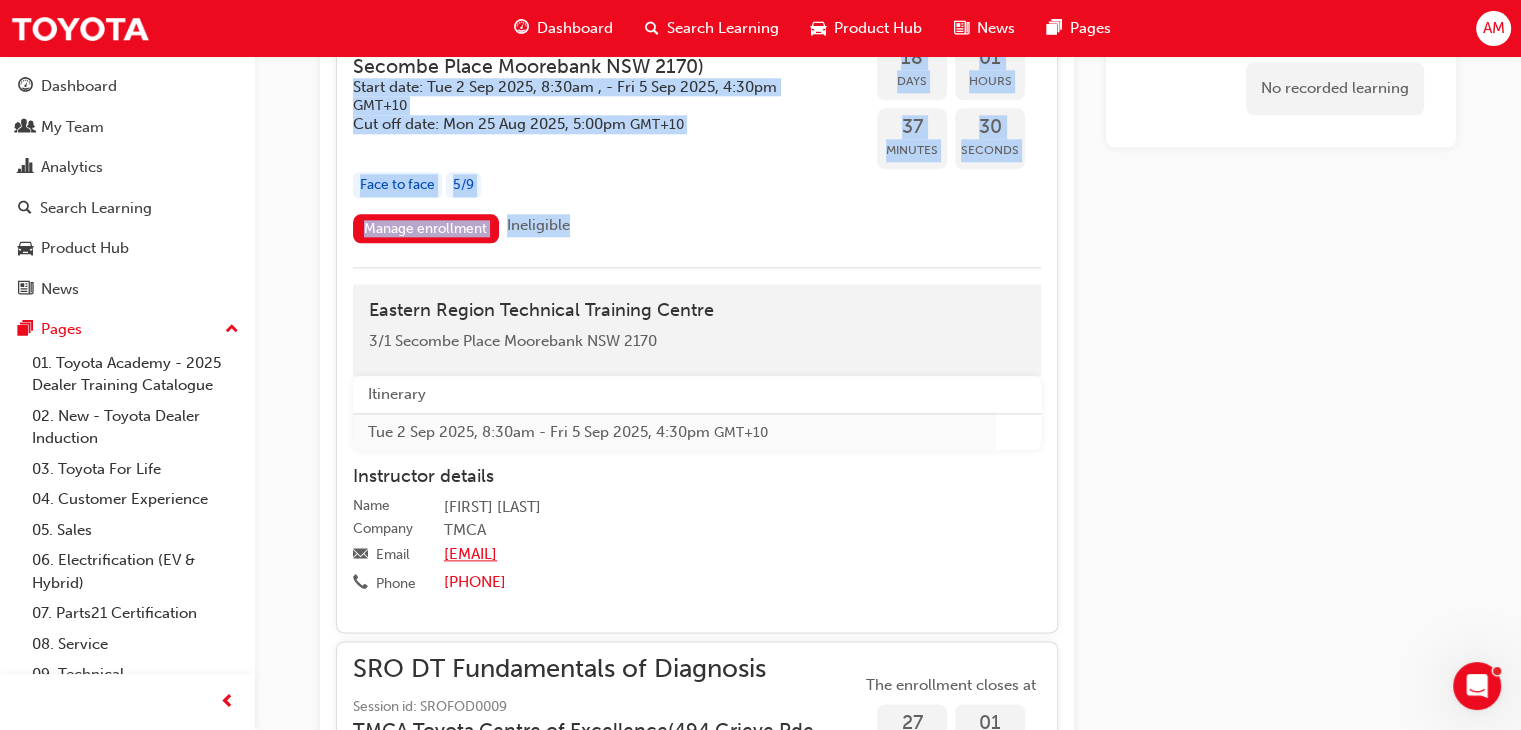 scroll, scrollTop: 2304, scrollLeft: 0, axis: vertical 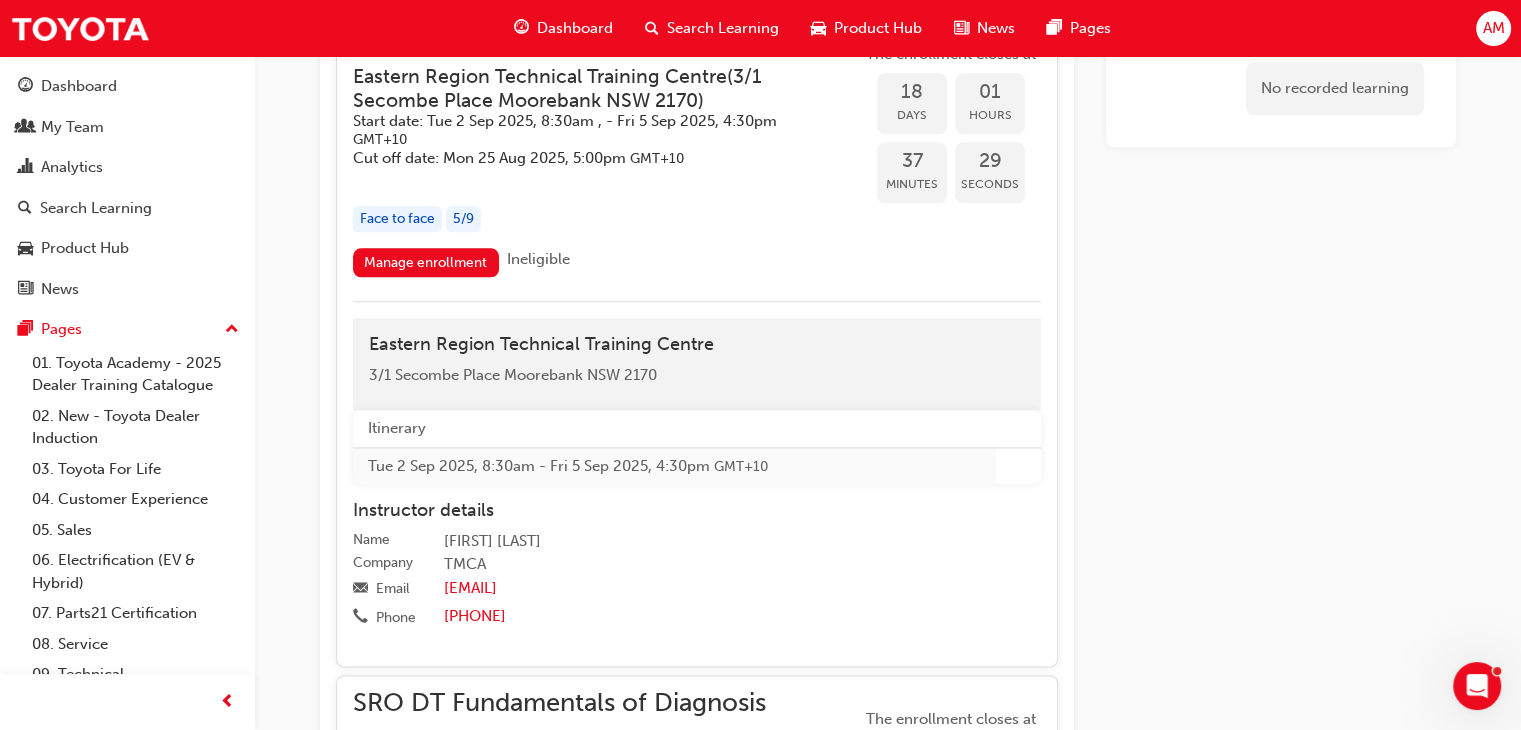 click on "Eastern Region Technical Training Centre [NUMBER]/[NUMBER] [STREET] [CITY] [STATE] [POSTAL_CODE]" at bounding box center (697, 364) 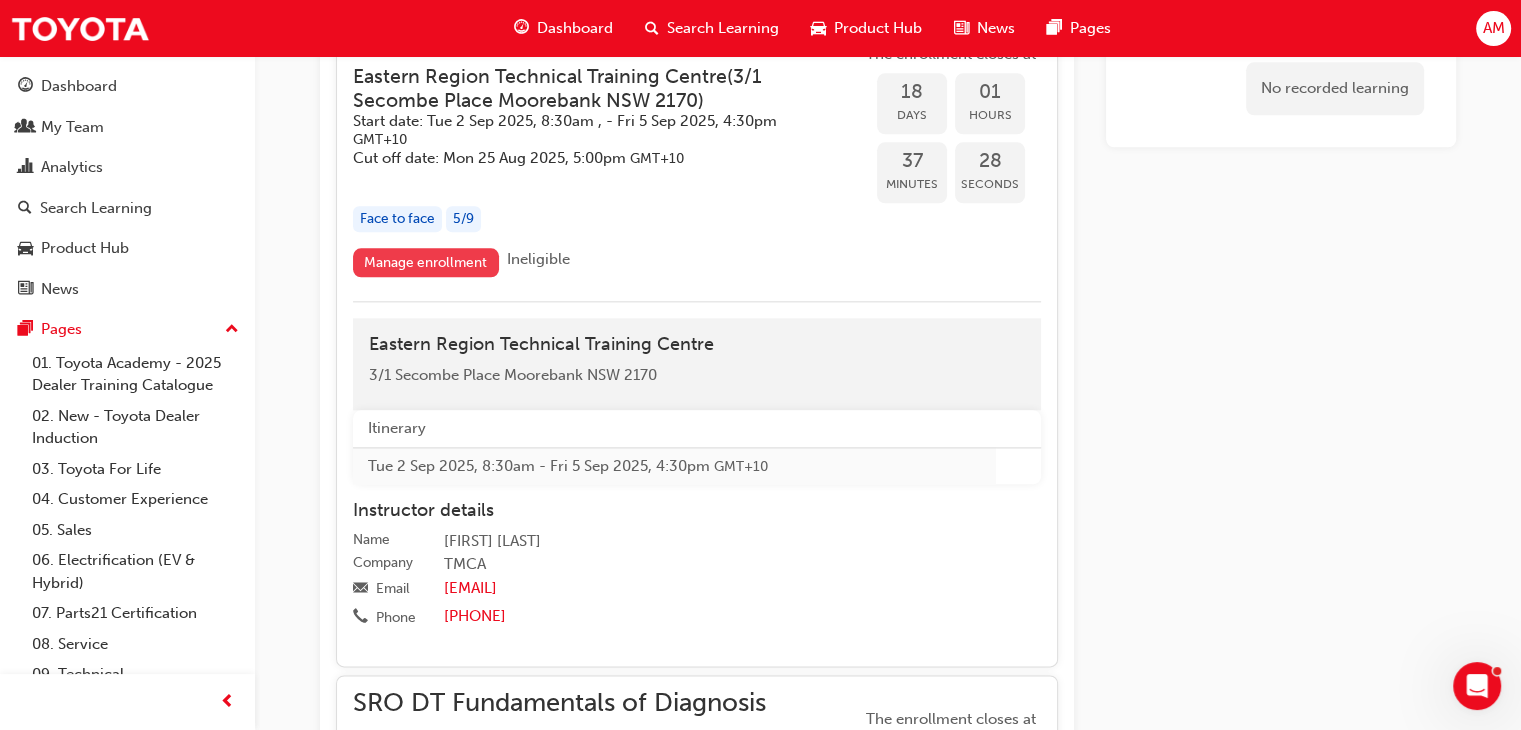 click on "Manage enrollment" at bounding box center (426, 262) 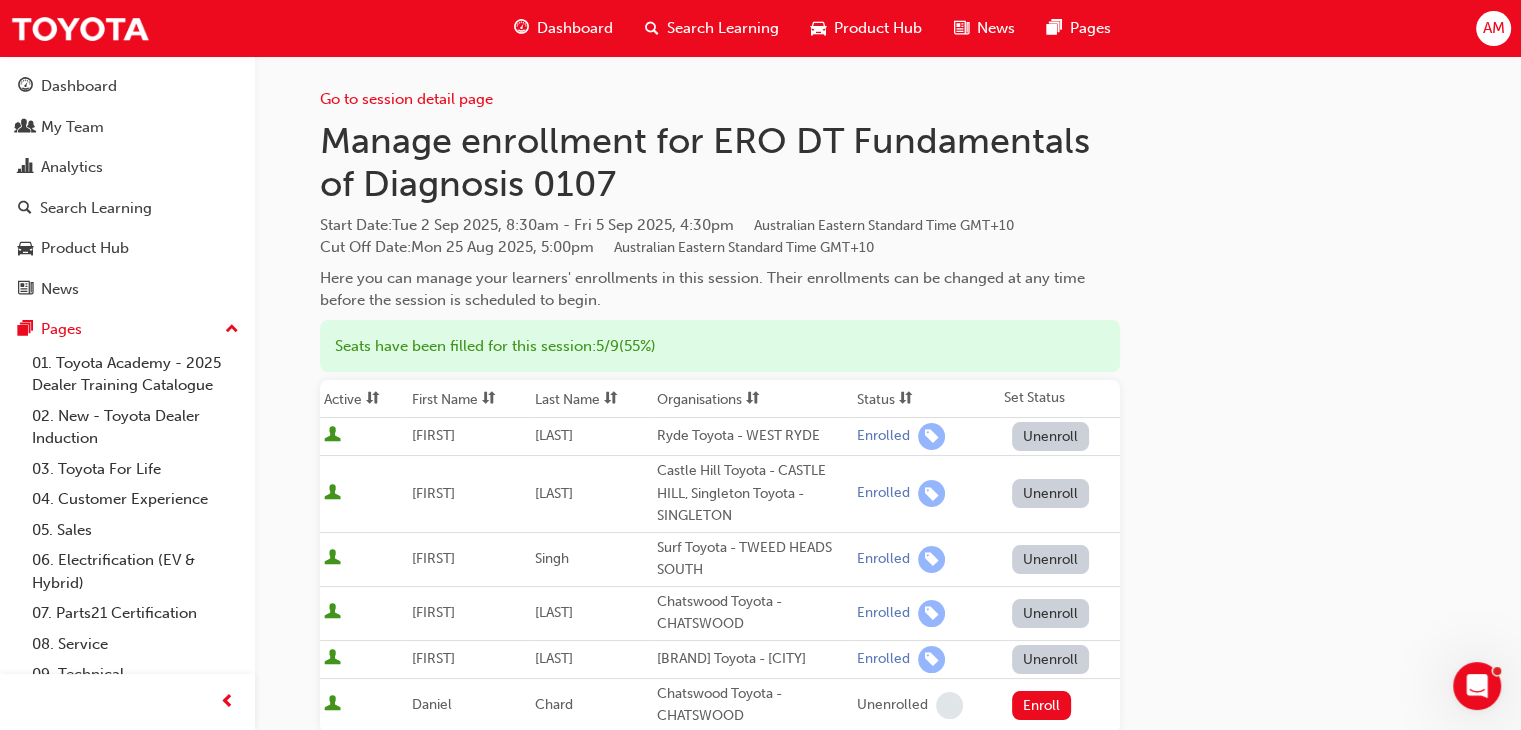 drag, startPoint x: 620, startPoint y: 174, endPoint x: 561, endPoint y: 176, distance: 59.03389 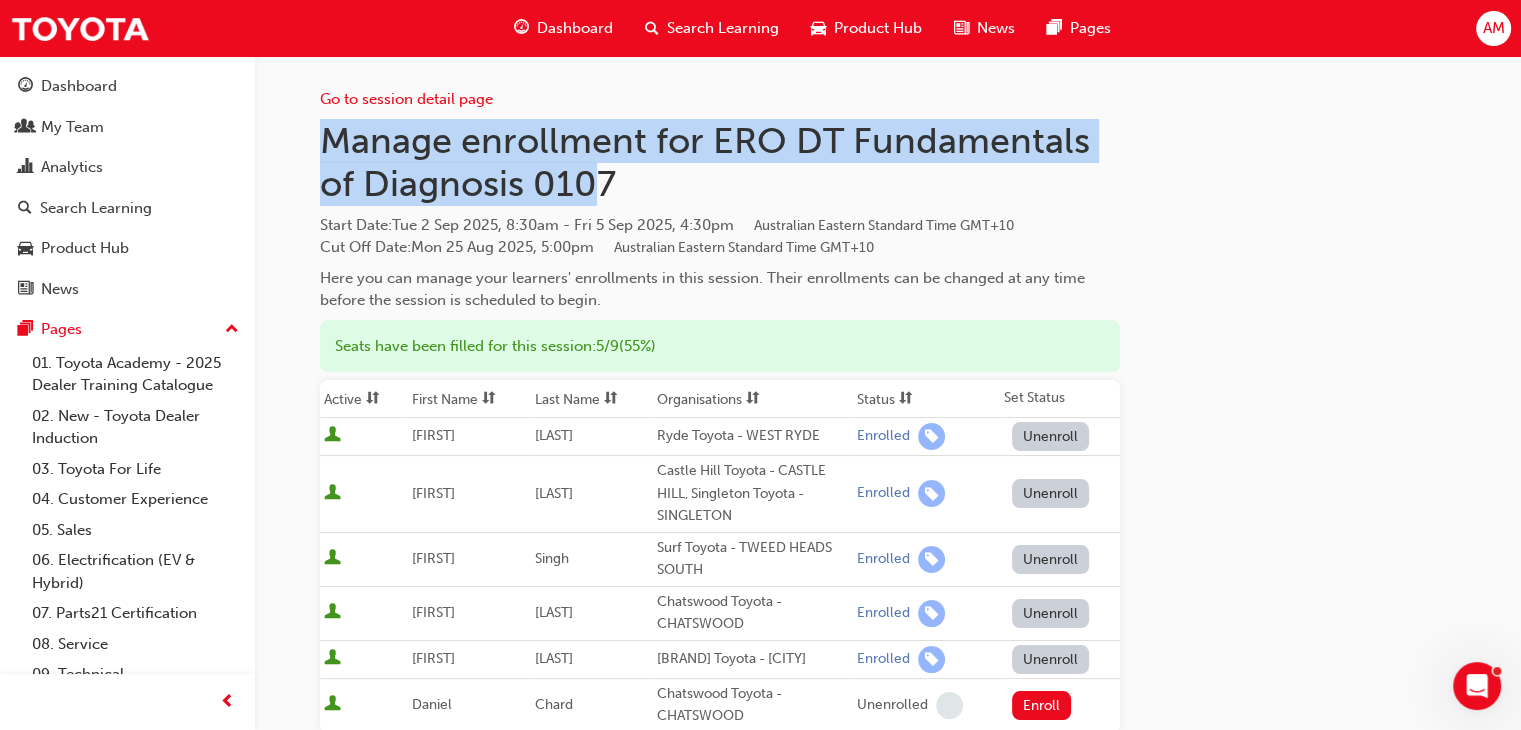drag, startPoint x: 561, startPoint y: 176, endPoint x: 322, endPoint y: 151, distance: 240.30397 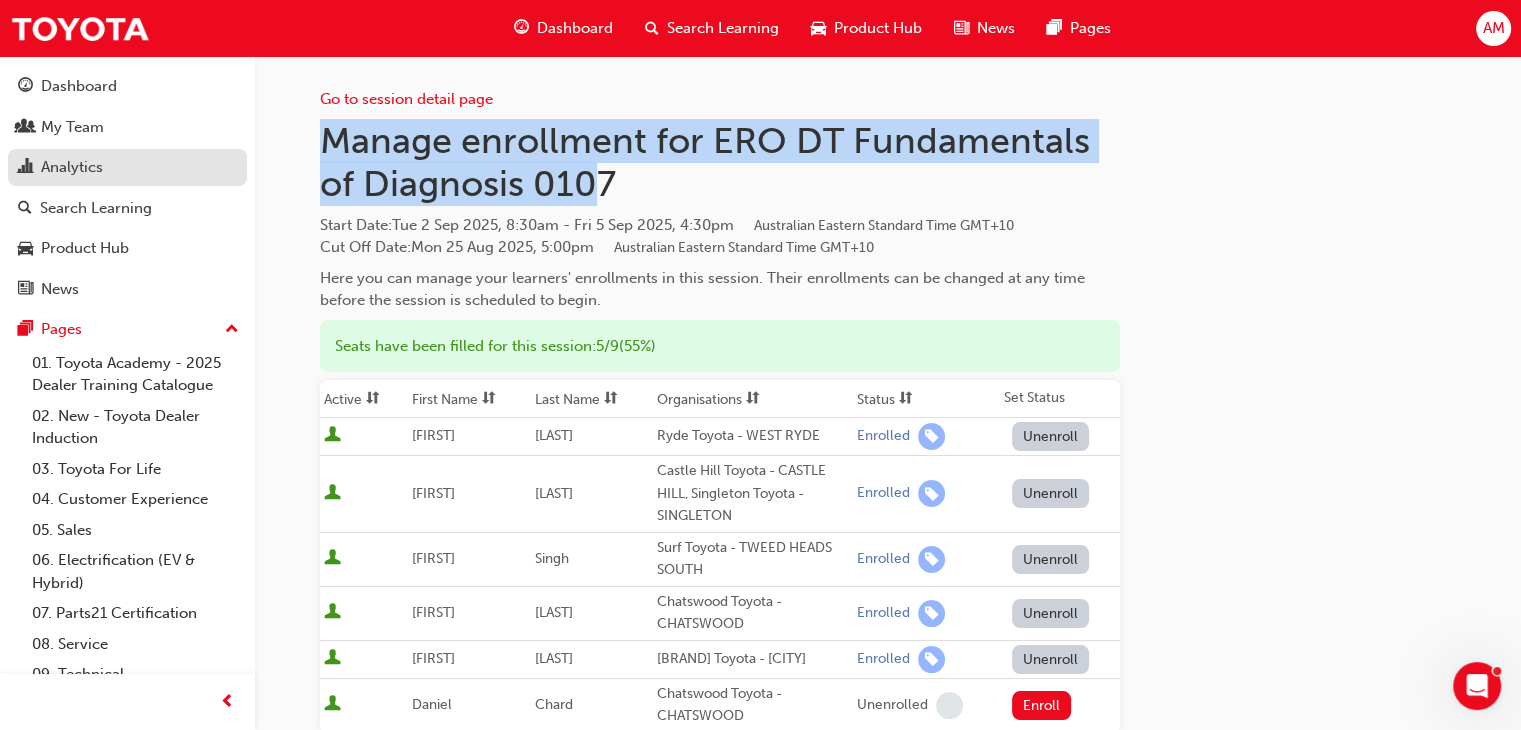 copy on "Manage enrollment for ERO DT Fundamentals of Diagnosis 010" 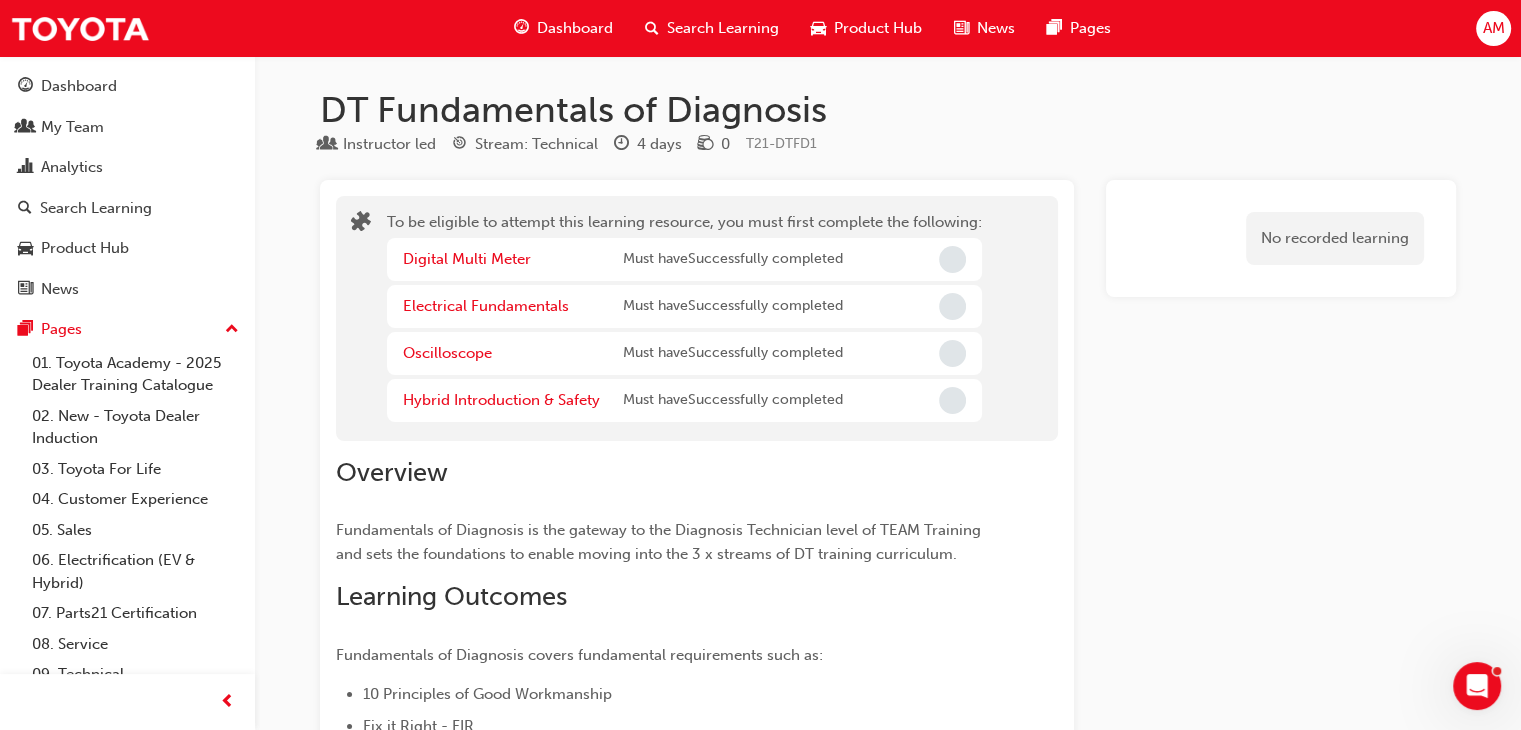 scroll, scrollTop: 2304, scrollLeft: 0, axis: vertical 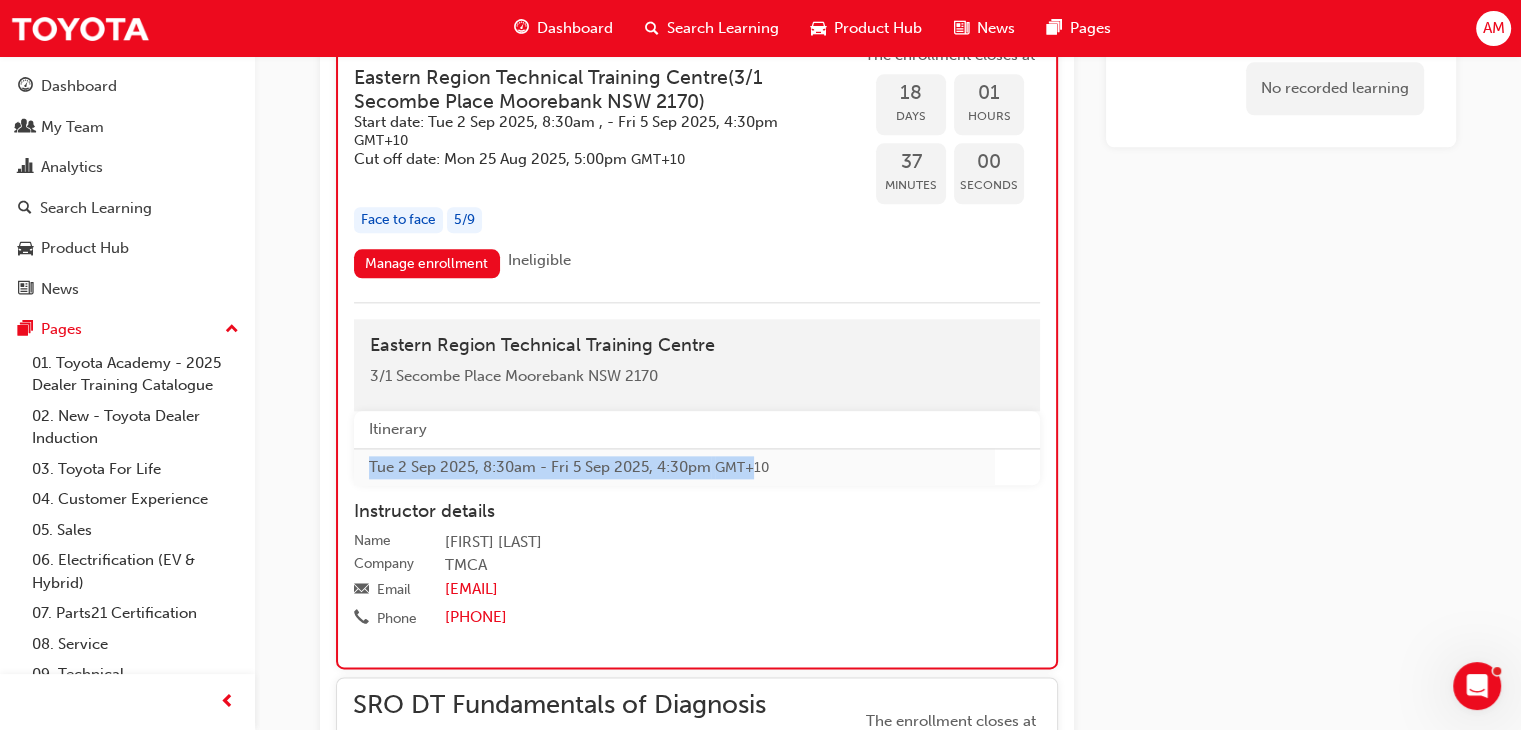 drag, startPoint x: 361, startPoint y: 459, endPoint x: 710, endPoint y: 459, distance: 349 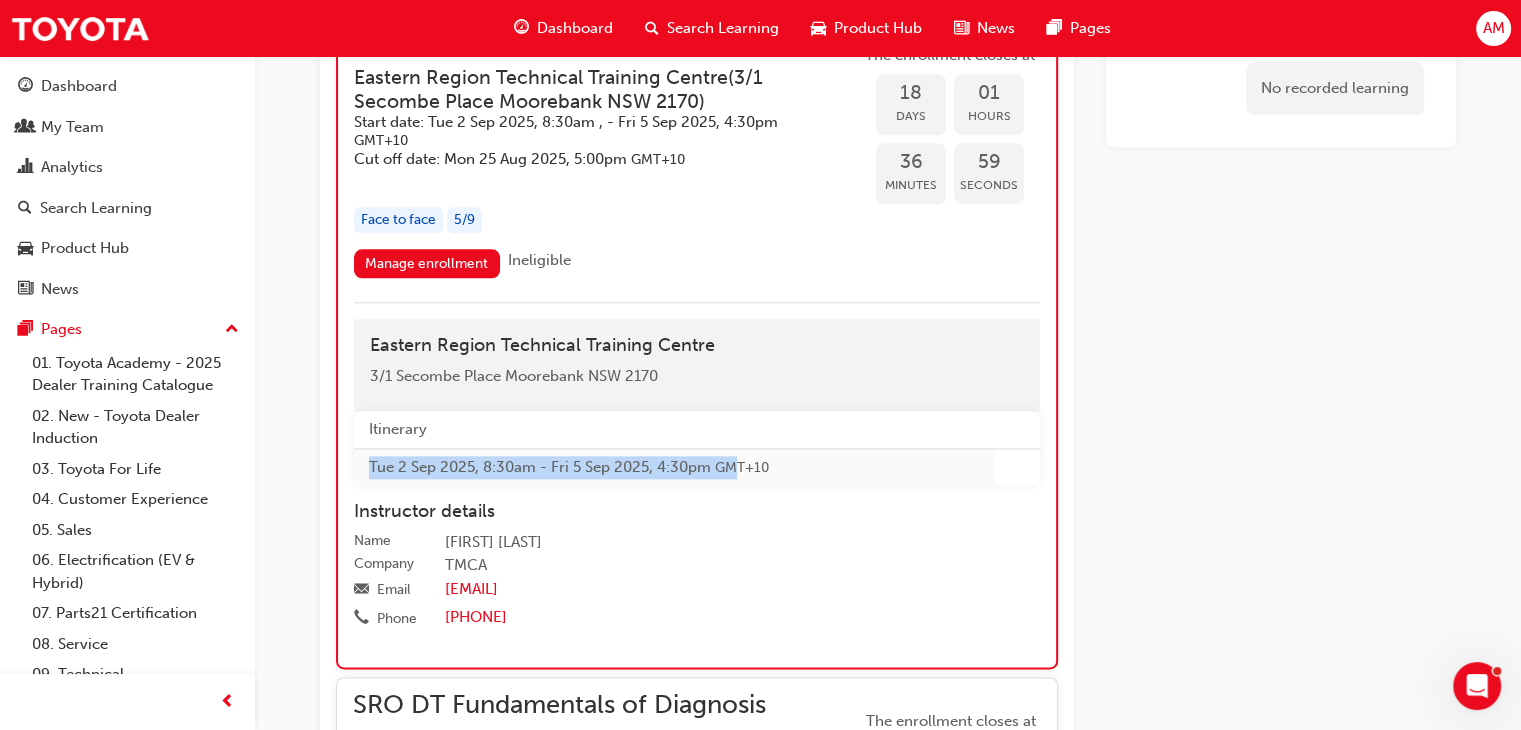 click on "Tue 2 Sep 2025, 8:30am - Fri 5 Sep 2025, 4:30pm GMT+10" at bounding box center (674, 466) 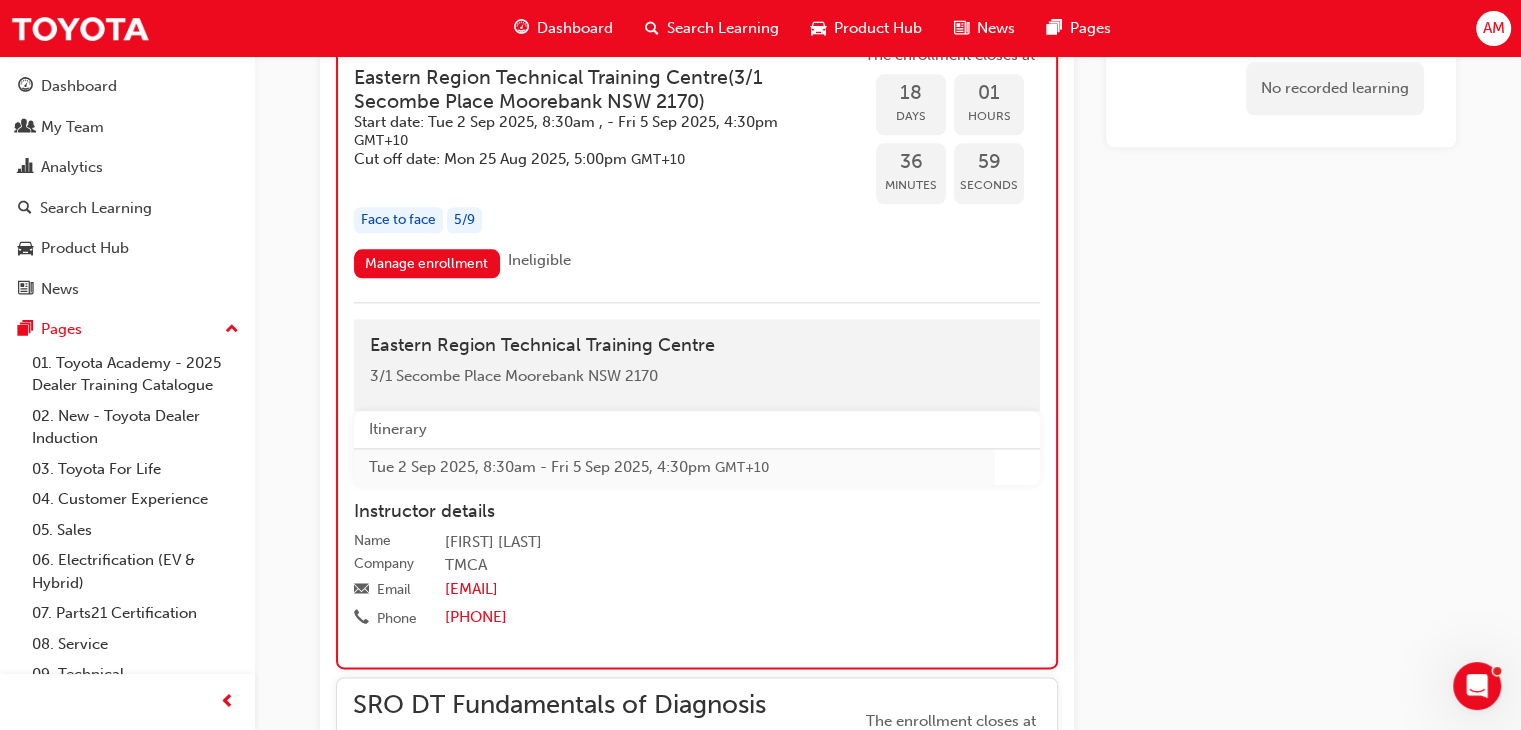 click on "Tue 2 Sep 2025, 8:30am - Fri 5 Sep 2025, 4:30pm GMT+10" at bounding box center (674, 466) 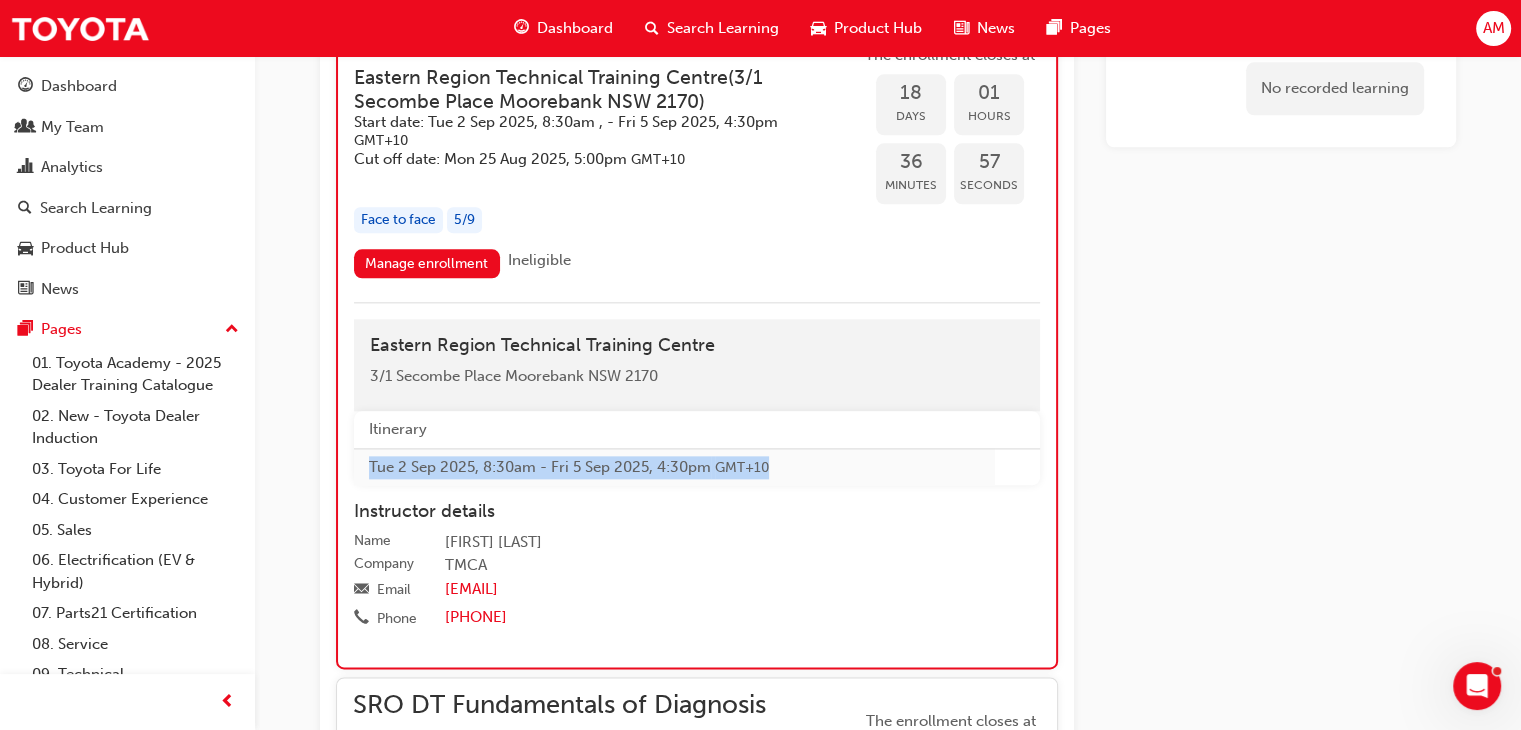 drag, startPoint x: 758, startPoint y: 465, endPoint x: 367, endPoint y: 469, distance: 391.02045 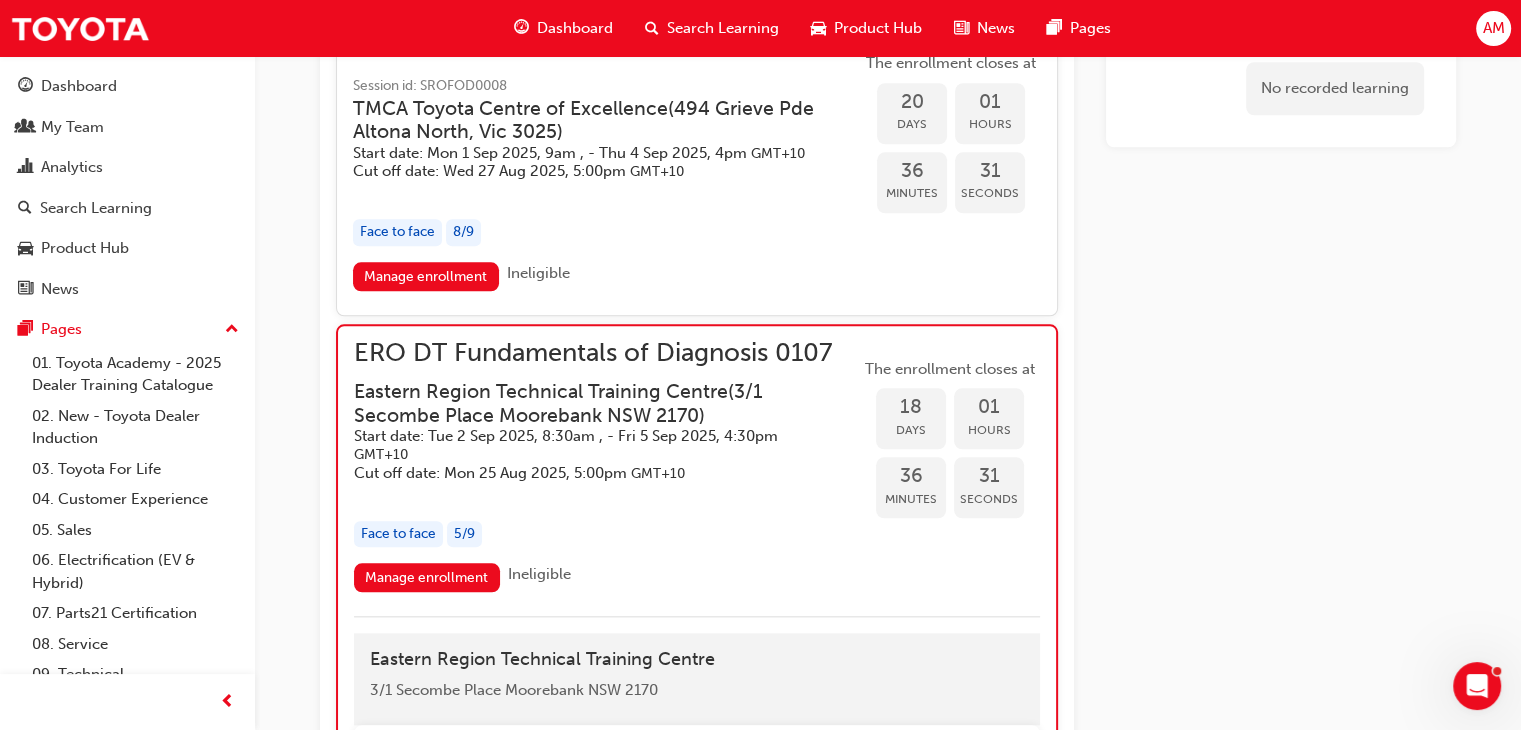 scroll, scrollTop: 1904, scrollLeft: 0, axis: vertical 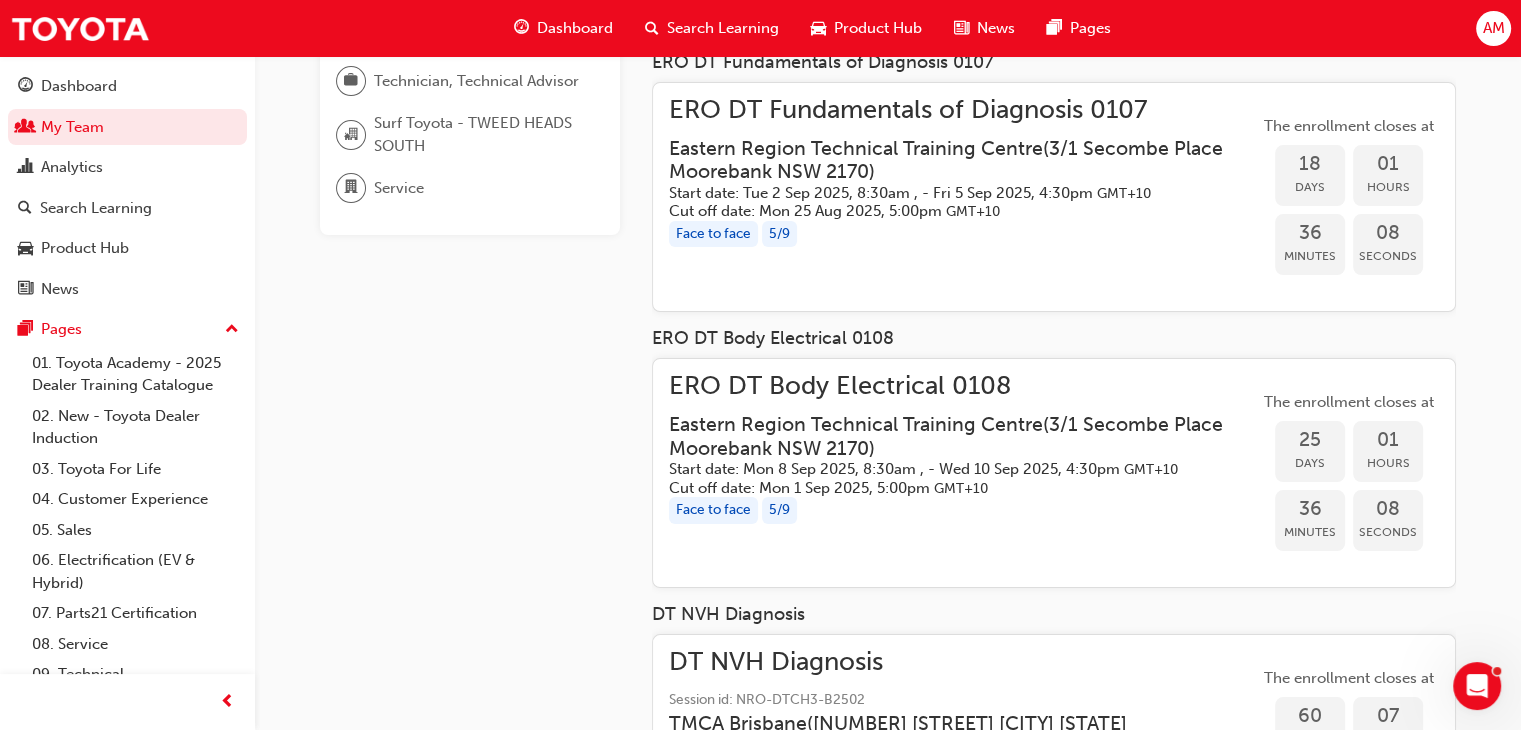 click on "ERO DT Body Electrical 0108" at bounding box center (964, 386) 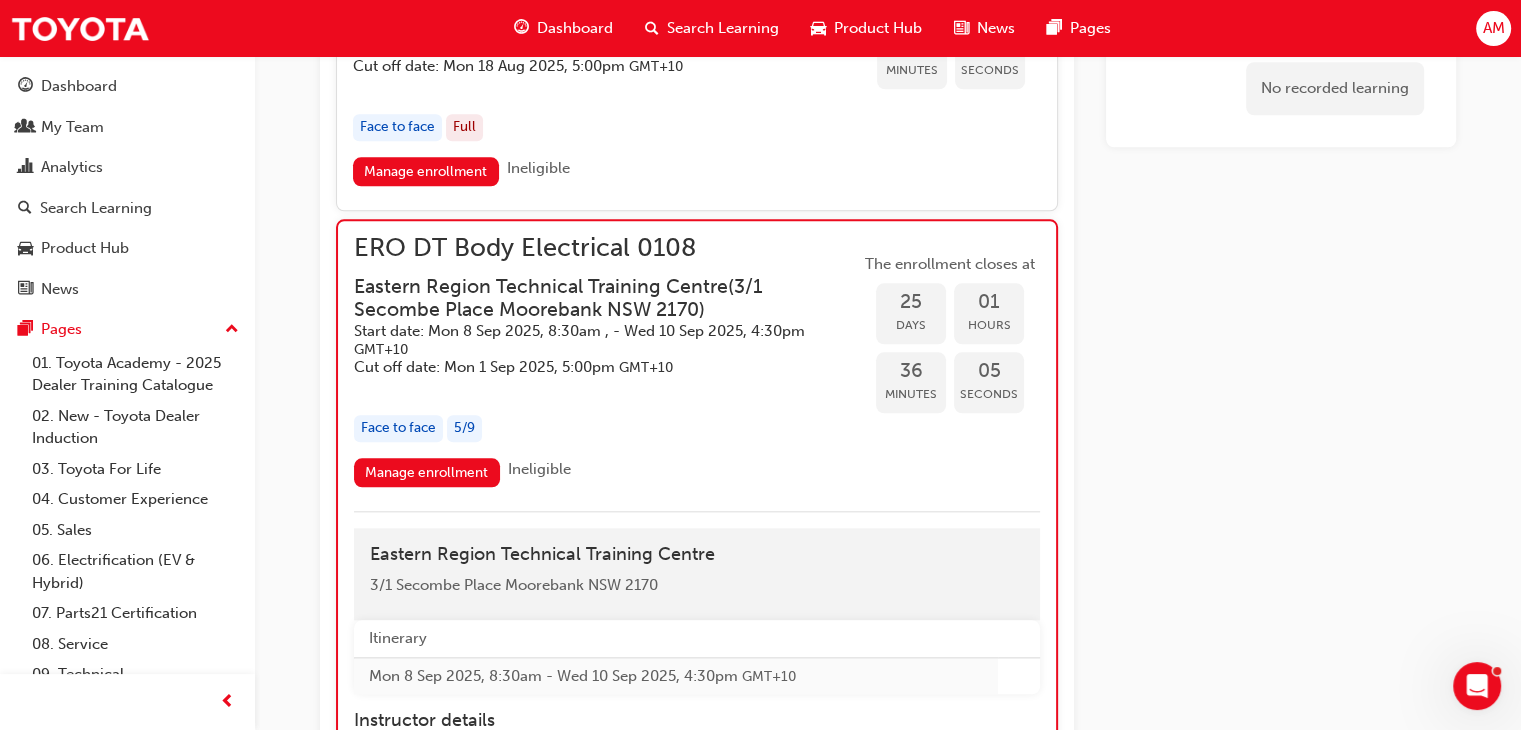 scroll, scrollTop: 1989, scrollLeft: 0, axis: vertical 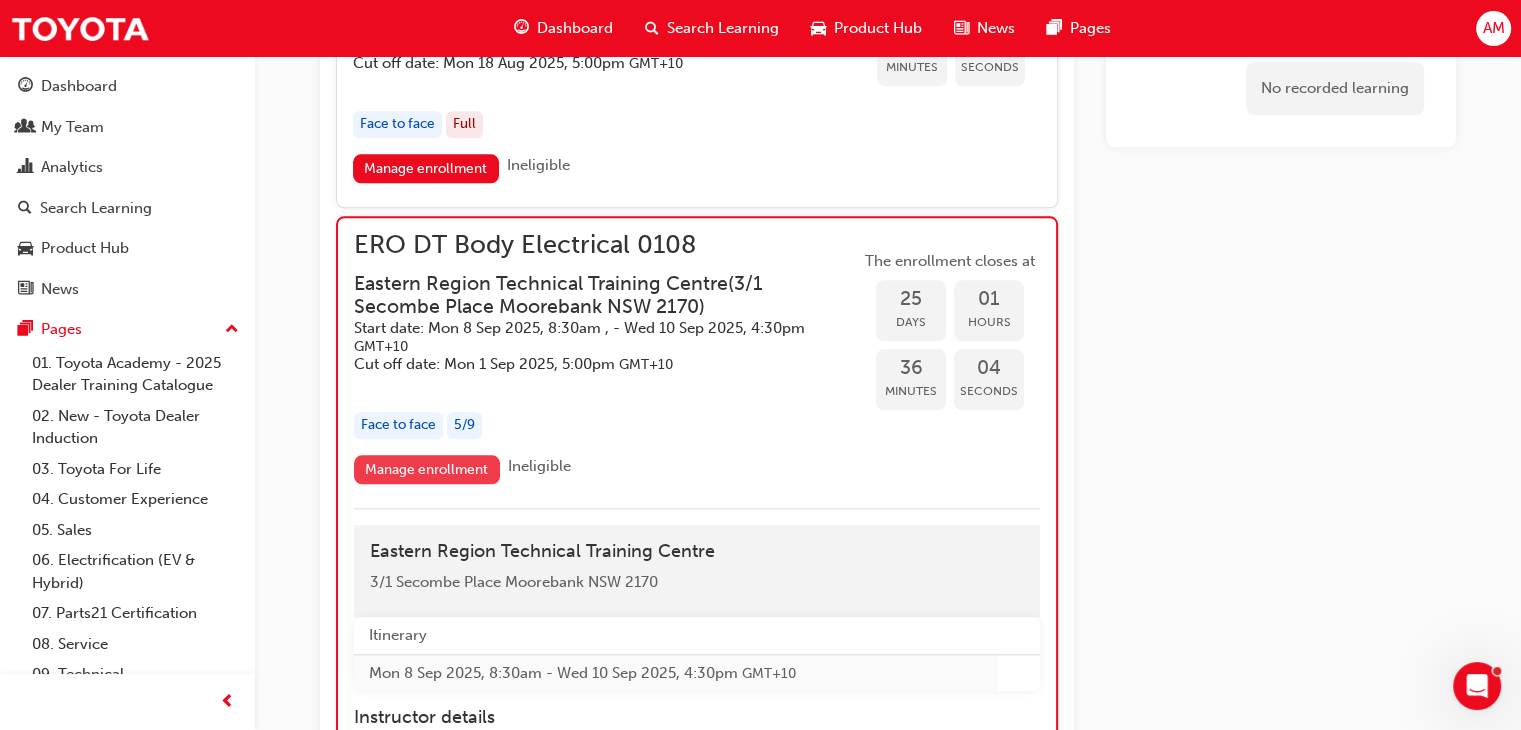 click on "Manage enrollment" at bounding box center [427, 469] 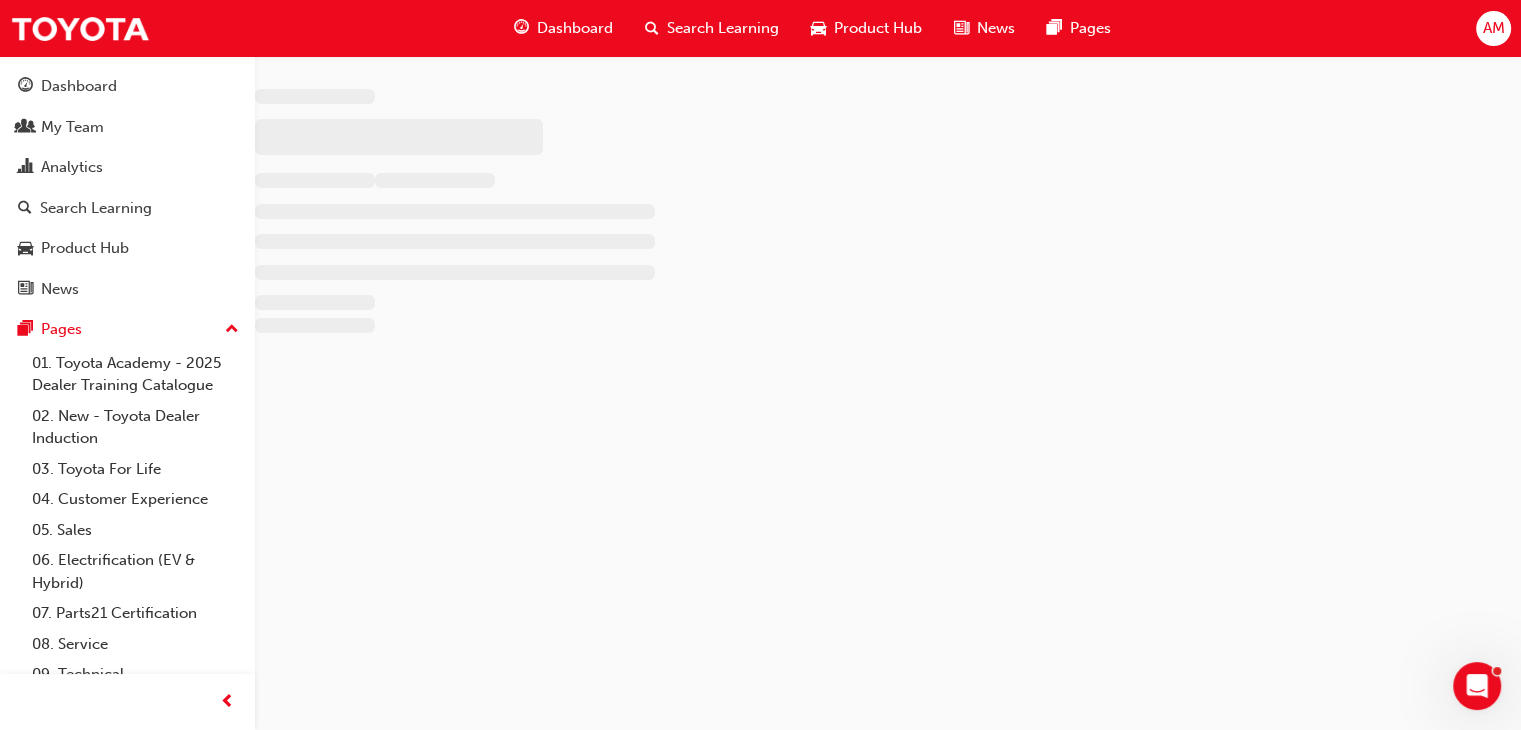 scroll, scrollTop: 0, scrollLeft: 0, axis: both 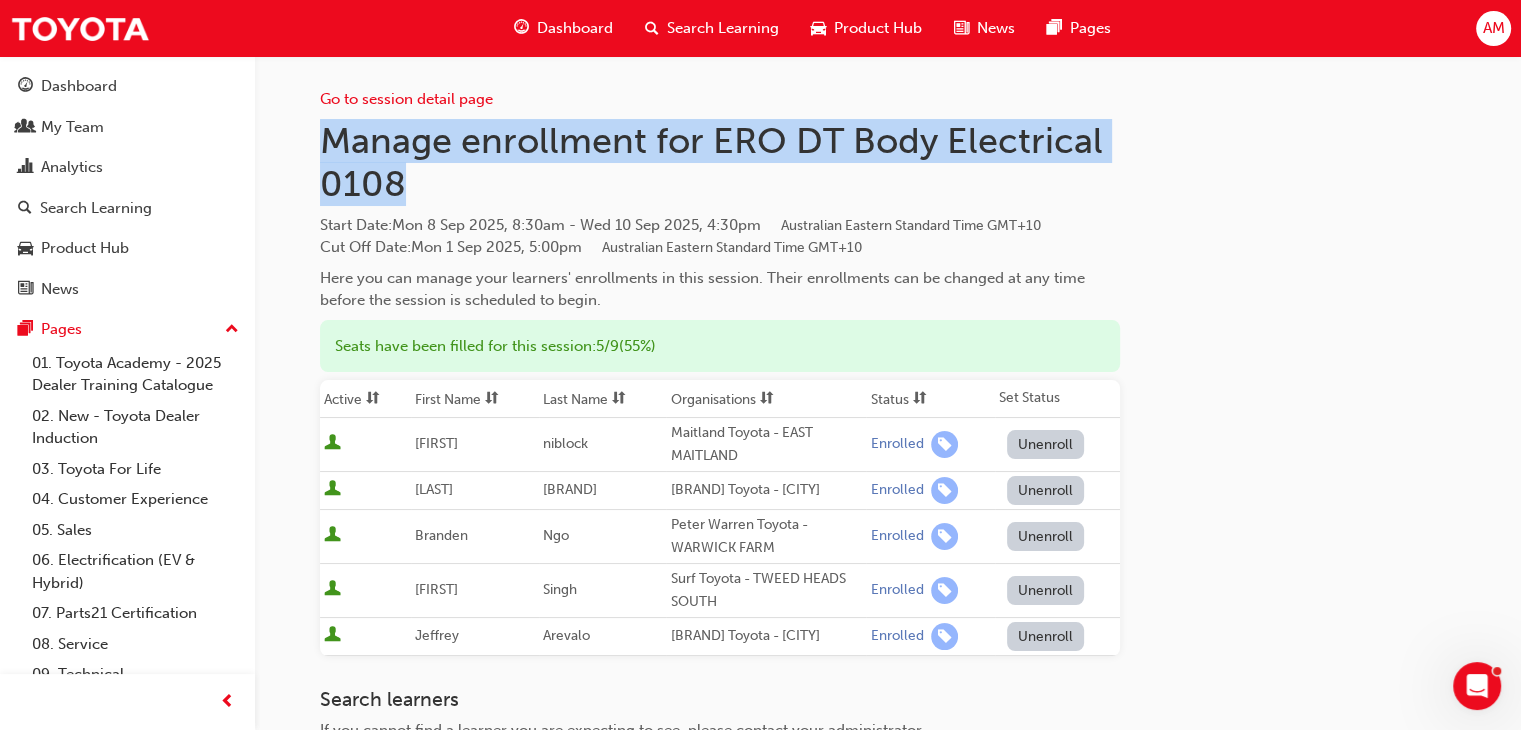 drag, startPoint x: 397, startPoint y: 155, endPoint x: 470, endPoint y: 189, distance: 80.529495 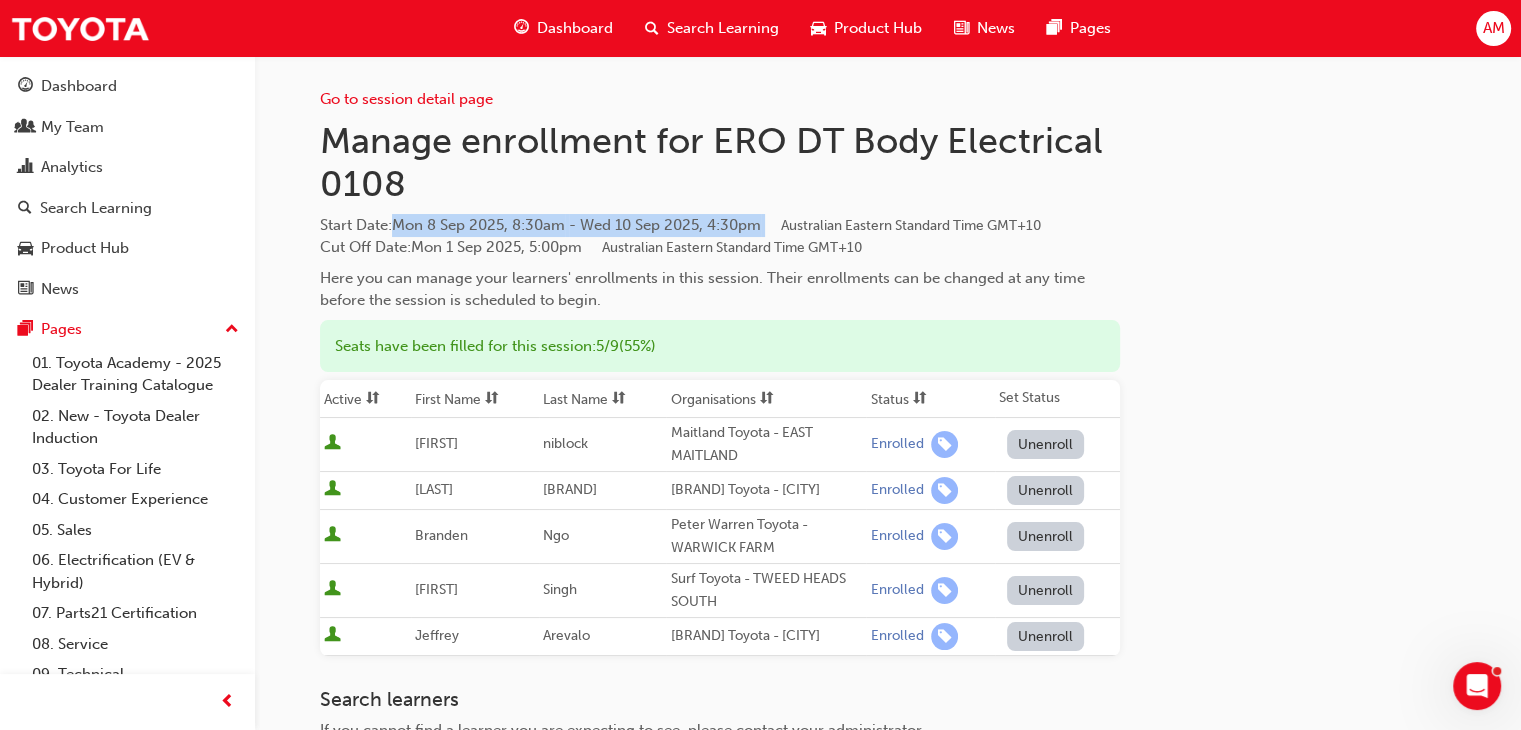 drag, startPoint x: 400, startPoint y: 221, endPoint x: 771, endPoint y: 221, distance: 371 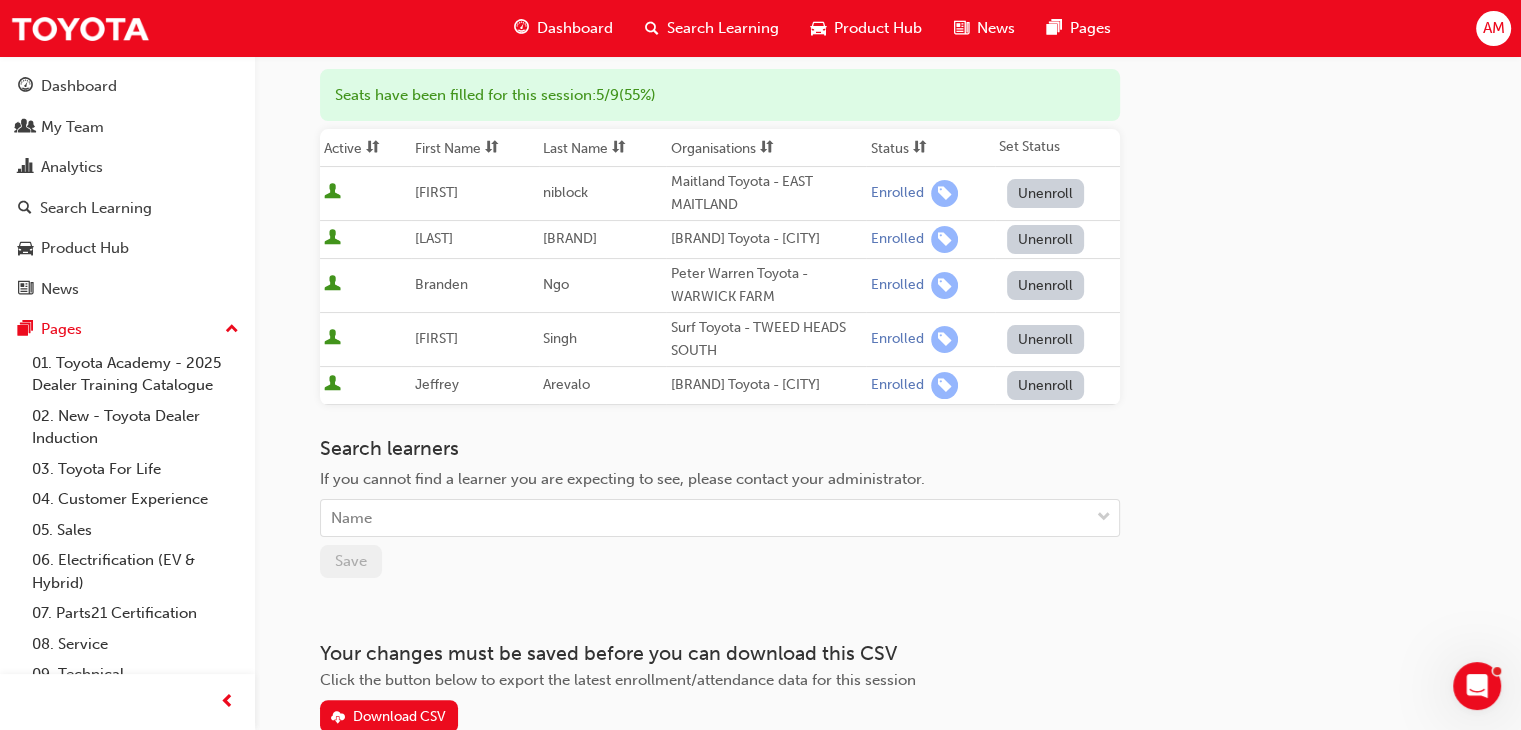 scroll, scrollTop: 0, scrollLeft: 0, axis: both 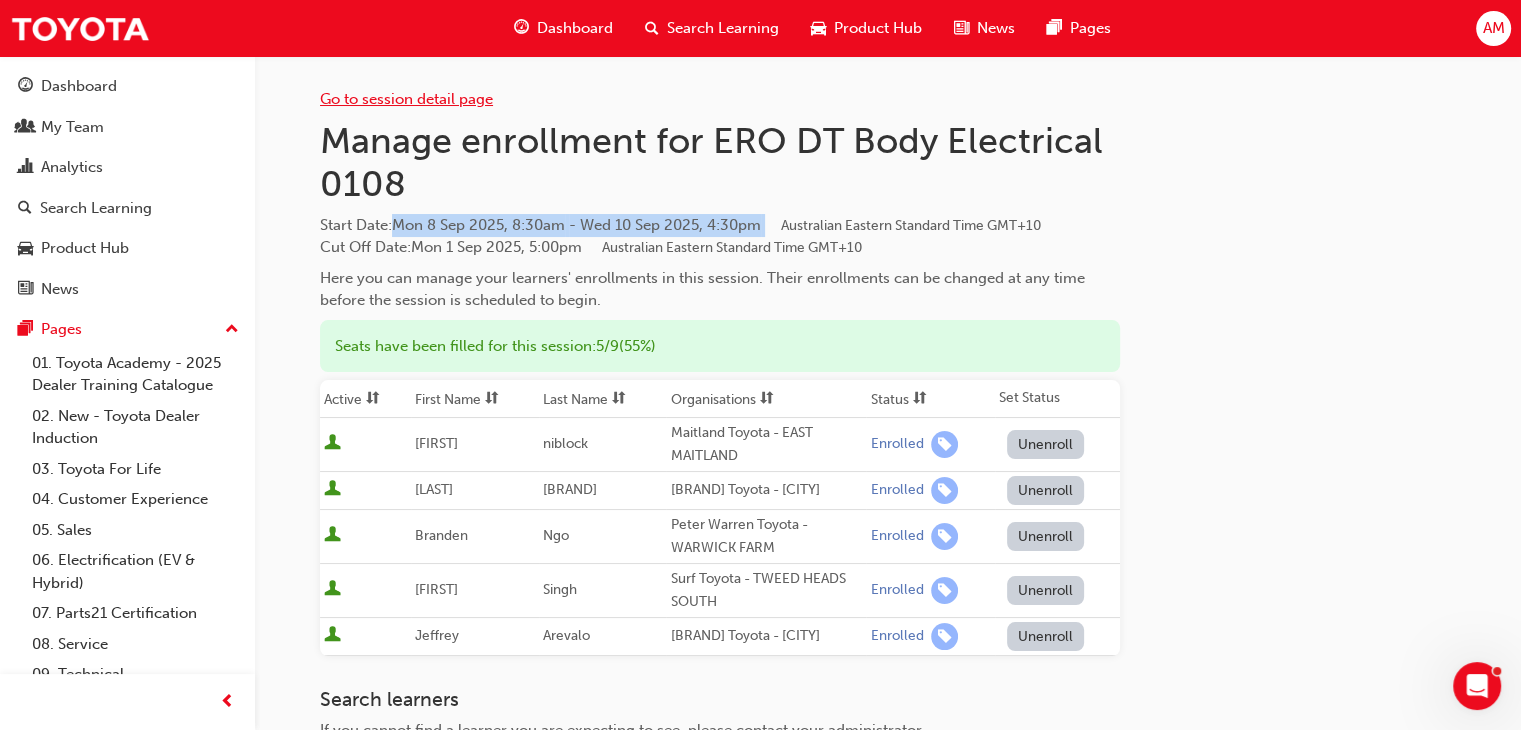 click on "Go to session detail page" at bounding box center [406, 99] 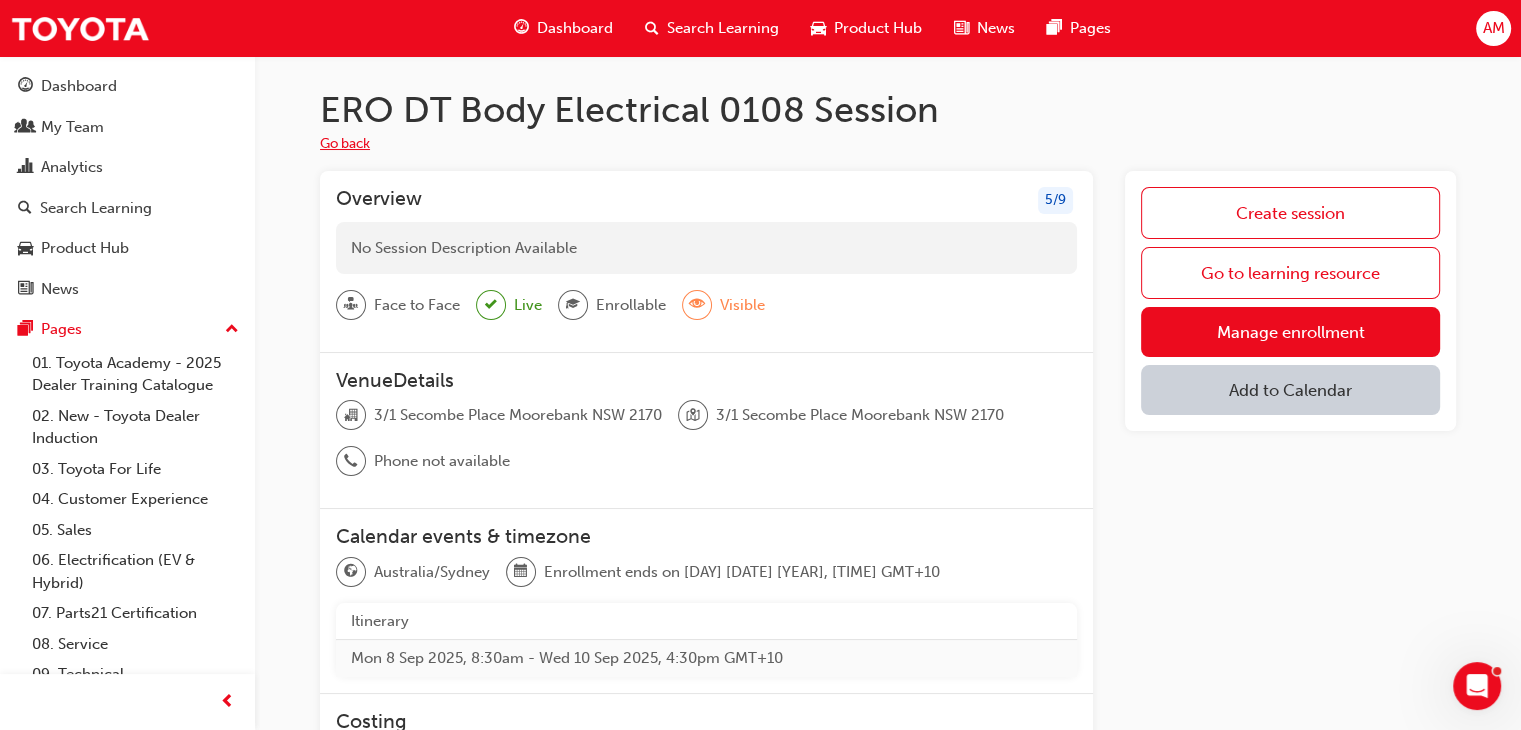 click on "Go back" at bounding box center [345, 144] 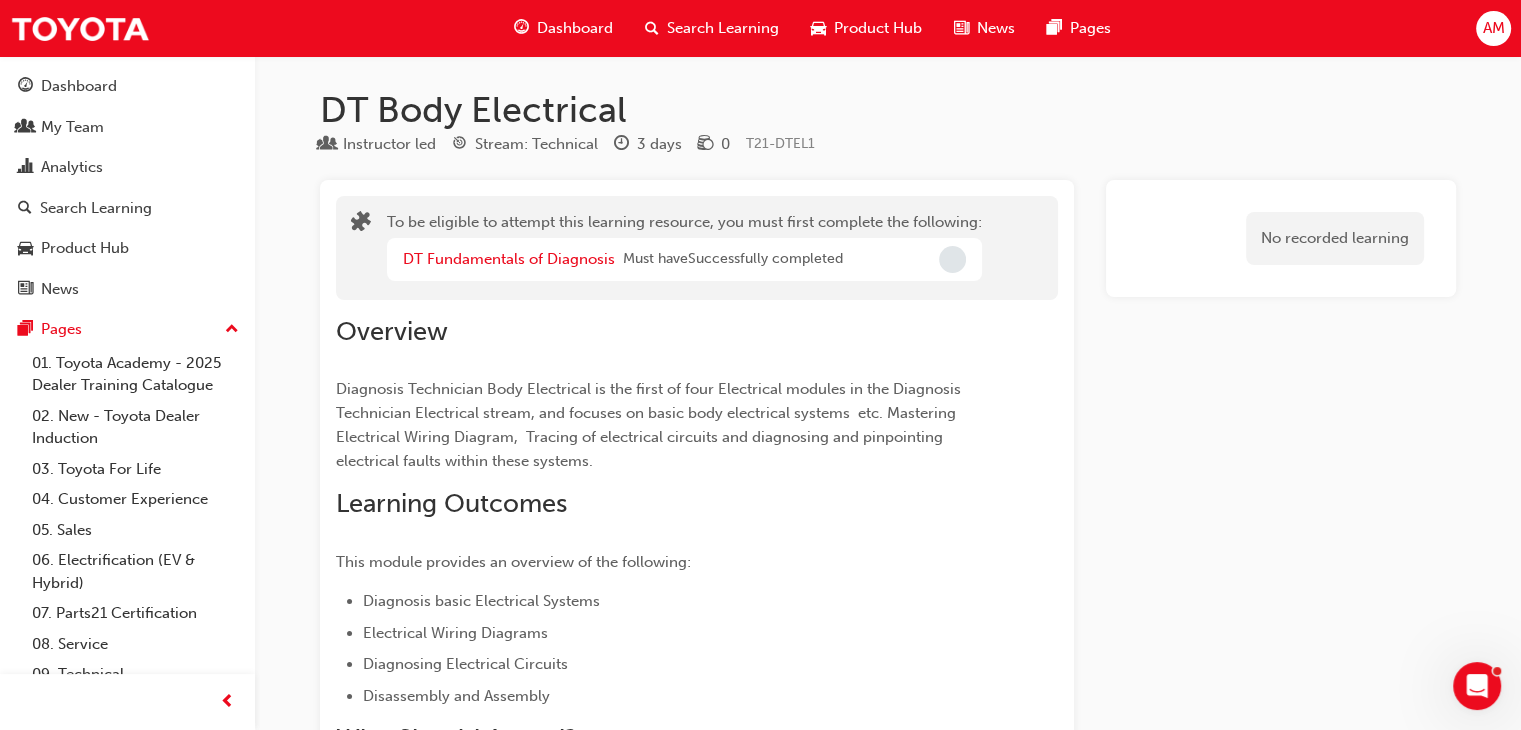 scroll, scrollTop: 1989, scrollLeft: 0, axis: vertical 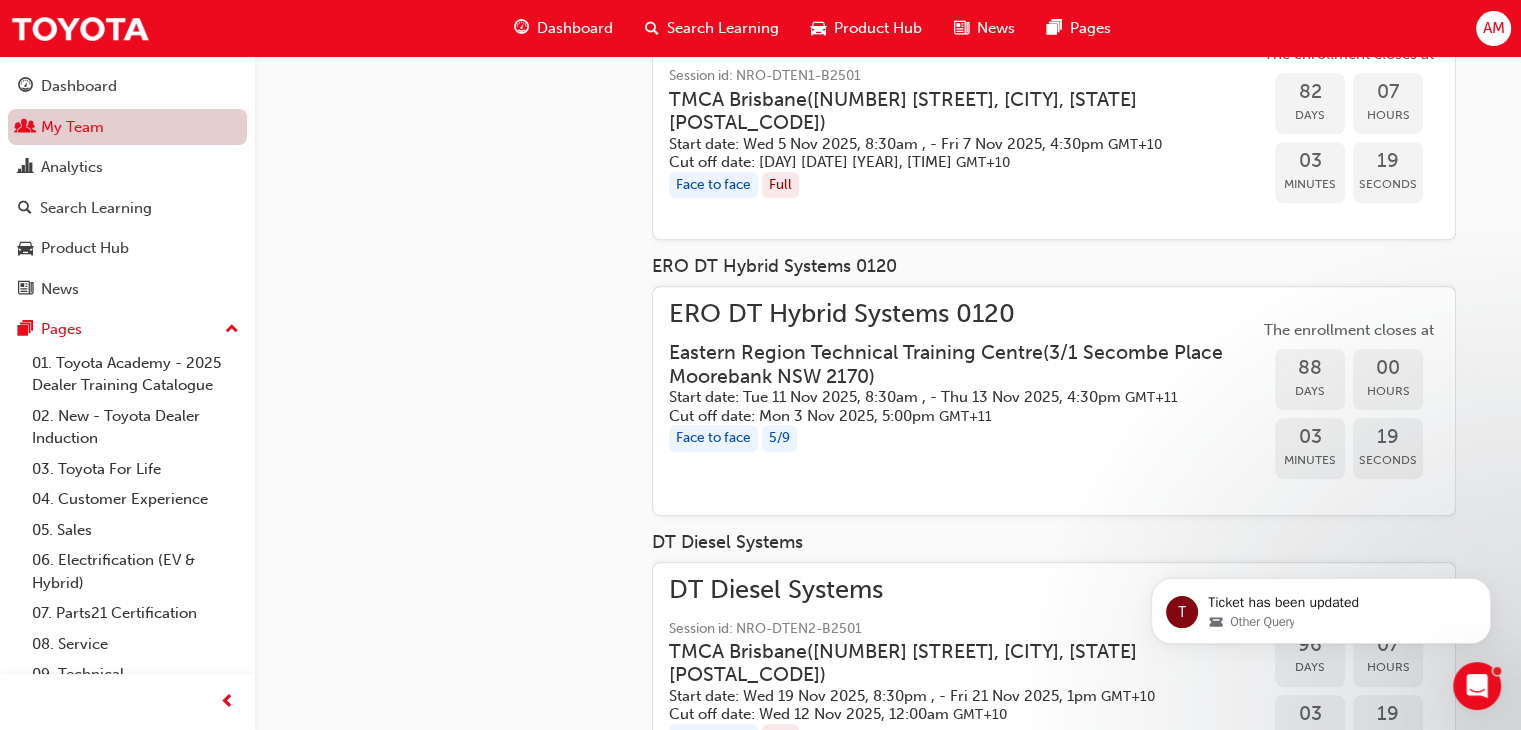 click on "My Team" at bounding box center [127, 127] 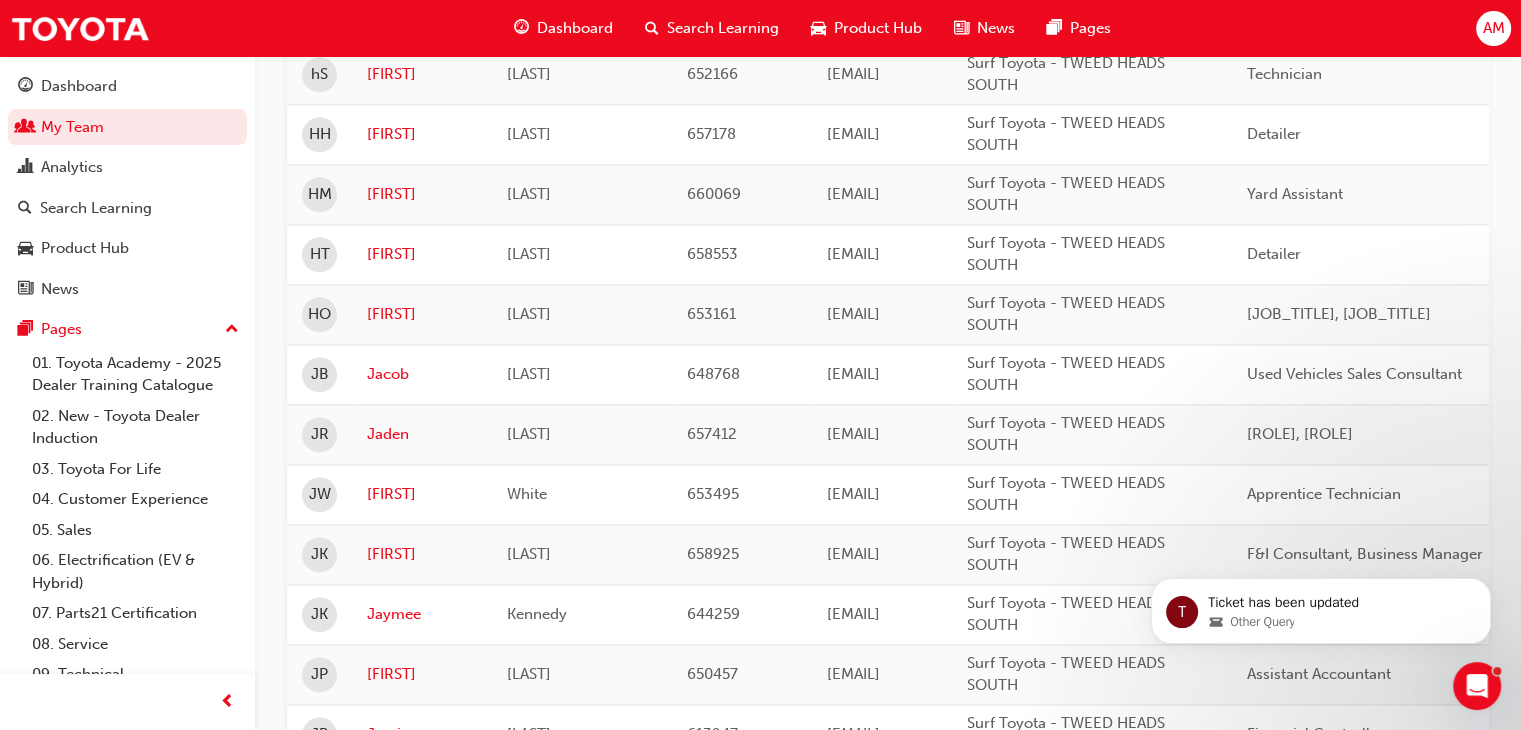 scroll, scrollTop: 2800, scrollLeft: 0, axis: vertical 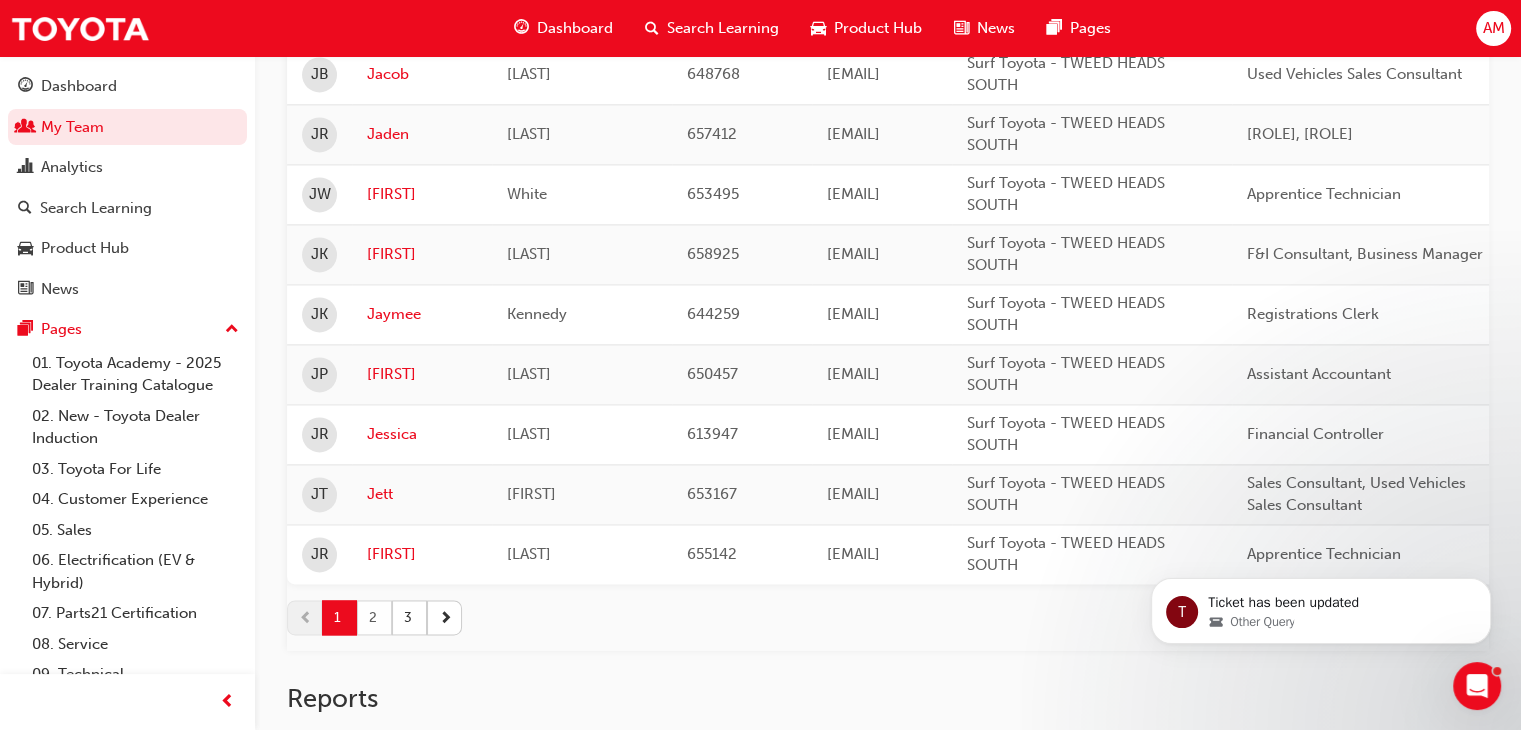 click on "2" at bounding box center [374, 617] 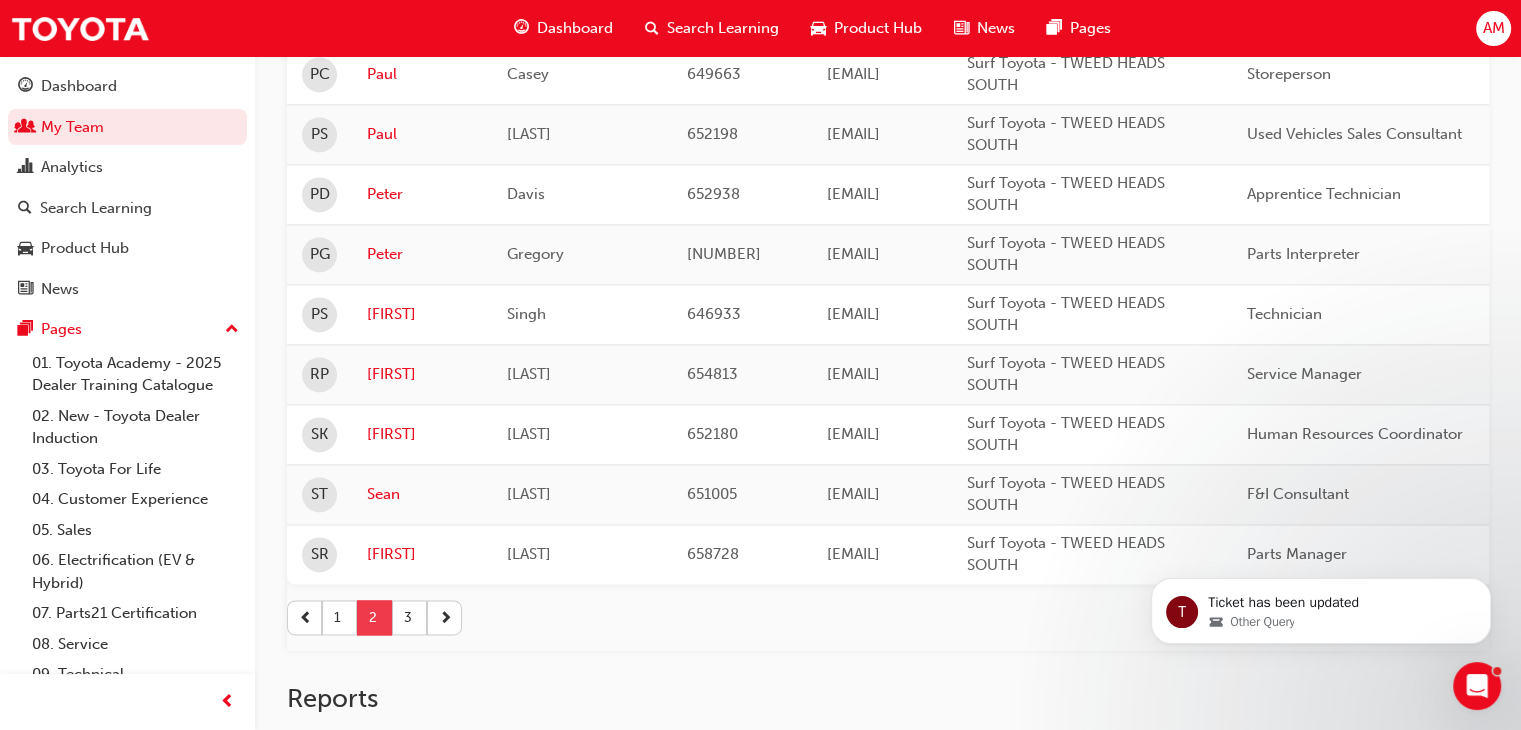 click on "2" at bounding box center [374, 617] 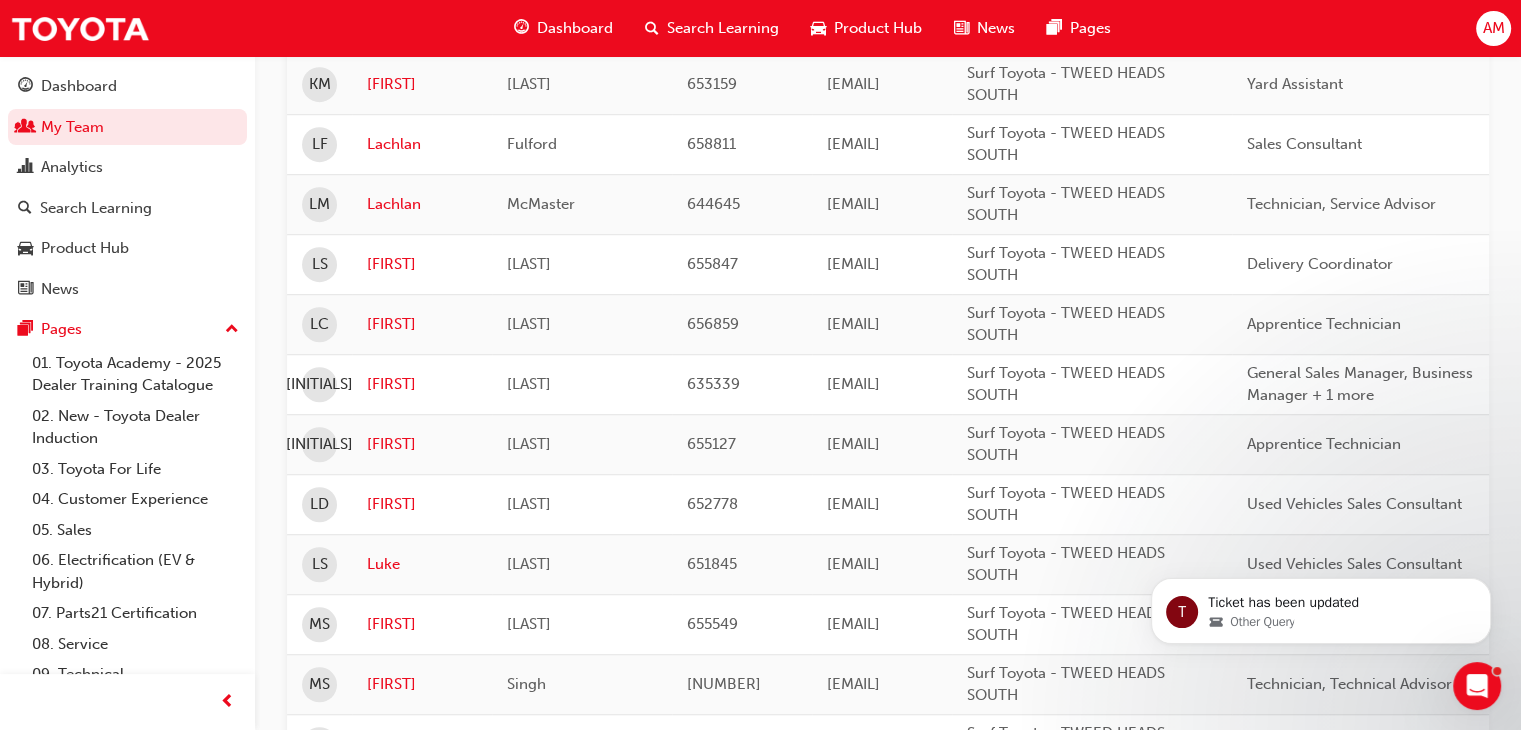 scroll, scrollTop: 1200, scrollLeft: 0, axis: vertical 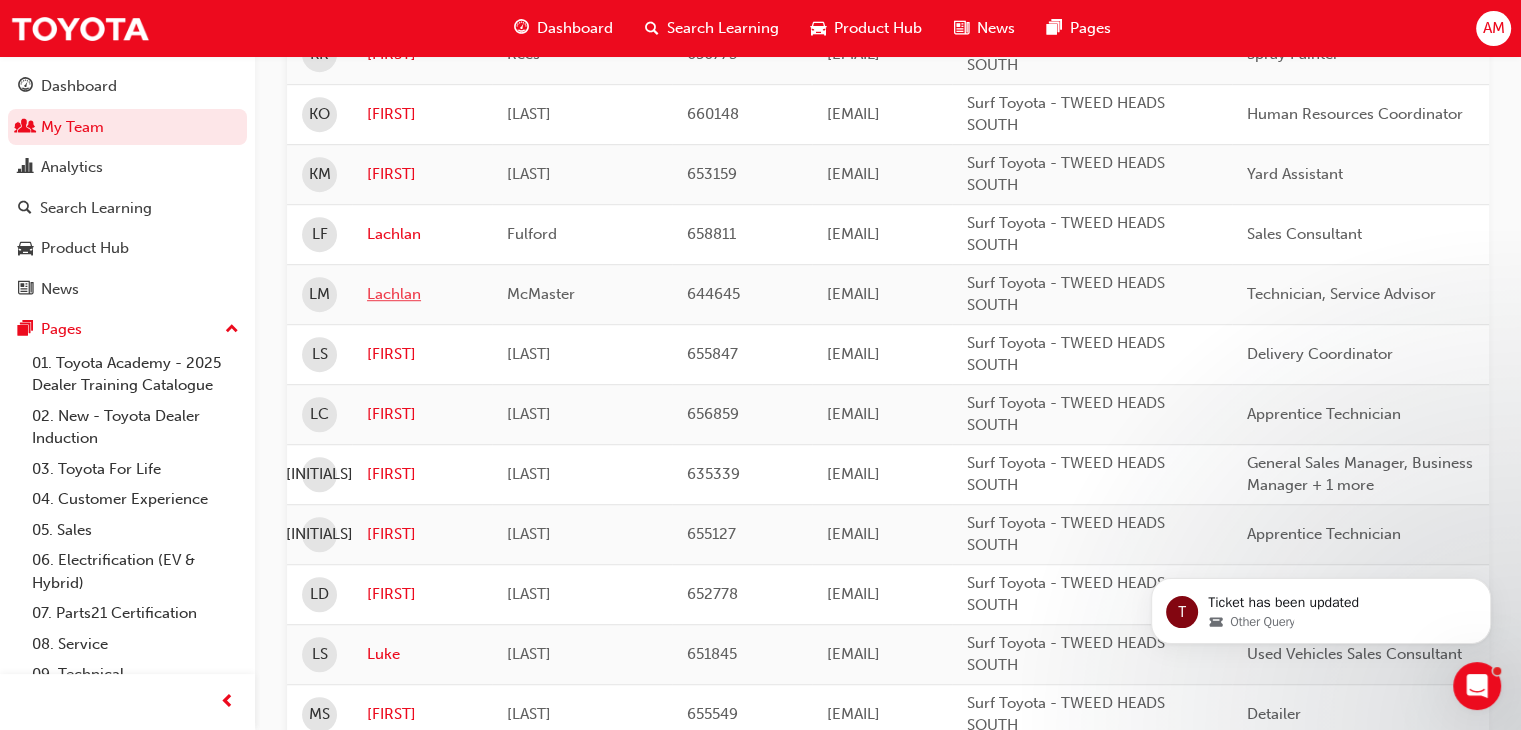 click on "Lachlan" at bounding box center [422, 294] 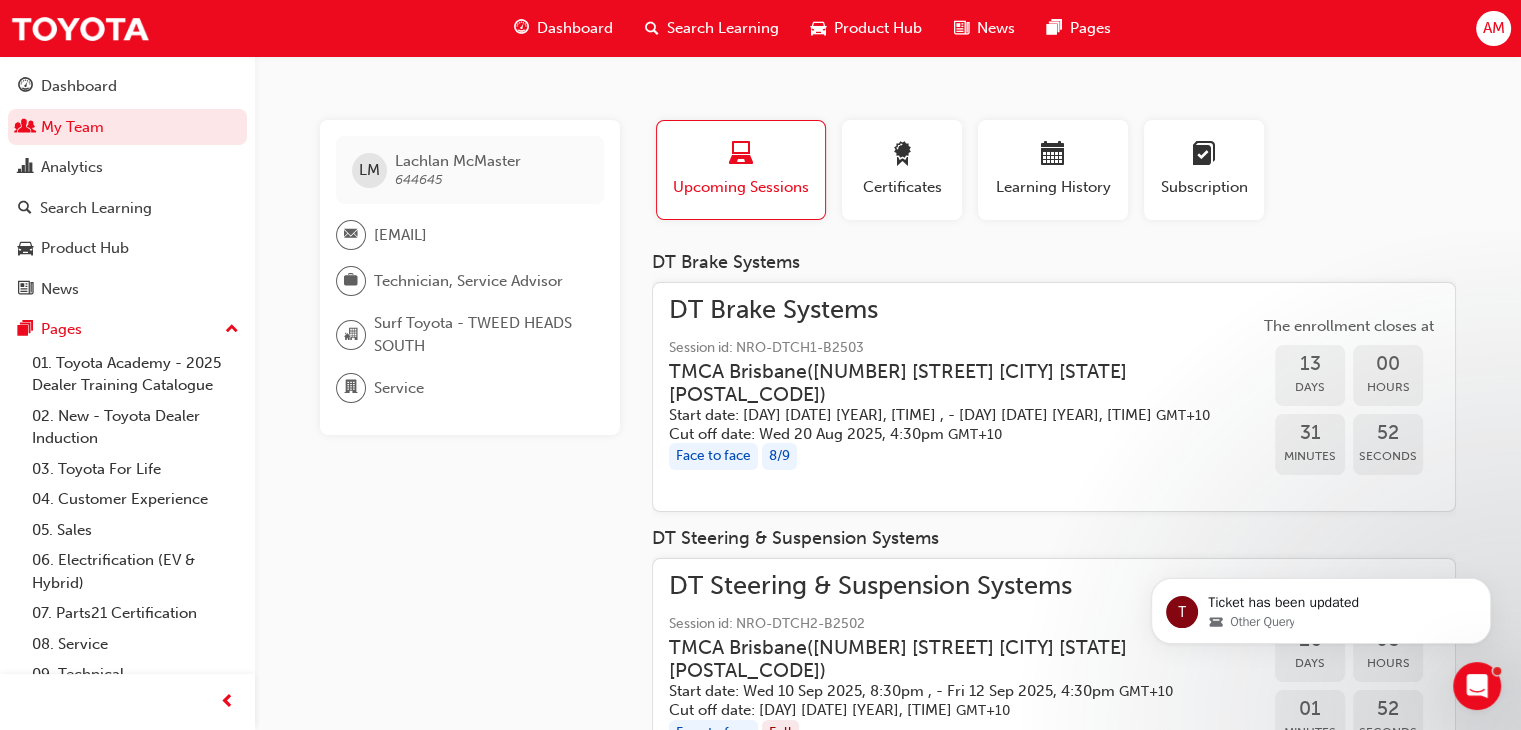 scroll, scrollTop: 0, scrollLeft: 0, axis: both 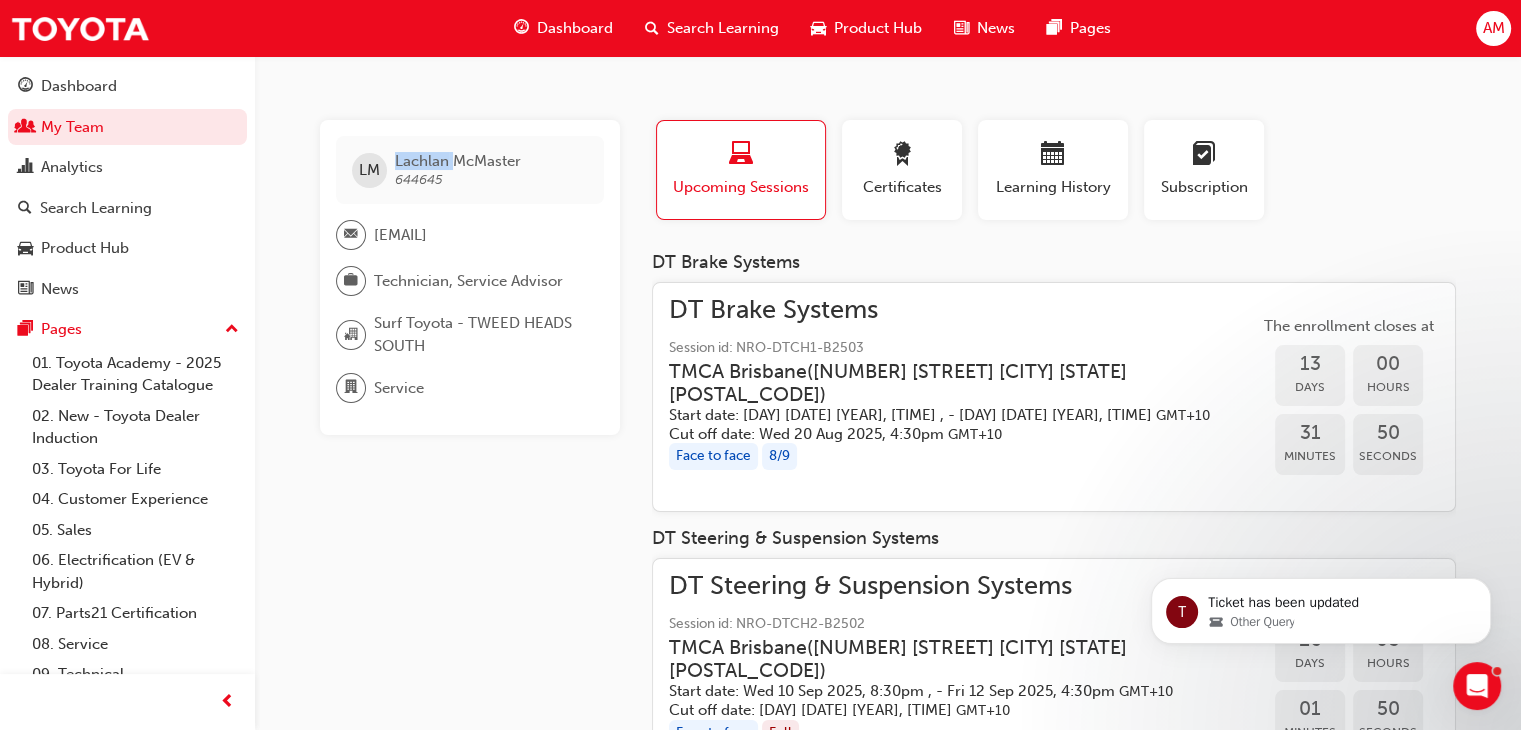 drag, startPoint x: 452, startPoint y: 163, endPoint x: 378, endPoint y: 146, distance: 75.9276 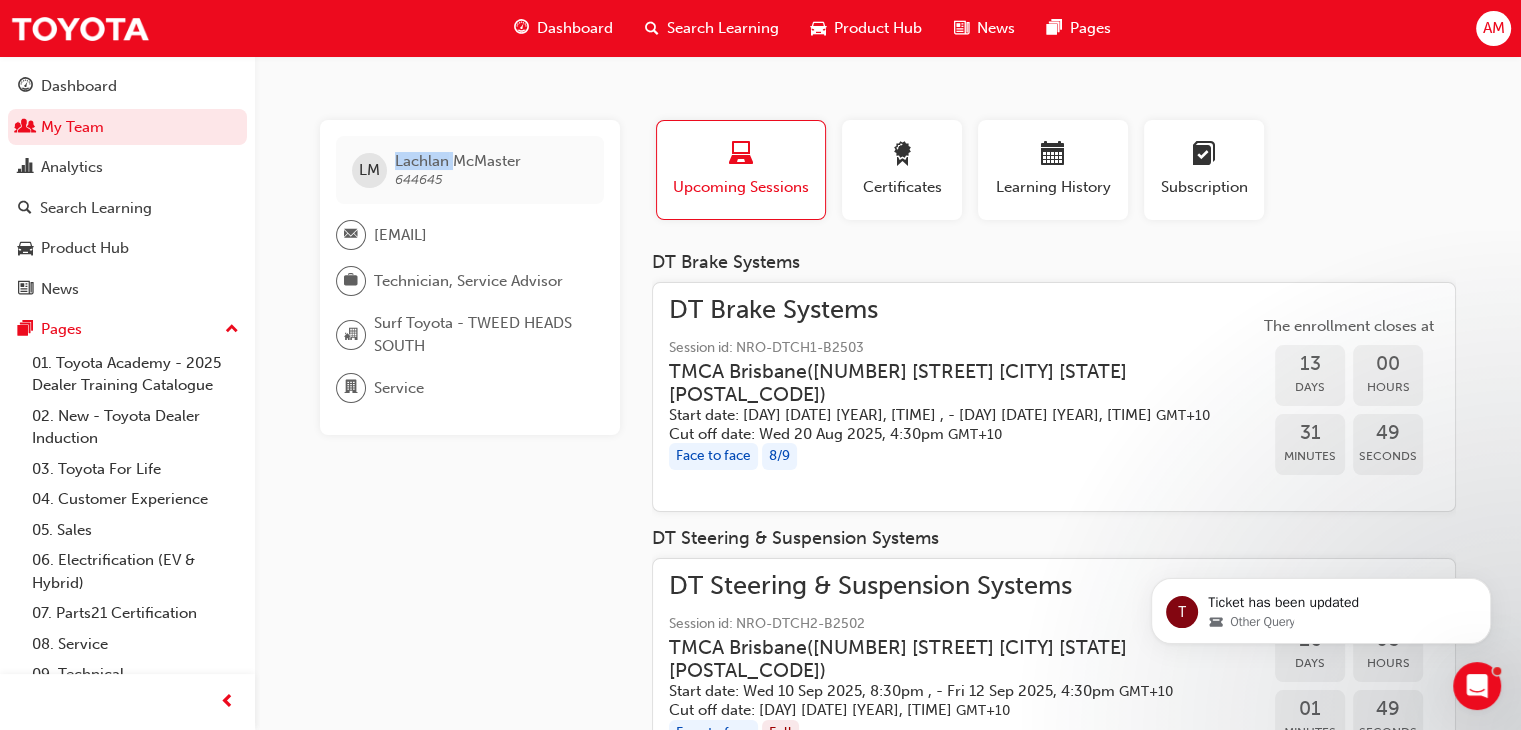 copy on "Lachlan" 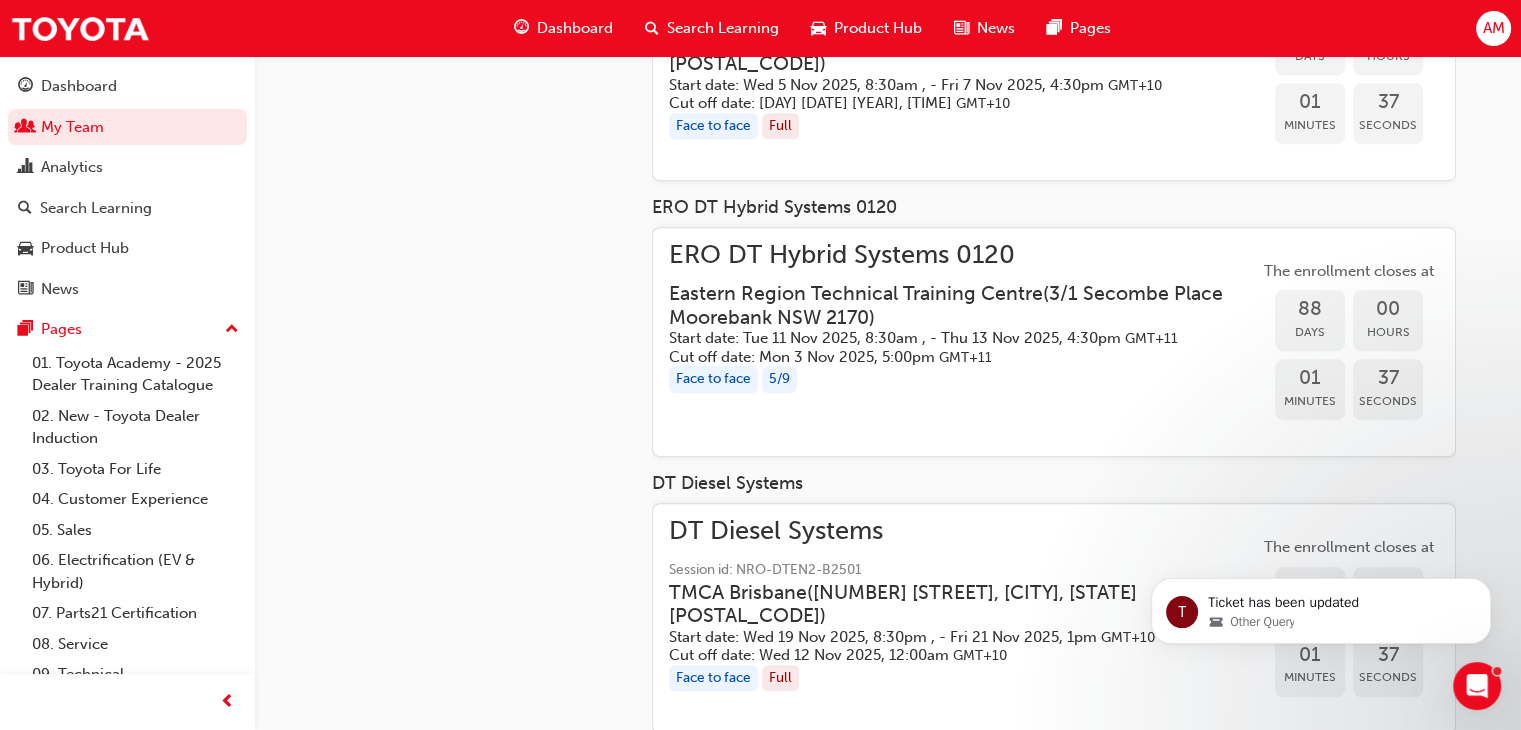 scroll, scrollTop: 1126, scrollLeft: 0, axis: vertical 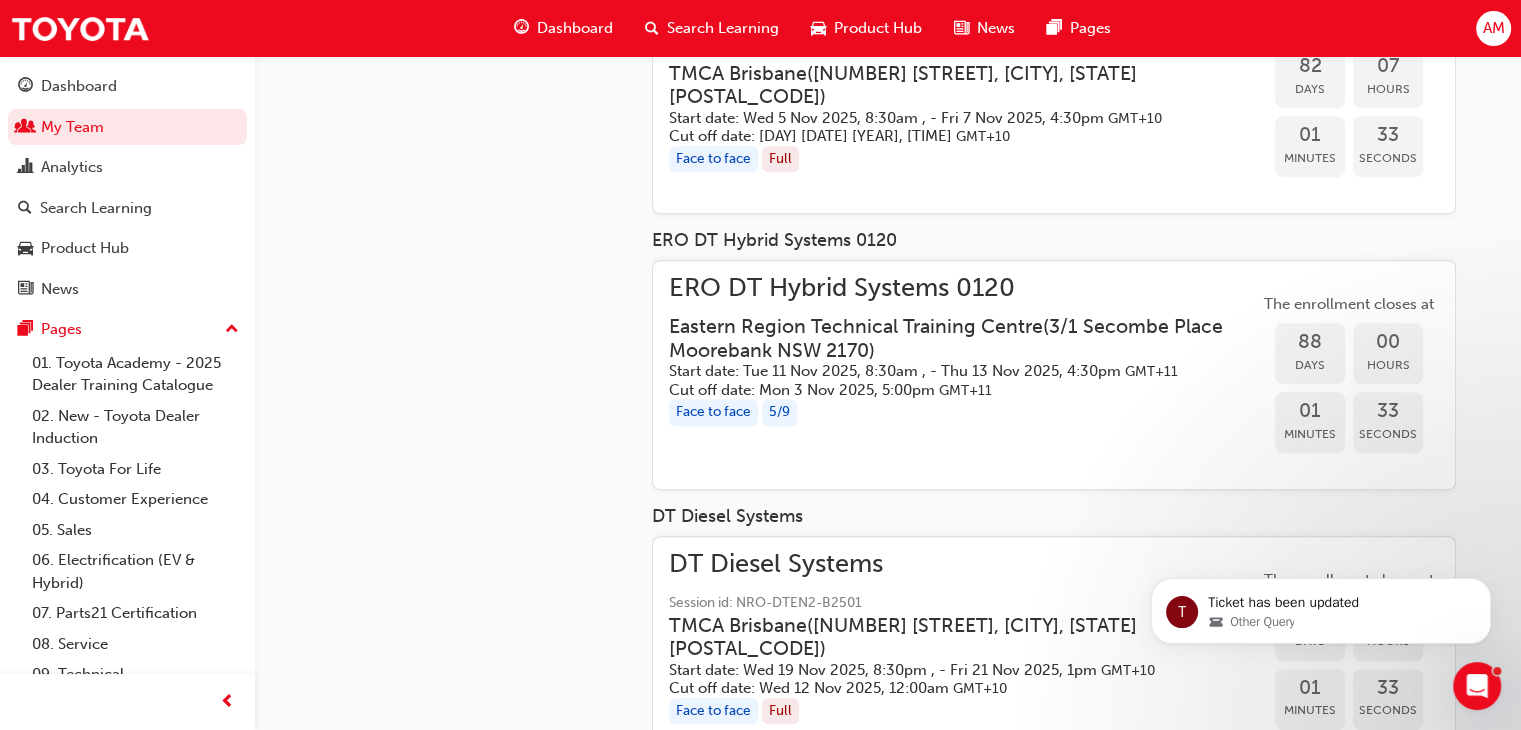 click on "Start date:   [DAY] [DATE] [YEAR], [TIME] , - [DAY] [DATE] [YEAR], [TIME]   GMT+11" at bounding box center (948, 371) 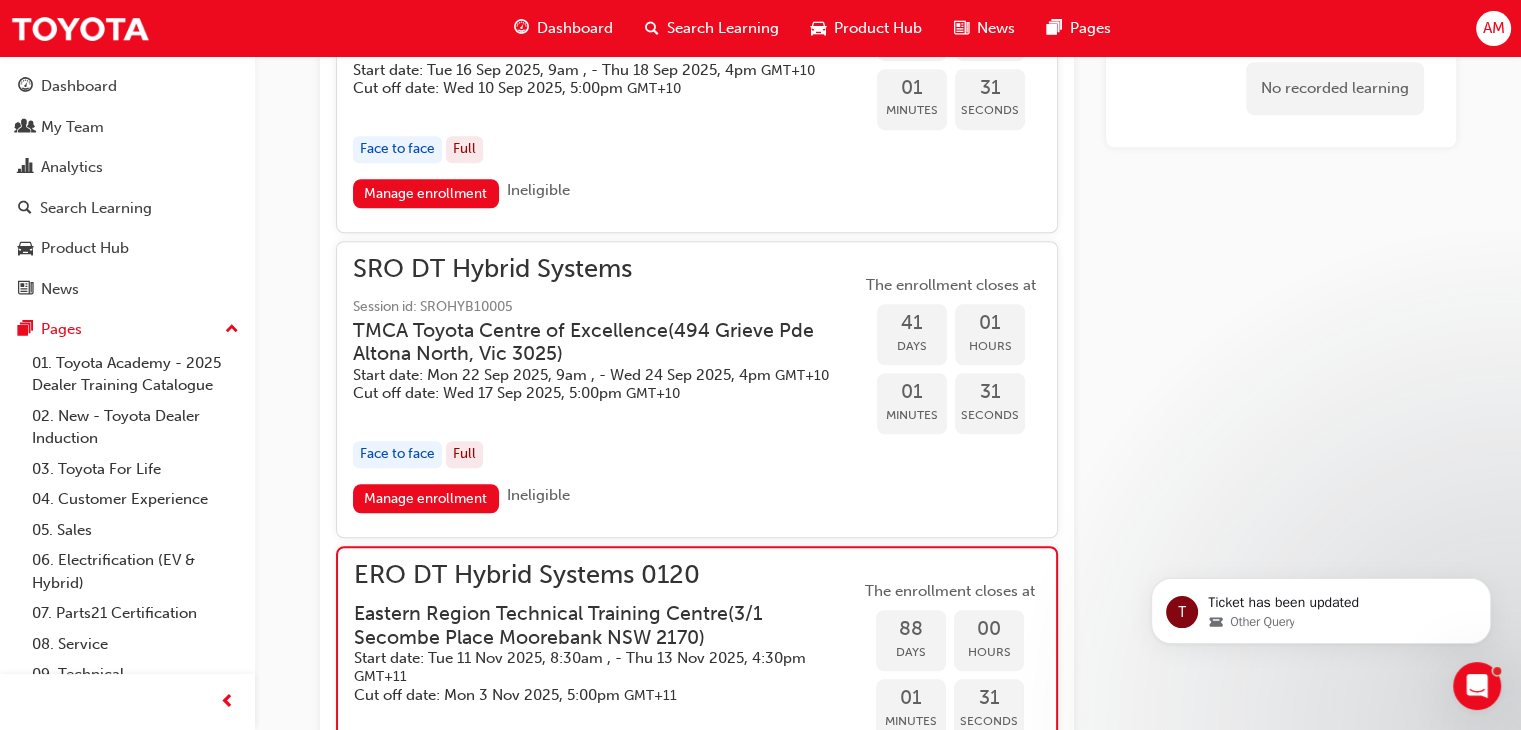 scroll, scrollTop: 1641, scrollLeft: 0, axis: vertical 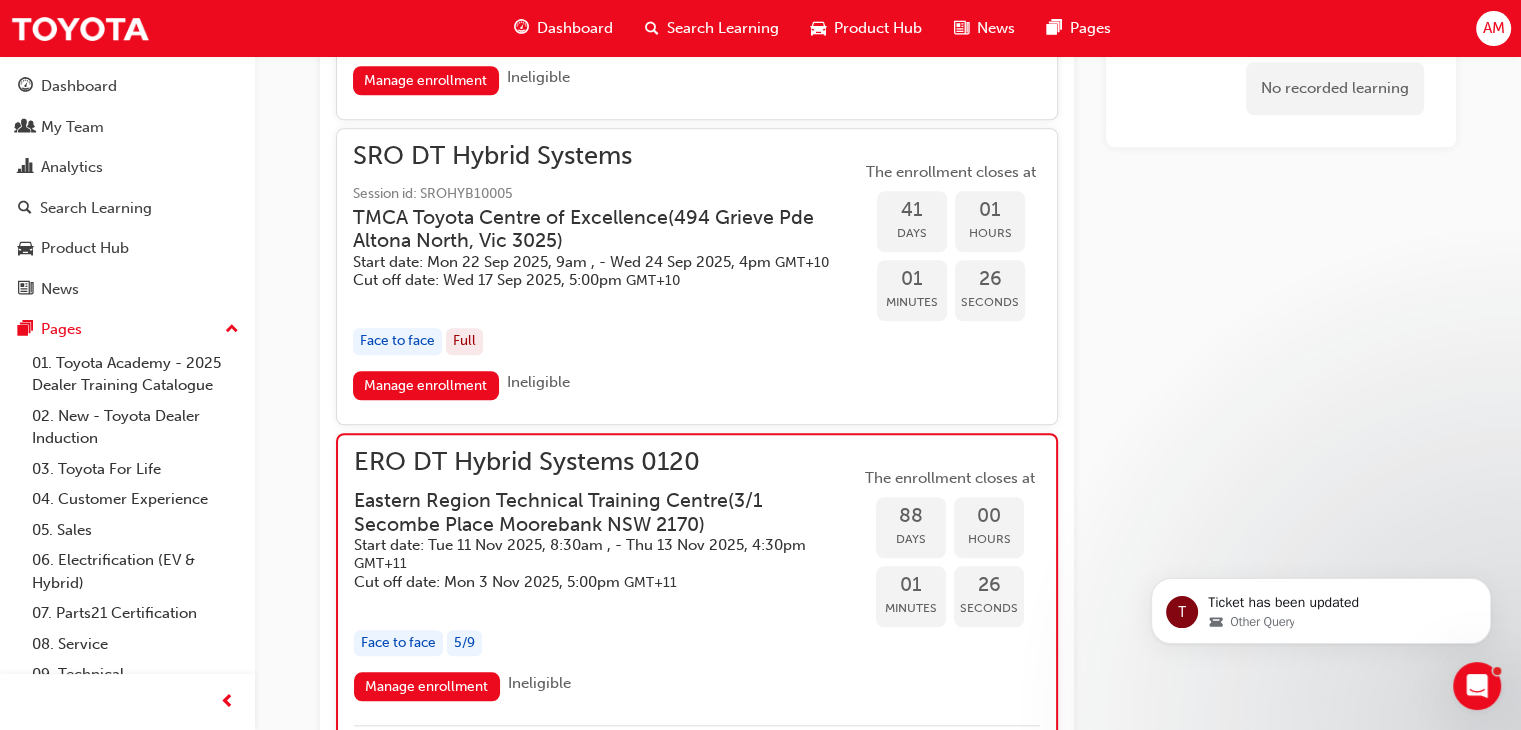 click on "Start date:   [DAY] [DATE] [YEAR], [TIME] , - [DAY] [DATE] [YEAR], [TIME]   GMT+11" at bounding box center (591, 554) 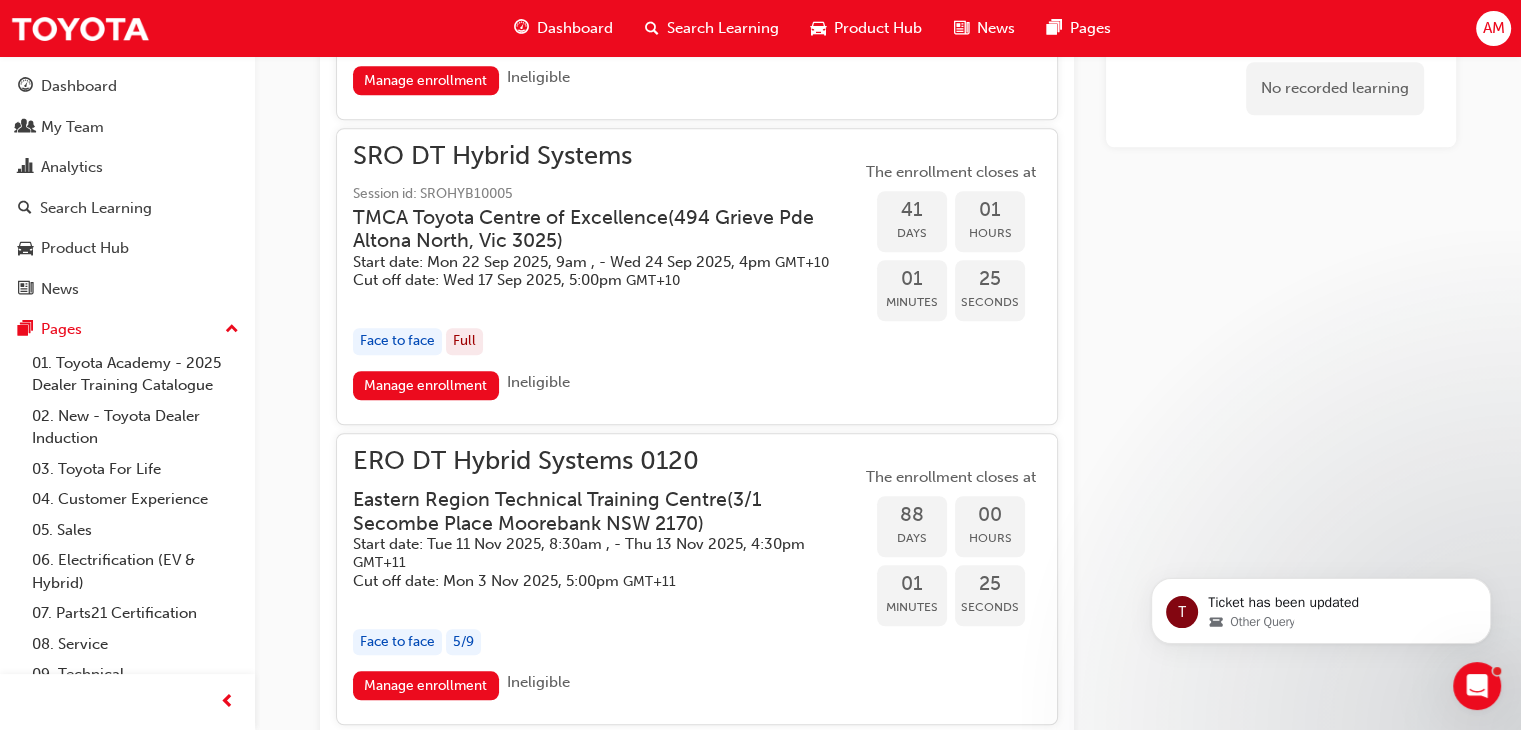 click on "Start date:   [DAY] [DATE] [YEAR], [TIME] , - [DAY] [DATE] [YEAR], [TIME]   GMT+11" at bounding box center (591, 553) 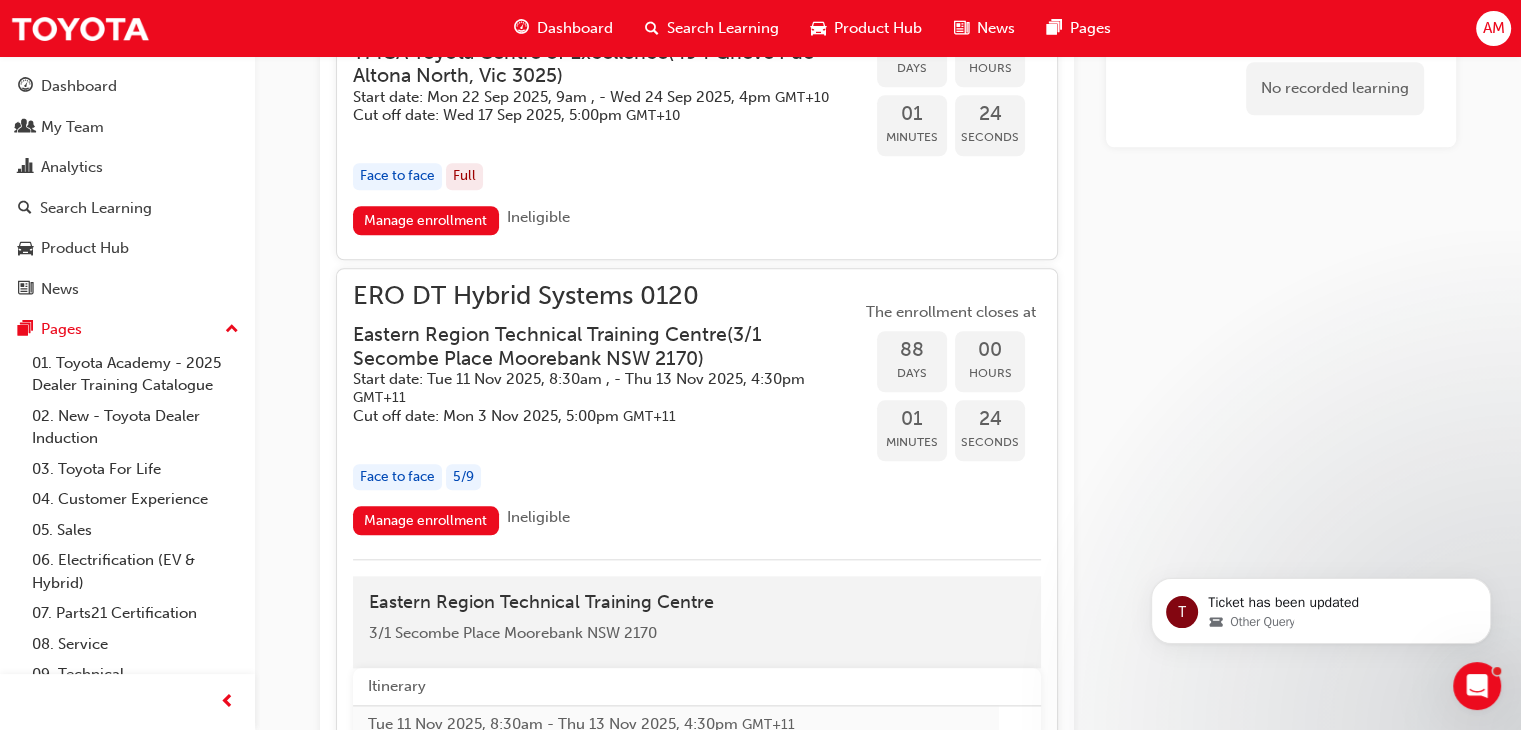 scroll, scrollTop: 1941, scrollLeft: 0, axis: vertical 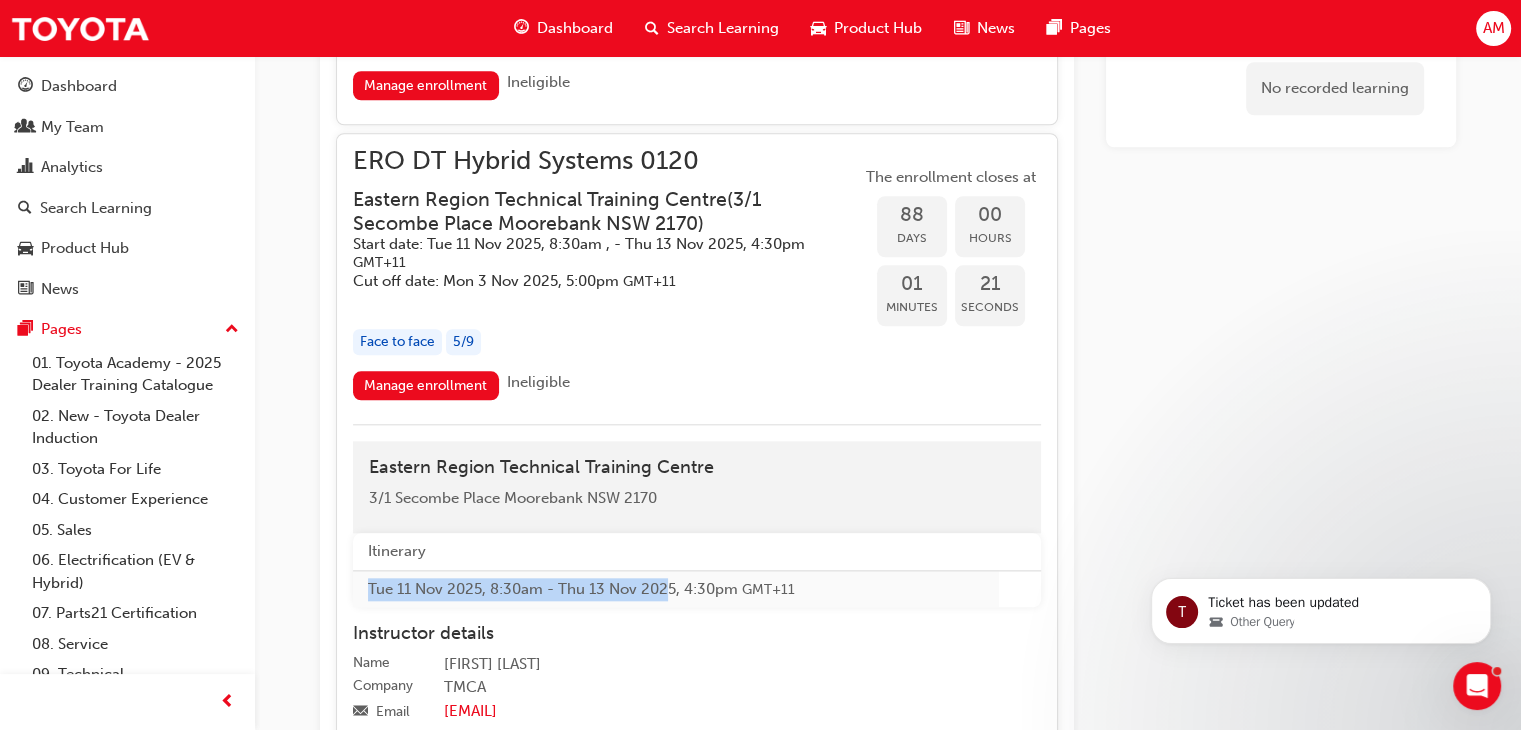 drag, startPoint x: 669, startPoint y: 584, endPoint x: 358, endPoint y: 579, distance: 311.0402 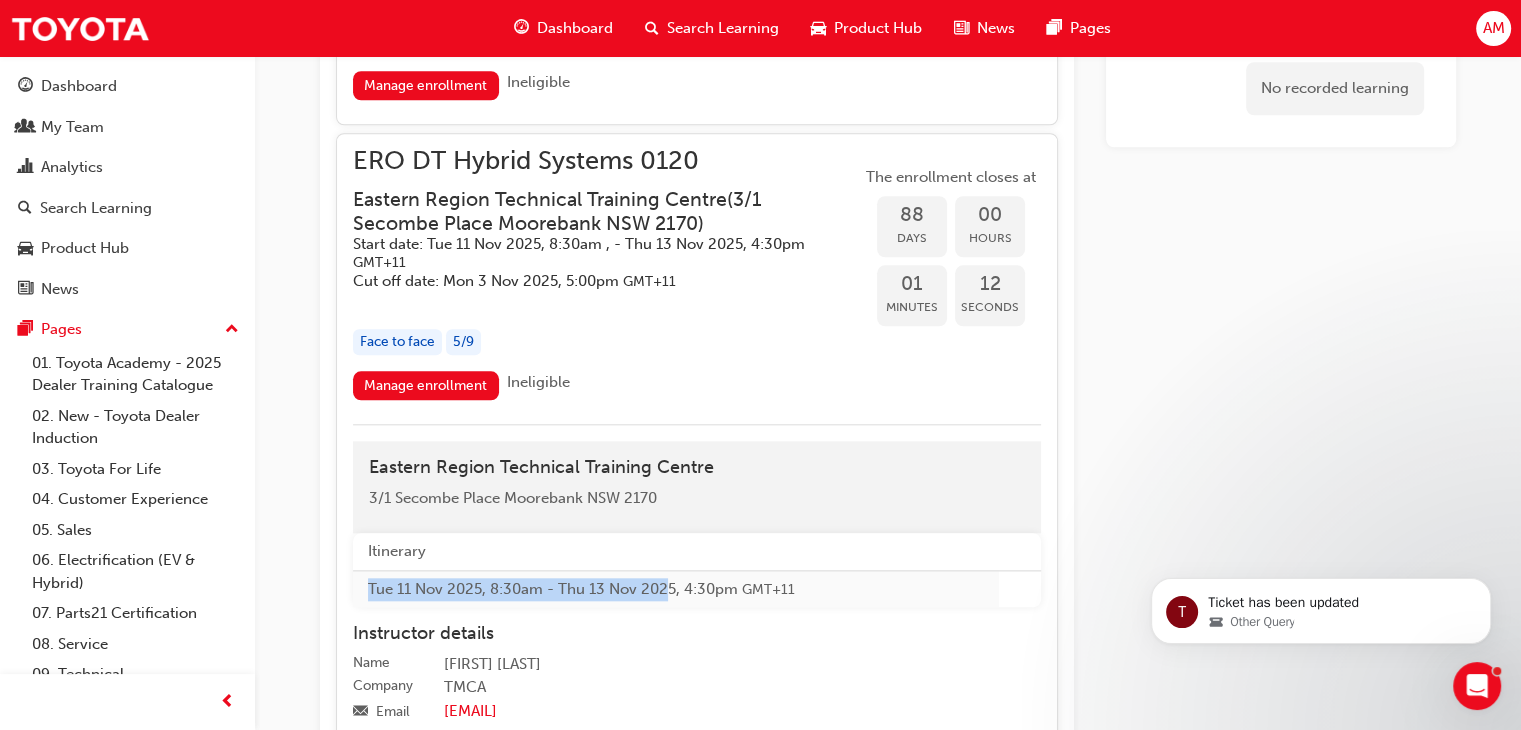 drag, startPoint x: 121, startPoint y: 133, endPoint x: 252, endPoint y: 133, distance: 131 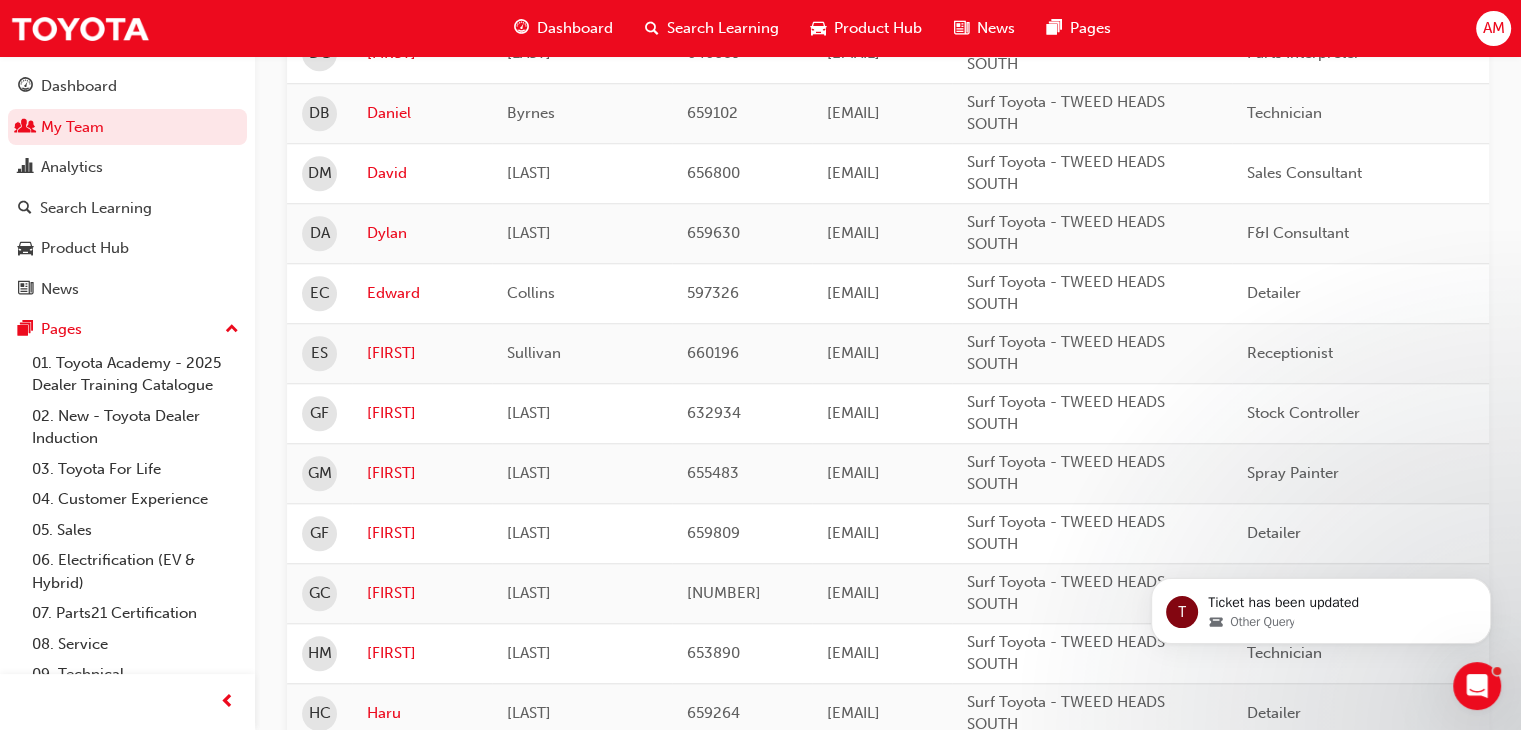 scroll, scrollTop: 2954, scrollLeft: 0, axis: vertical 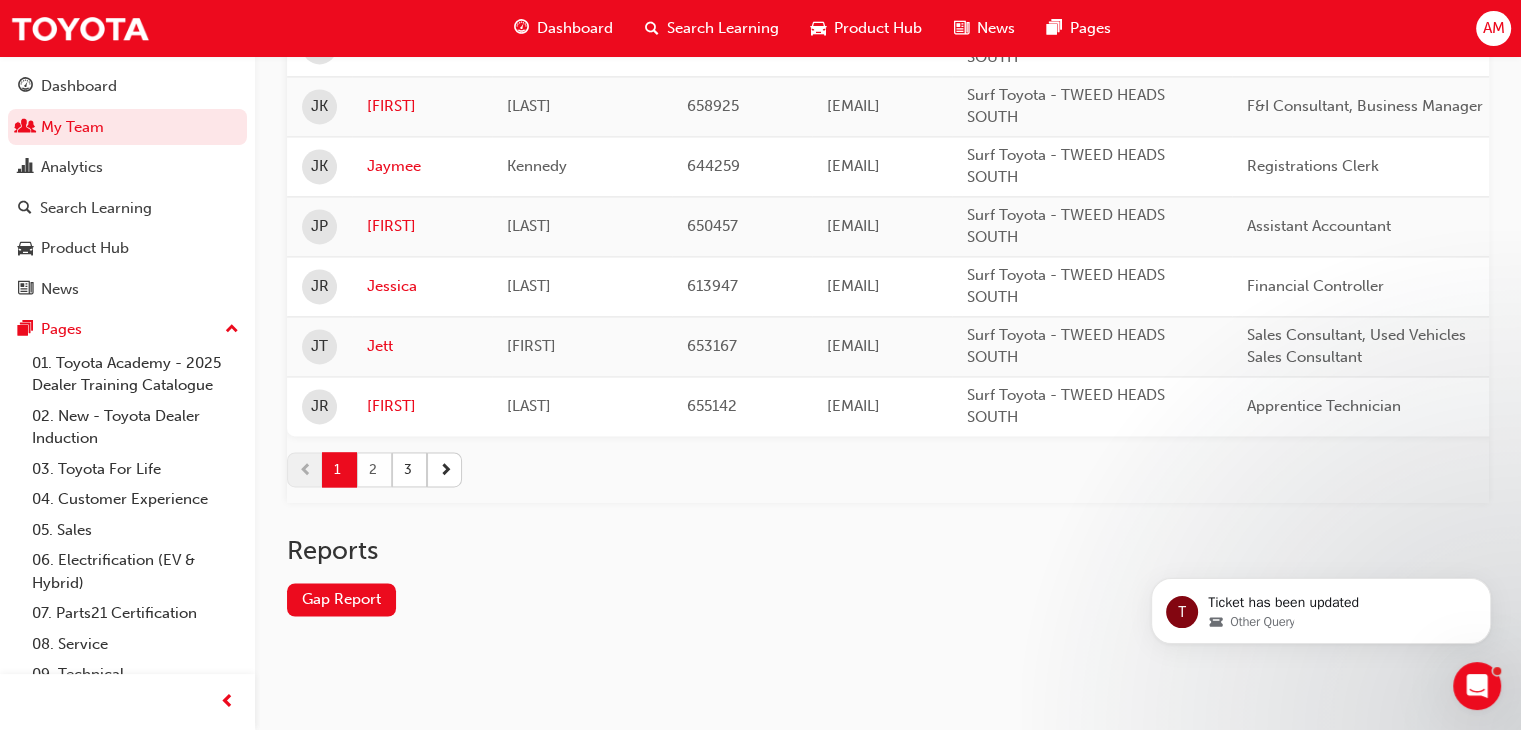 click on "2" at bounding box center (374, 469) 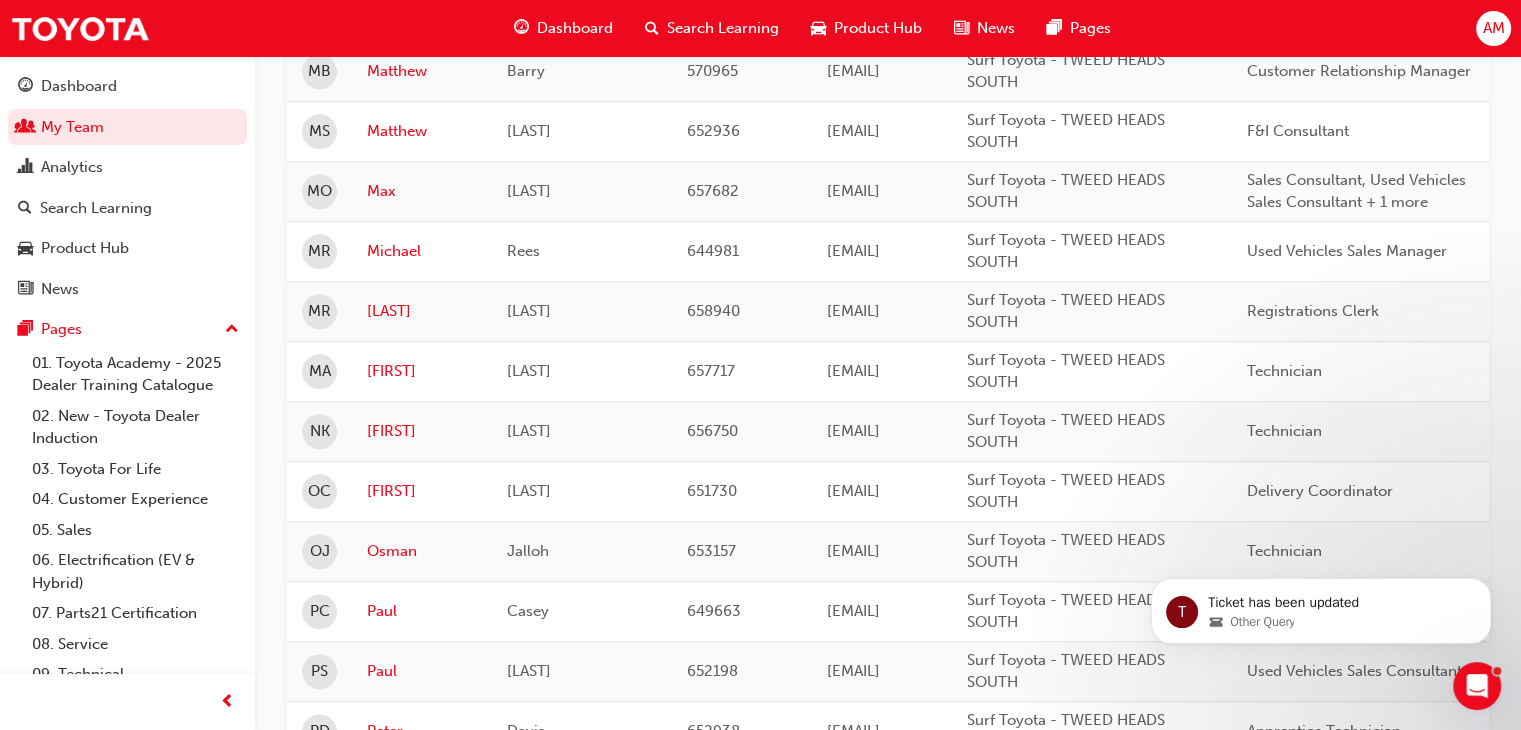 scroll, scrollTop: 2254, scrollLeft: 0, axis: vertical 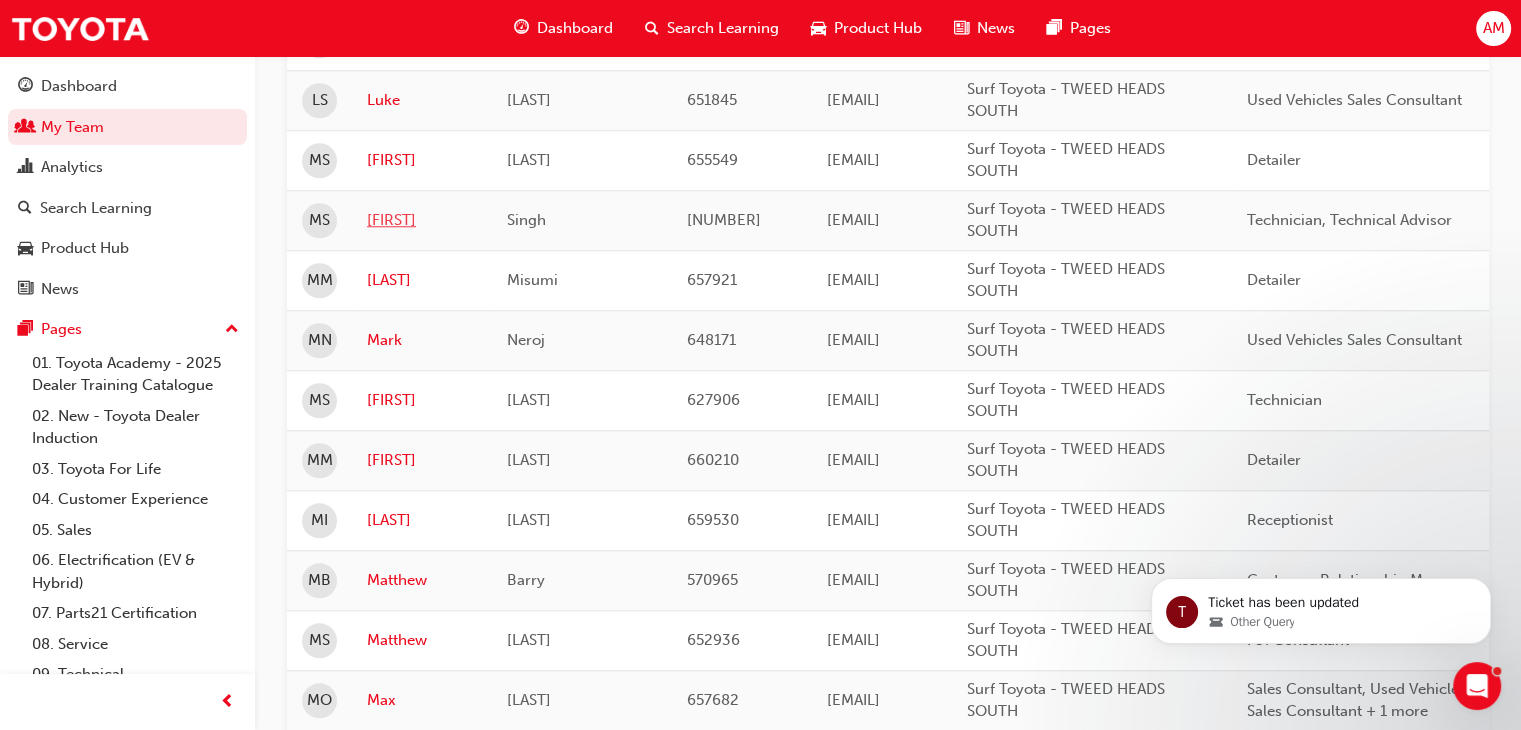click on "[FIRST]" at bounding box center [422, 220] 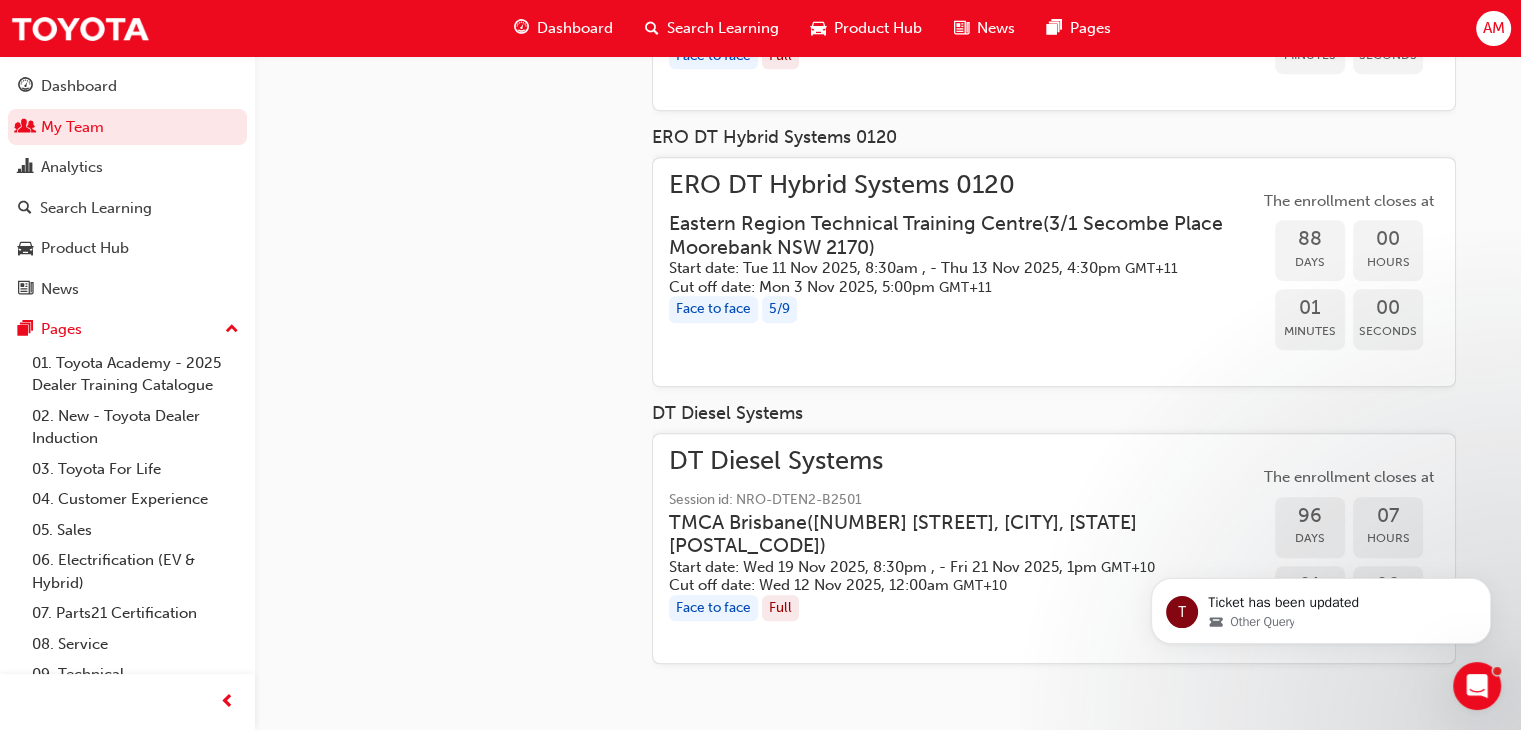 scroll, scrollTop: 1226, scrollLeft: 0, axis: vertical 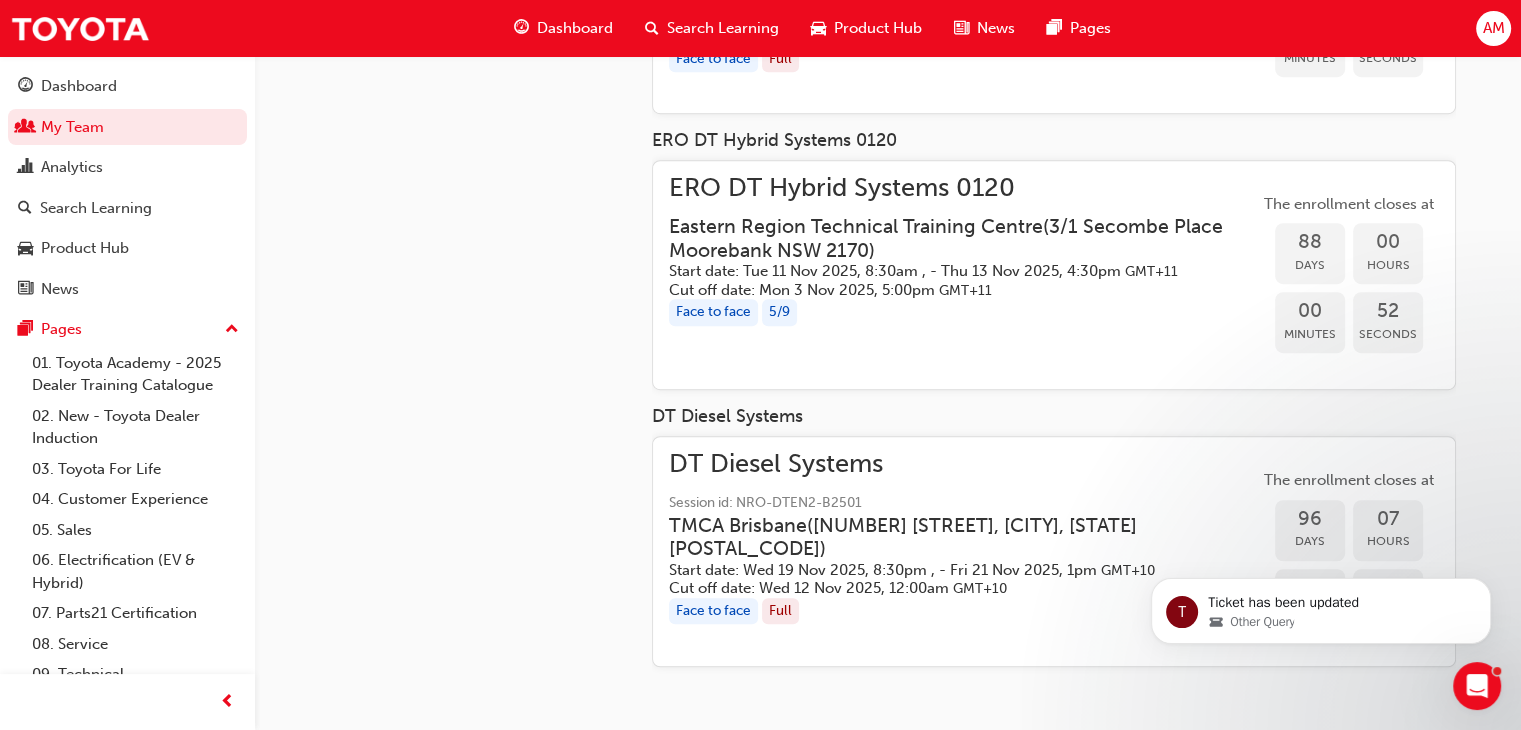 click on "ERO DT Hybrid Systems 0120" at bounding box center (964, 188) 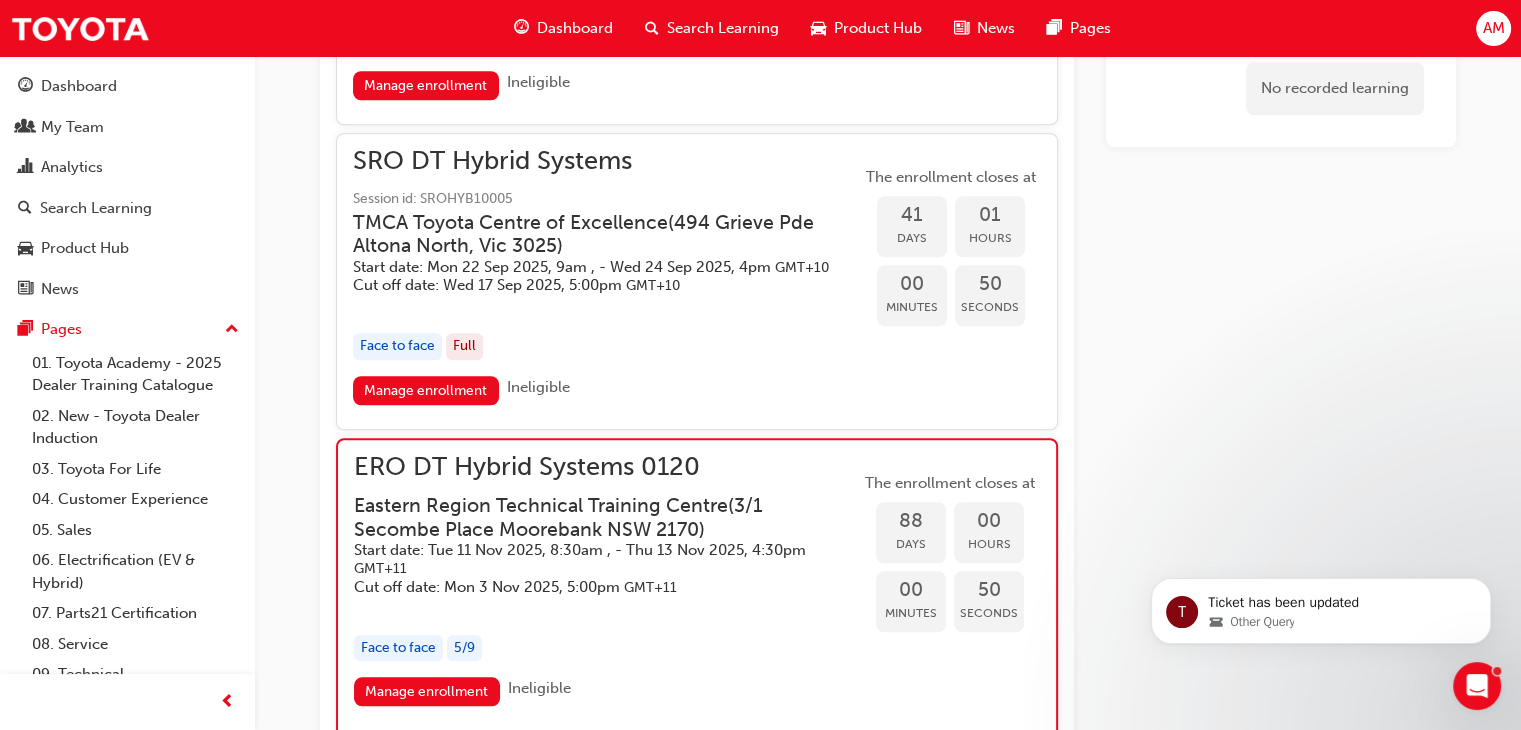 scroll, scrollTop: 1741, scrollLeft: 0, axis: vertical 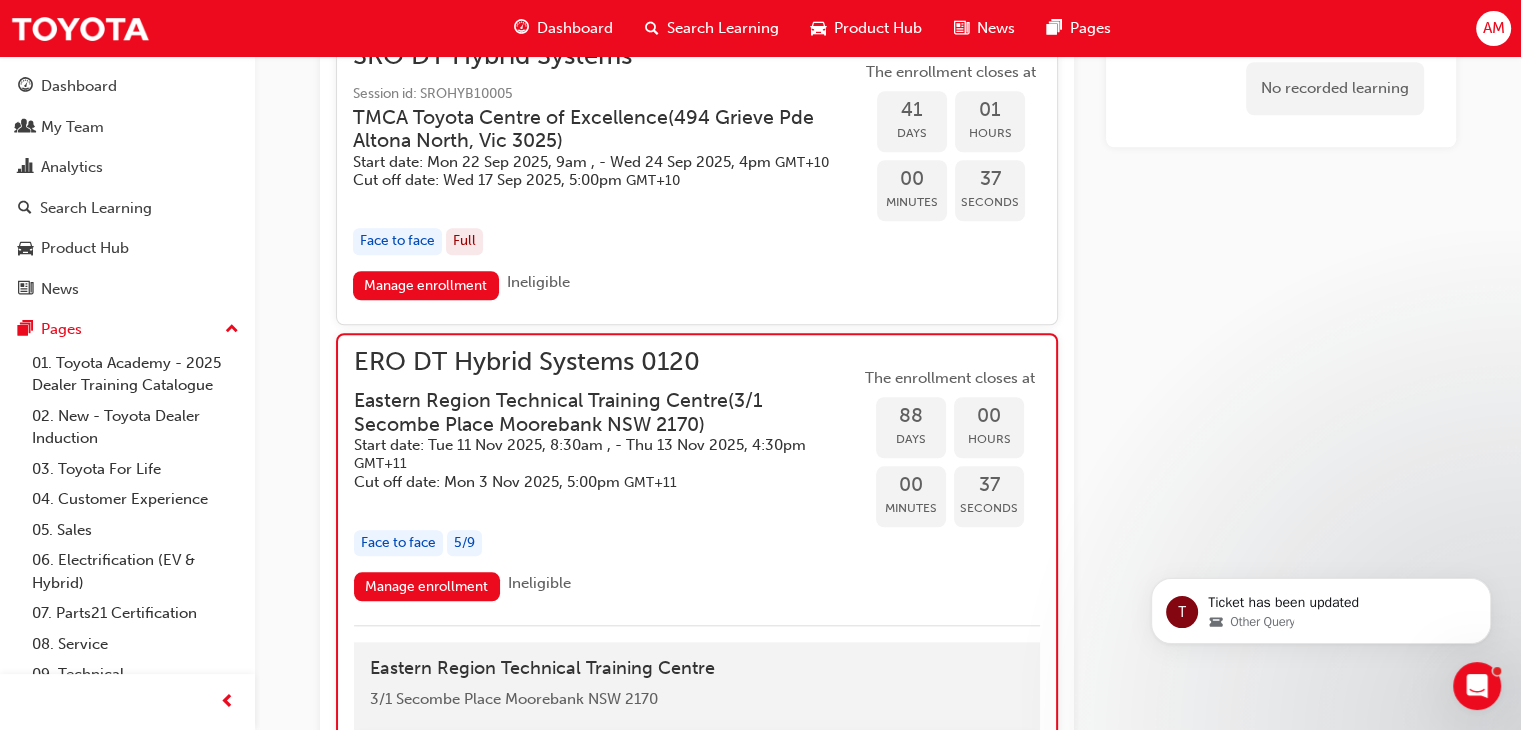 click on "Start date:   [DAY] [DATE] [YEAR], [TIME] , - [DAY] [DATE] [YEAR], [TIME]   GMT+11" at bounding box center (591, 454) 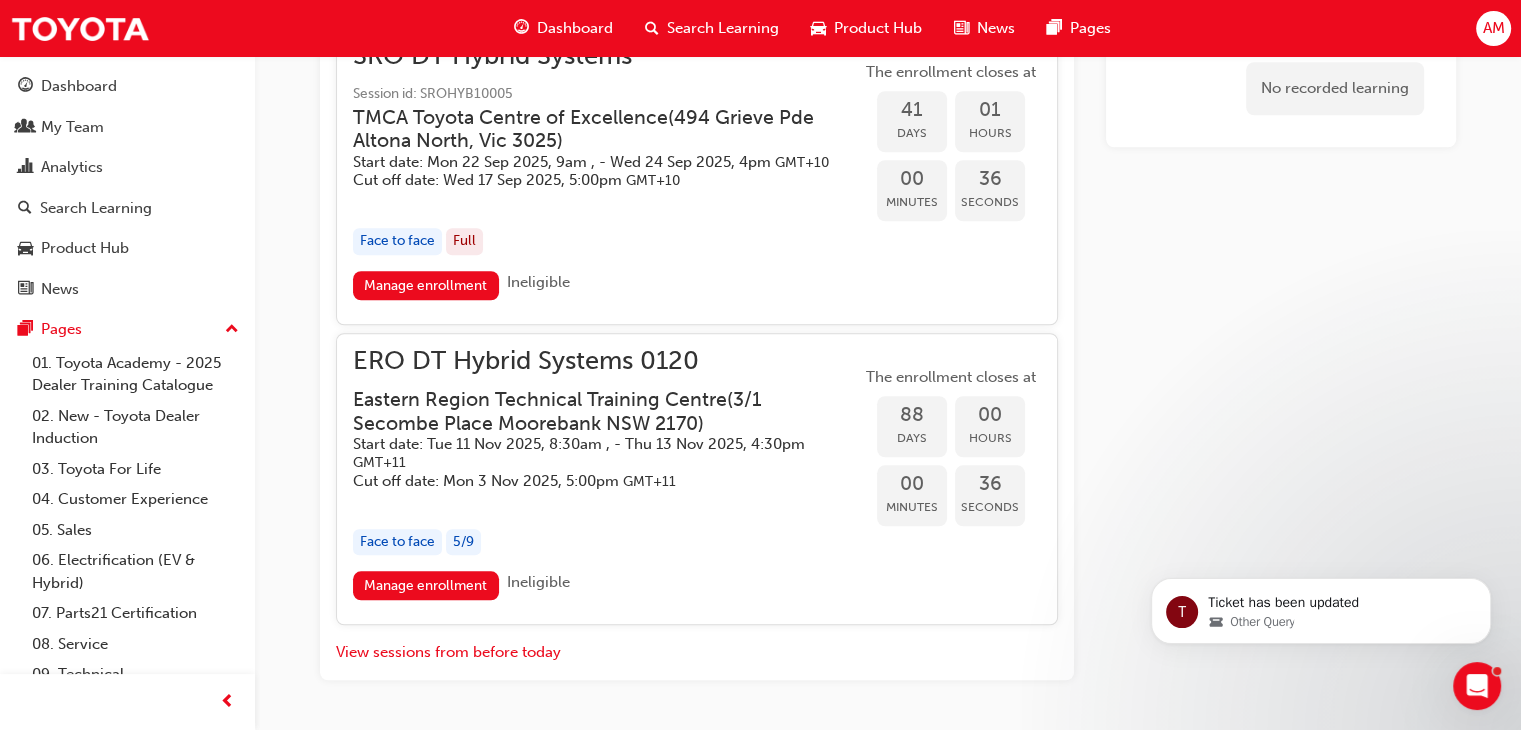 click on "Start date:   [DAY] [DATE] [YEAR], [TIME] , - [DAY] [DATE] [YEAR], [TIME]   GMT+11" at bounding box center [591, 453] 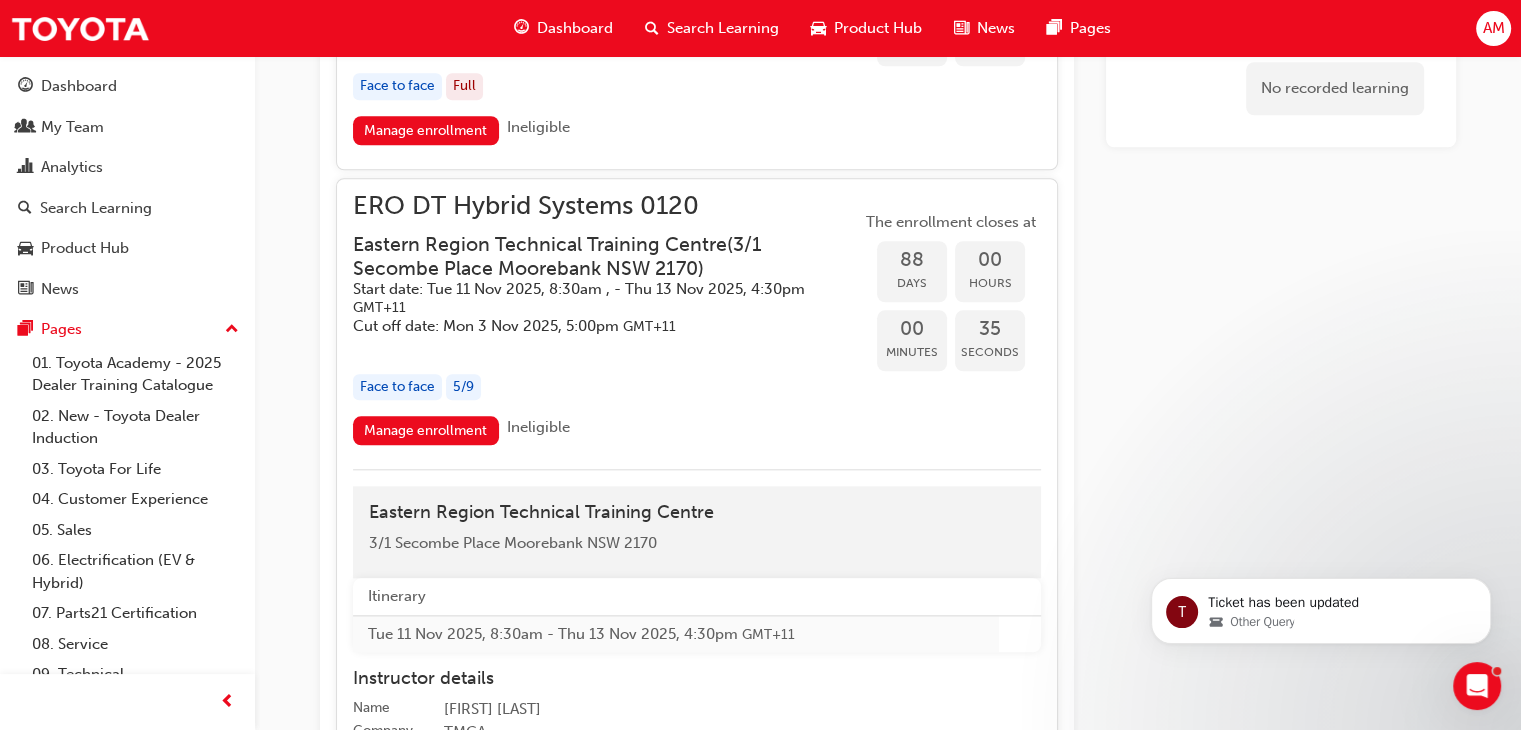 scroll, scrollTop: 2041, scrollLeft: 0, axis: vertical 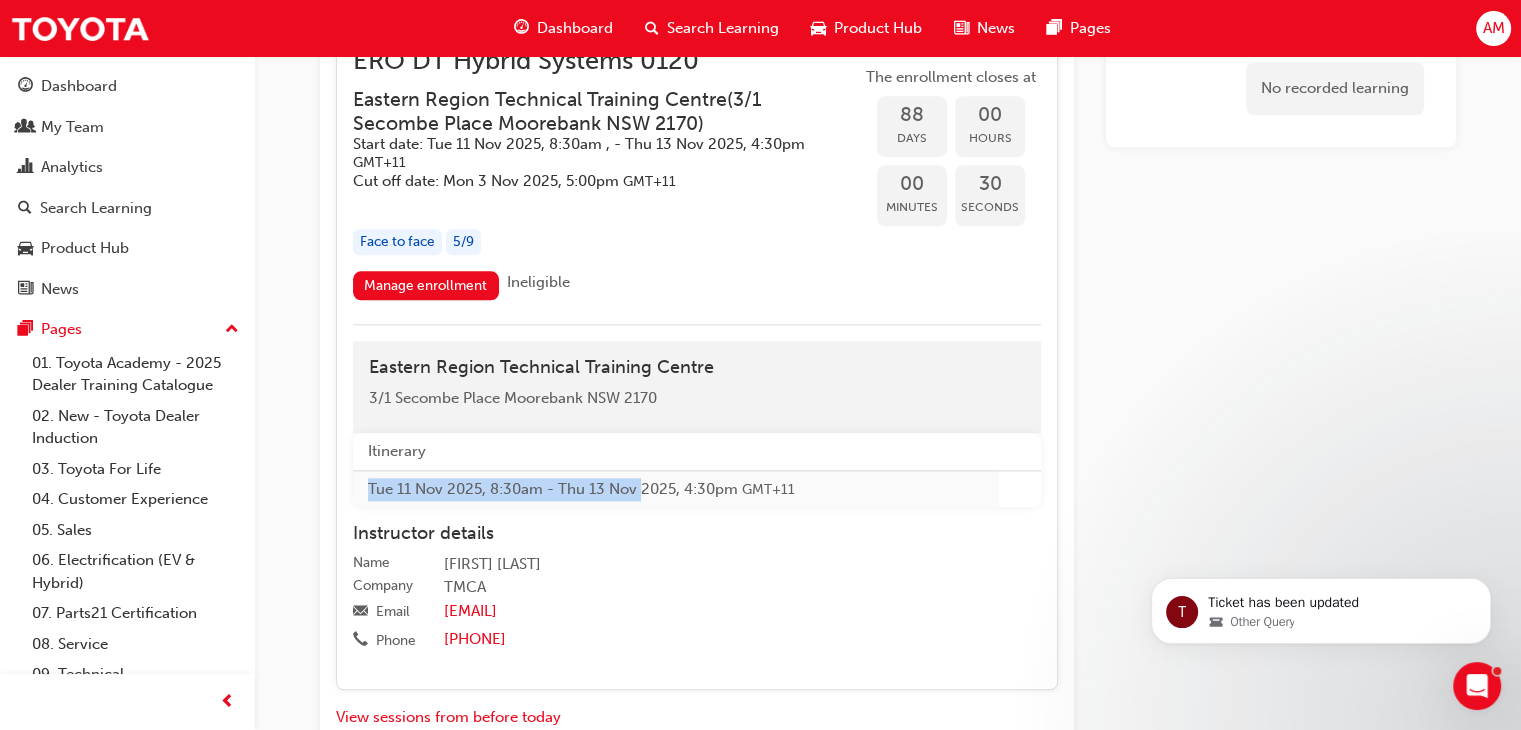 drag, startPoint x: 367, startPoint y: 475, endPoint x: 638, endPoint y: 476, distance: 271.00183 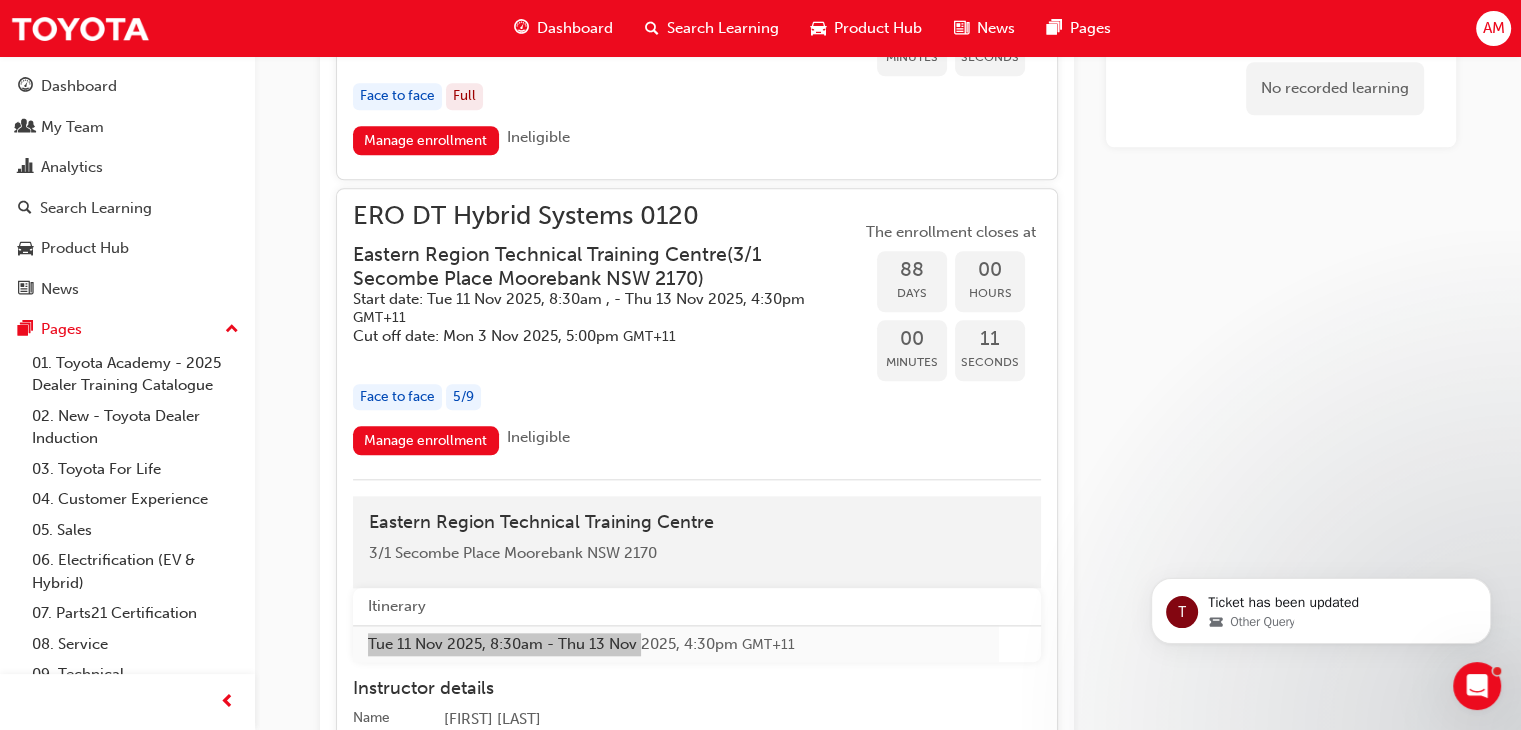 scroll, scrollTop: 1841, scrollLeft: 0, axis: vertical 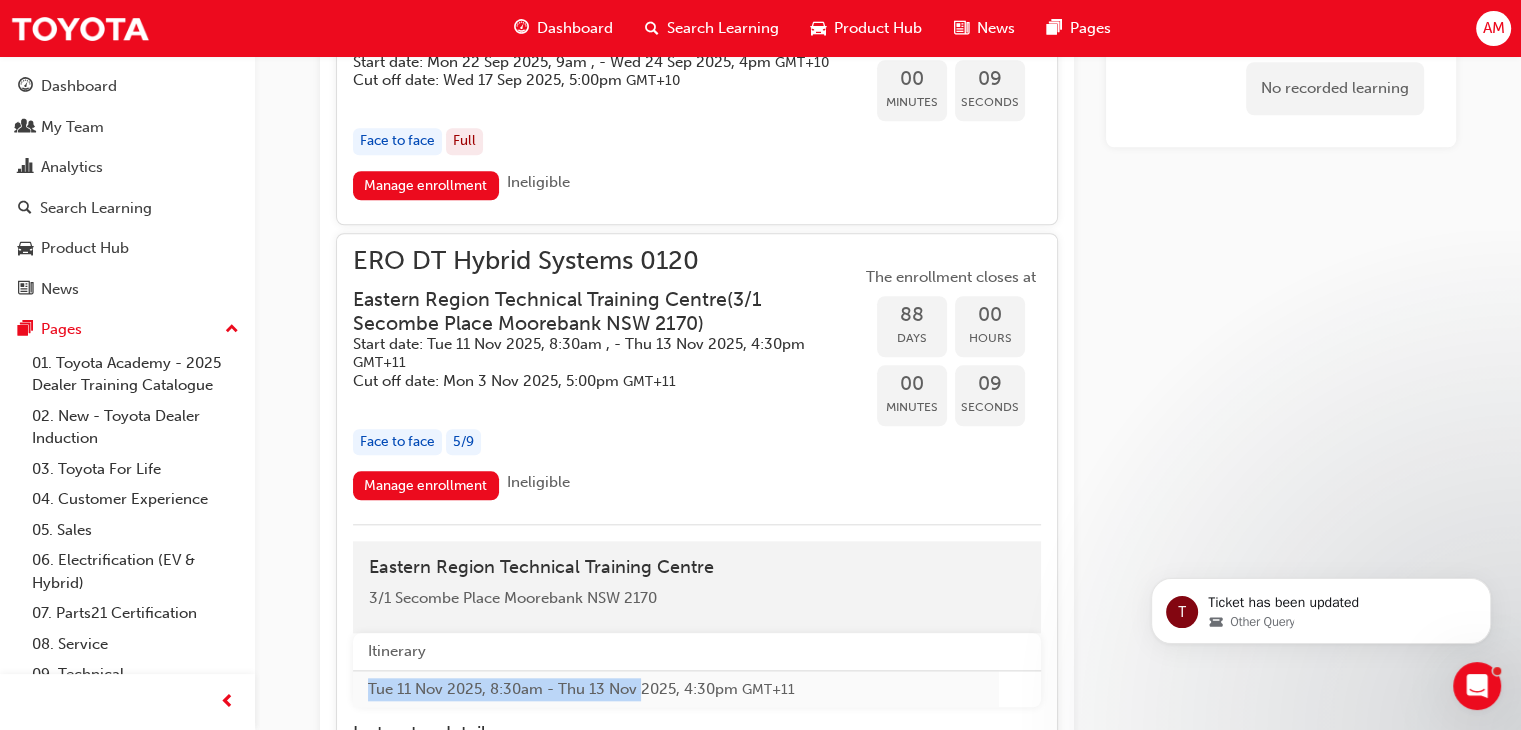 drag, startPoint x: 703, startPoint y: 249, endPoint x: 458, endPoint y: 251, distance: 245.00816 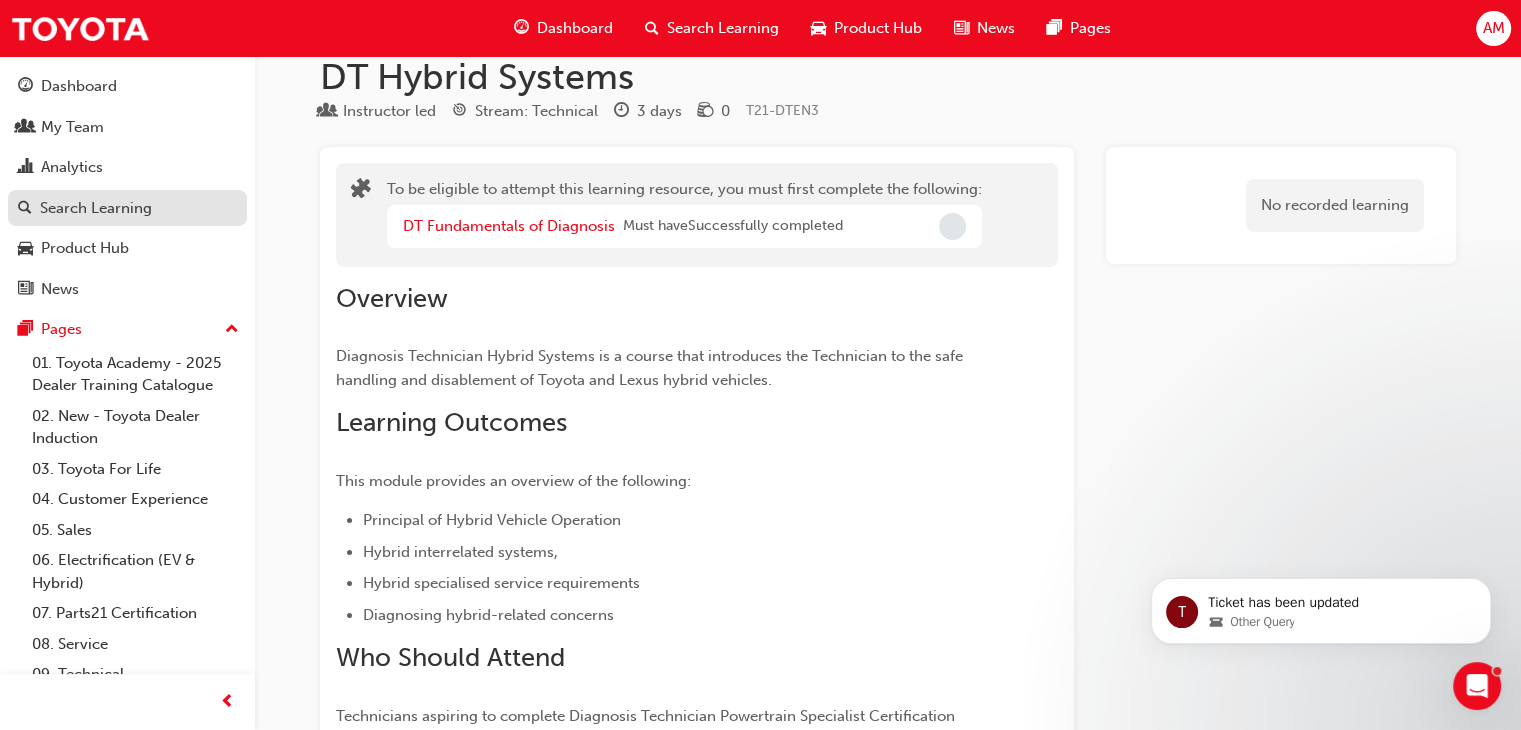 scroll, scrollTop: 0, scrollLeft: 0, axis: both 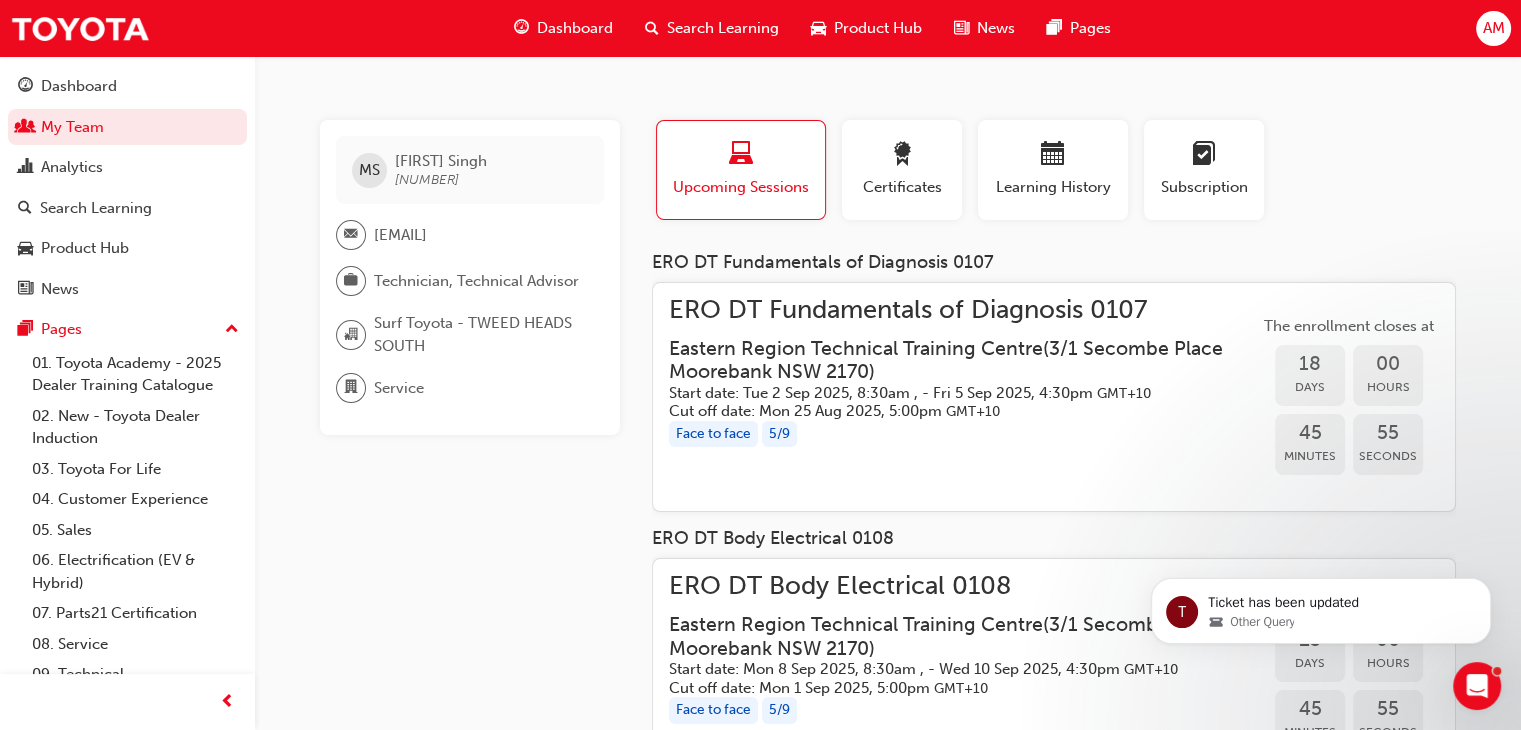 click on "ERO DT Fundamentals of Diagnosis 0107" at bounding box center [964, 310] 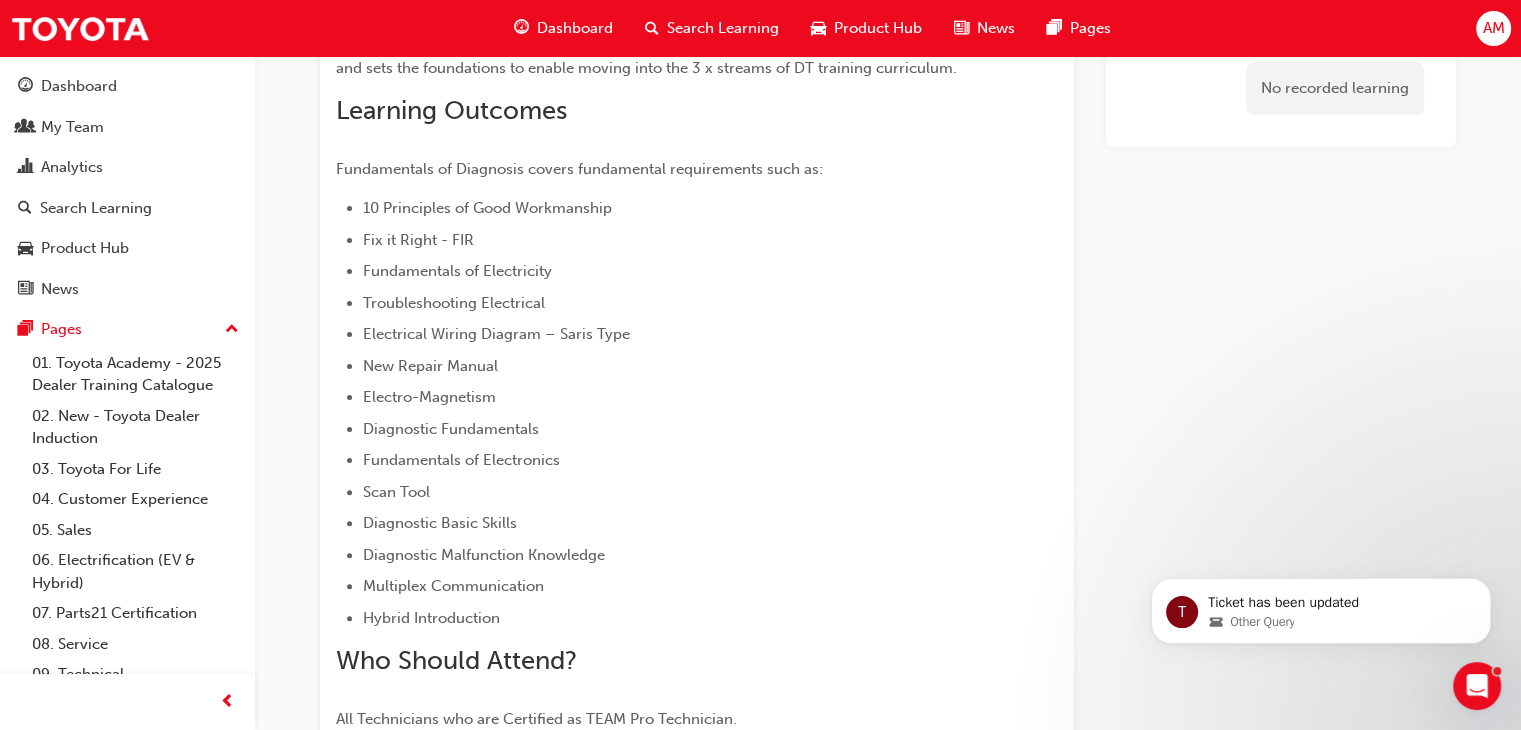 scroll, scrollTop: 0, scrollLeft: 0, axis: both 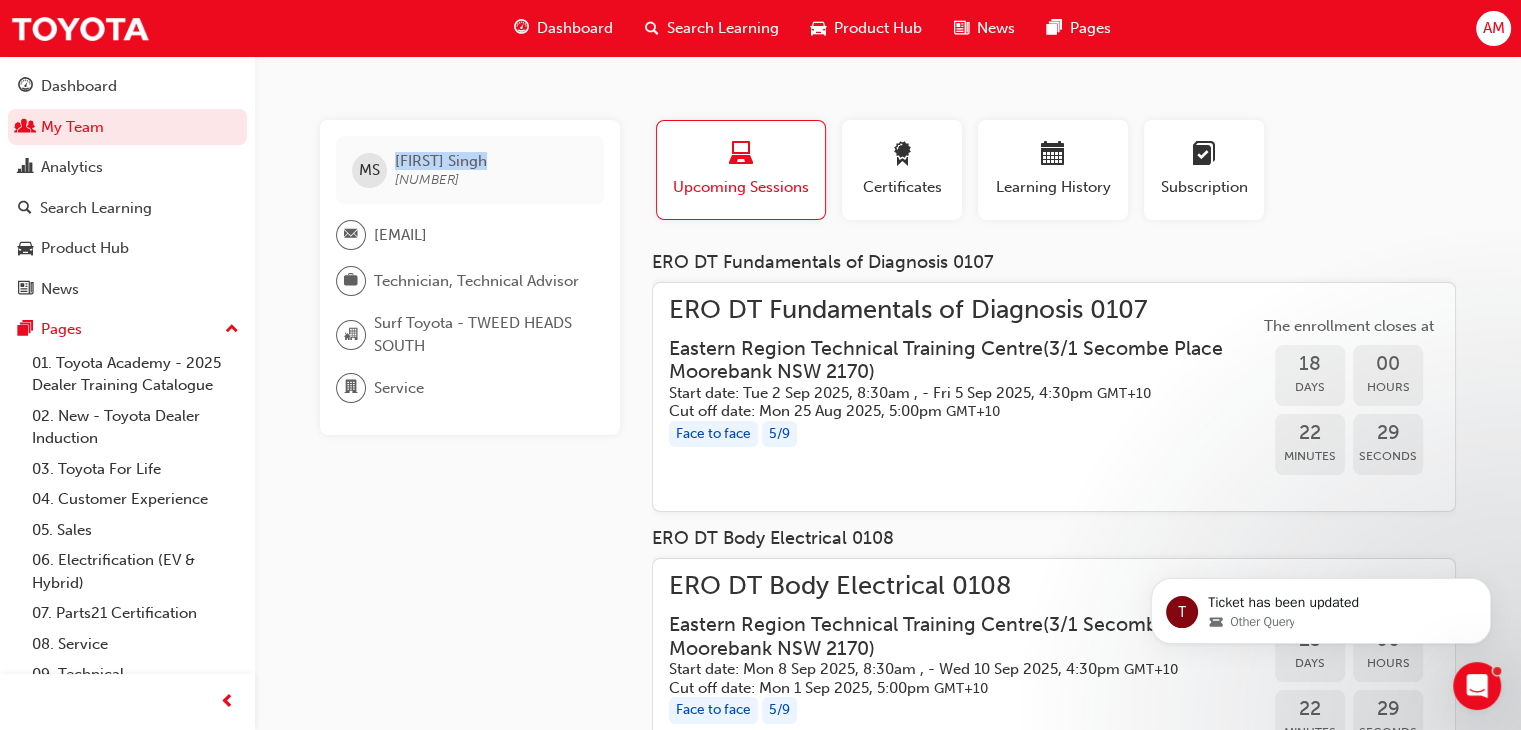drag, startPoint x: 511, startPoint y: 161, endPoint x: 588, endPoint y: 191, distance: 82.637764 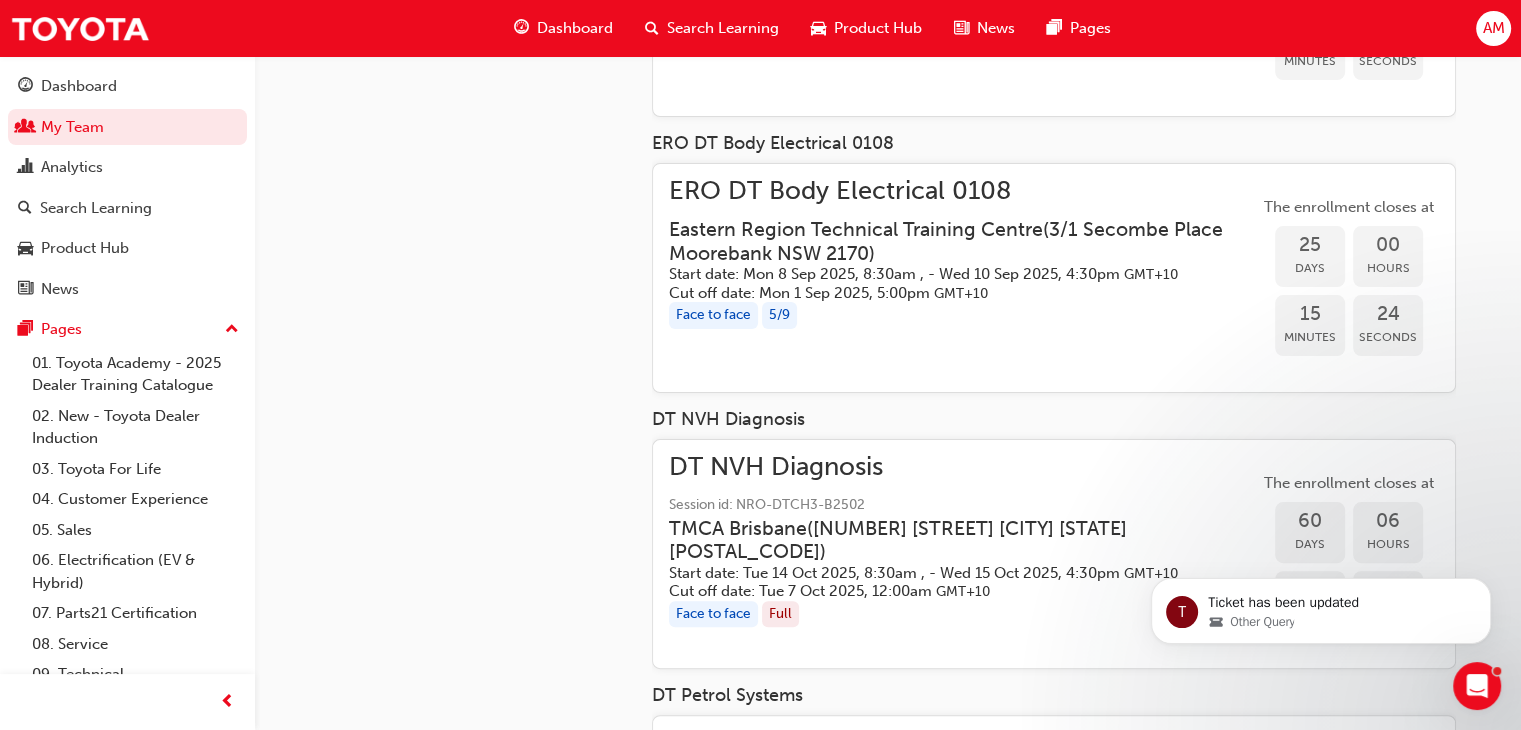 scroll, scrollTop: 400, scrollLeft: 0, axis: vertical 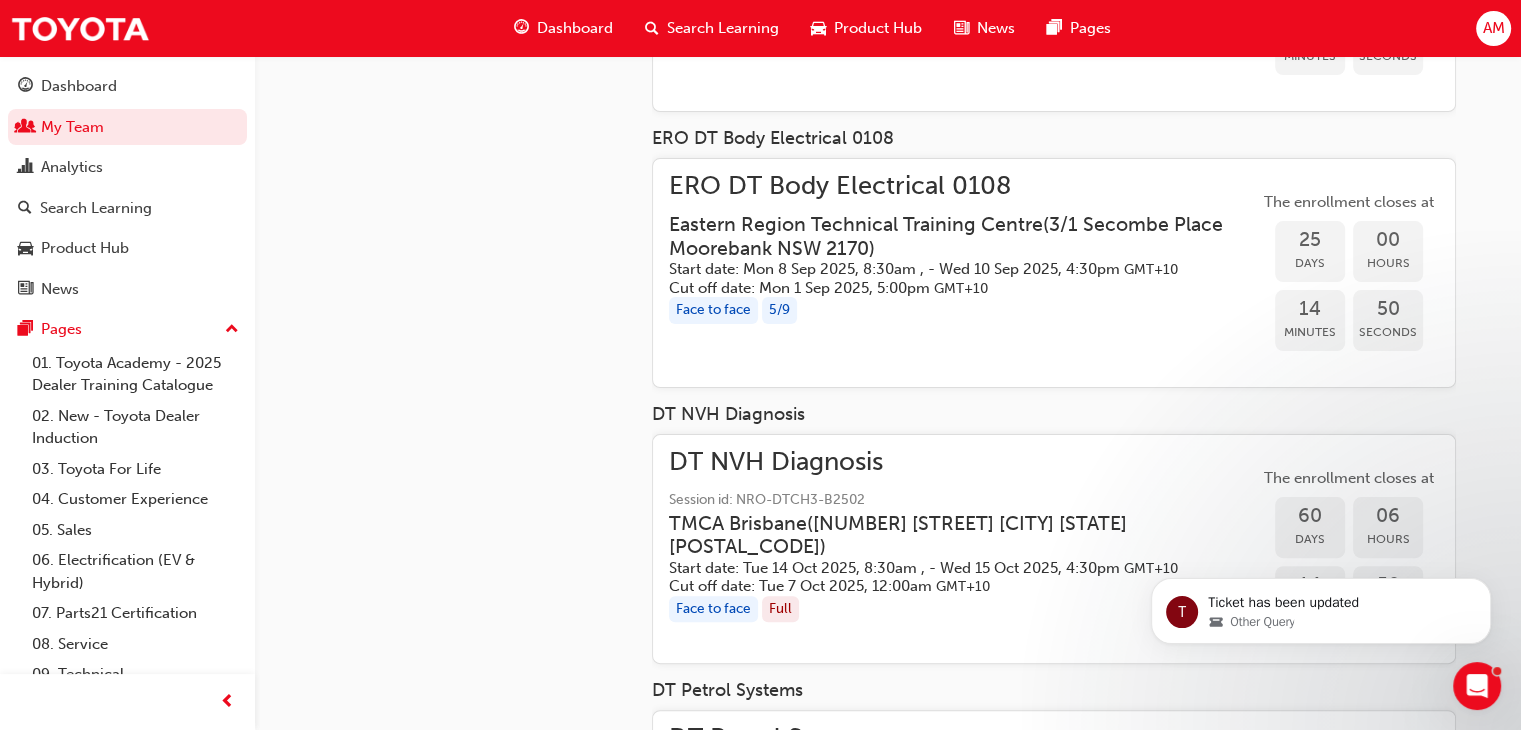 click on "ERO DT Body Electrical 0108" at bounding box center [964, 186] 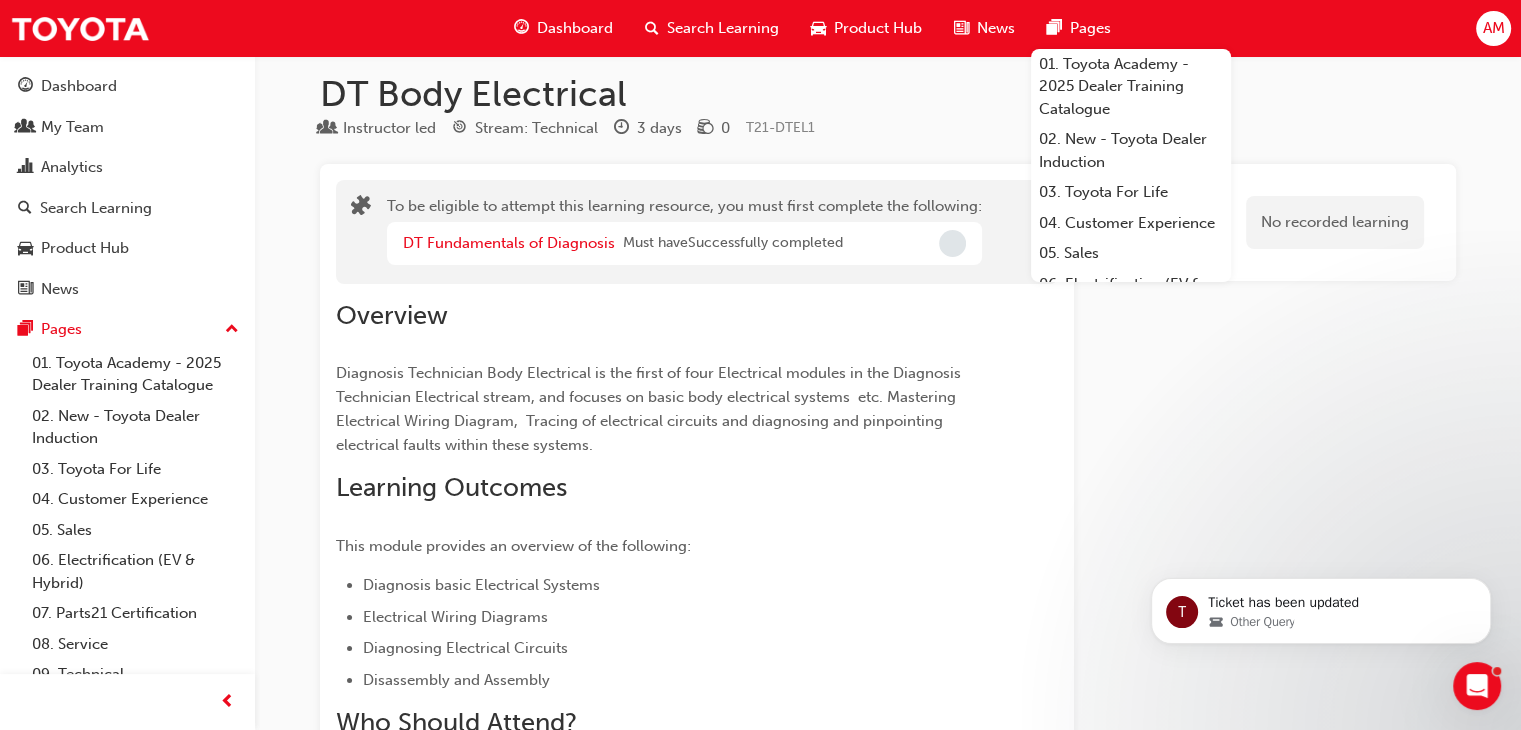 scroll, scrollTop: 0, scrollLeft: 0, axis: both 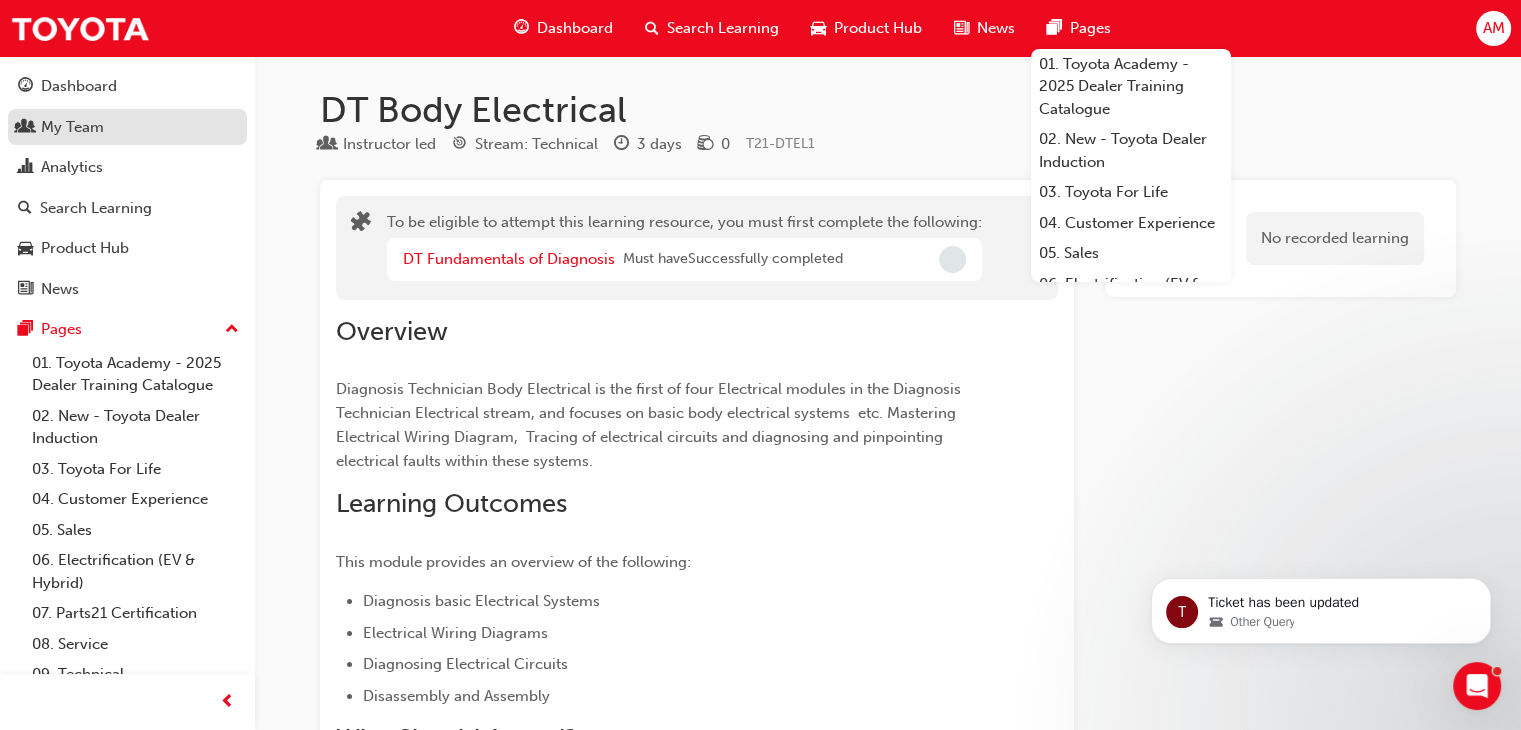 click on "My Team" at bounding box center (72, 127) 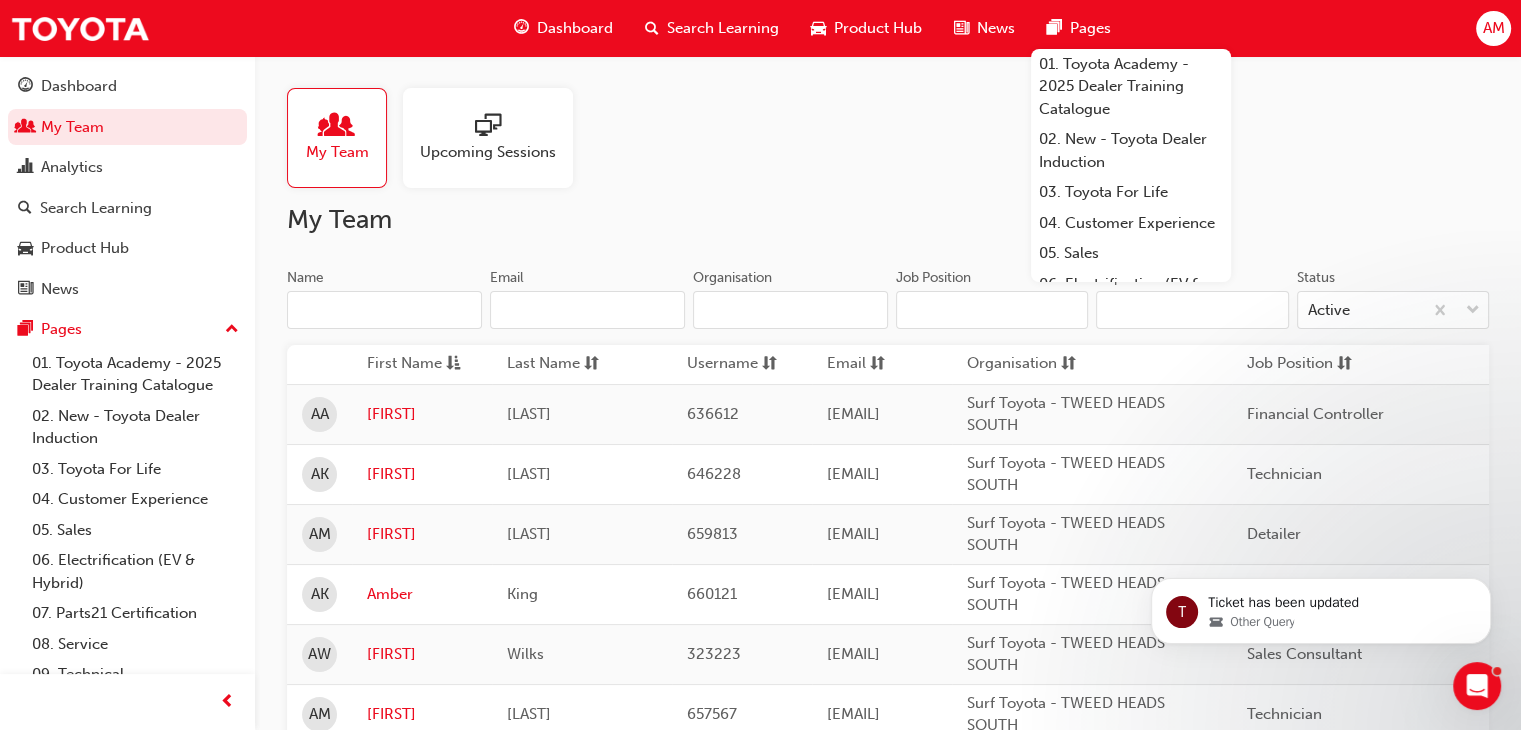 click on "Name" at bounding box center [384, 310] 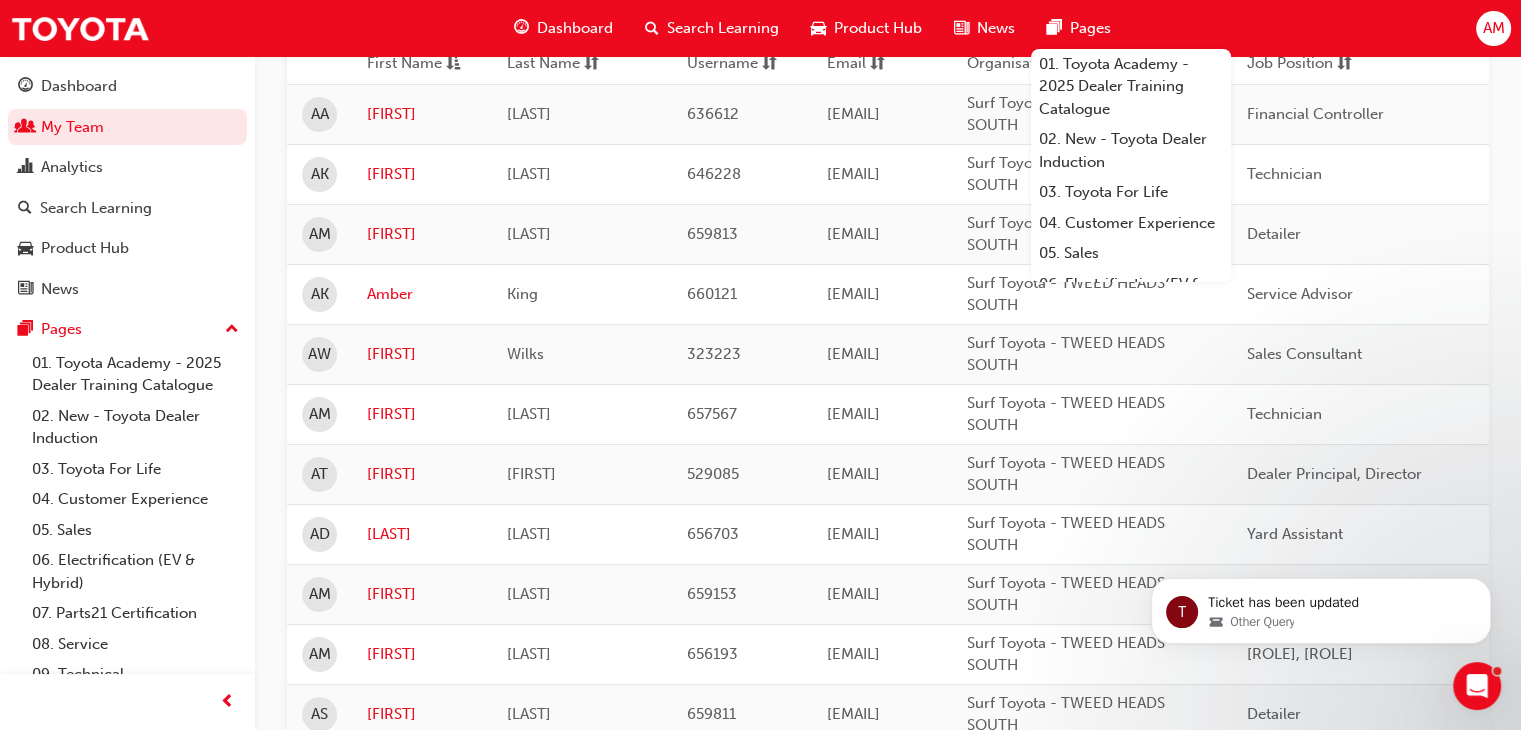 scroll, scrollTop: 0, scrollLeft: 0, axis: both 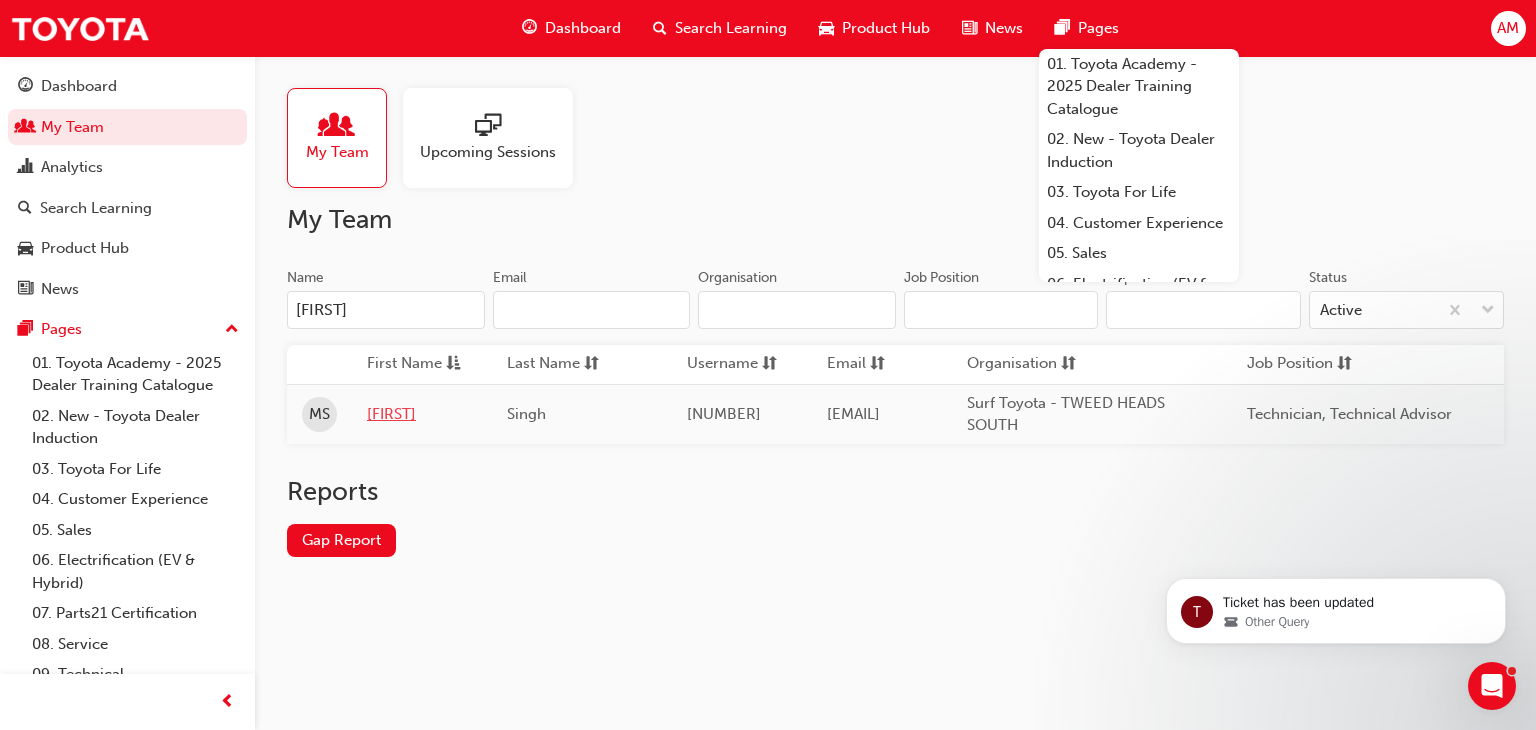type on "[FIRST]" 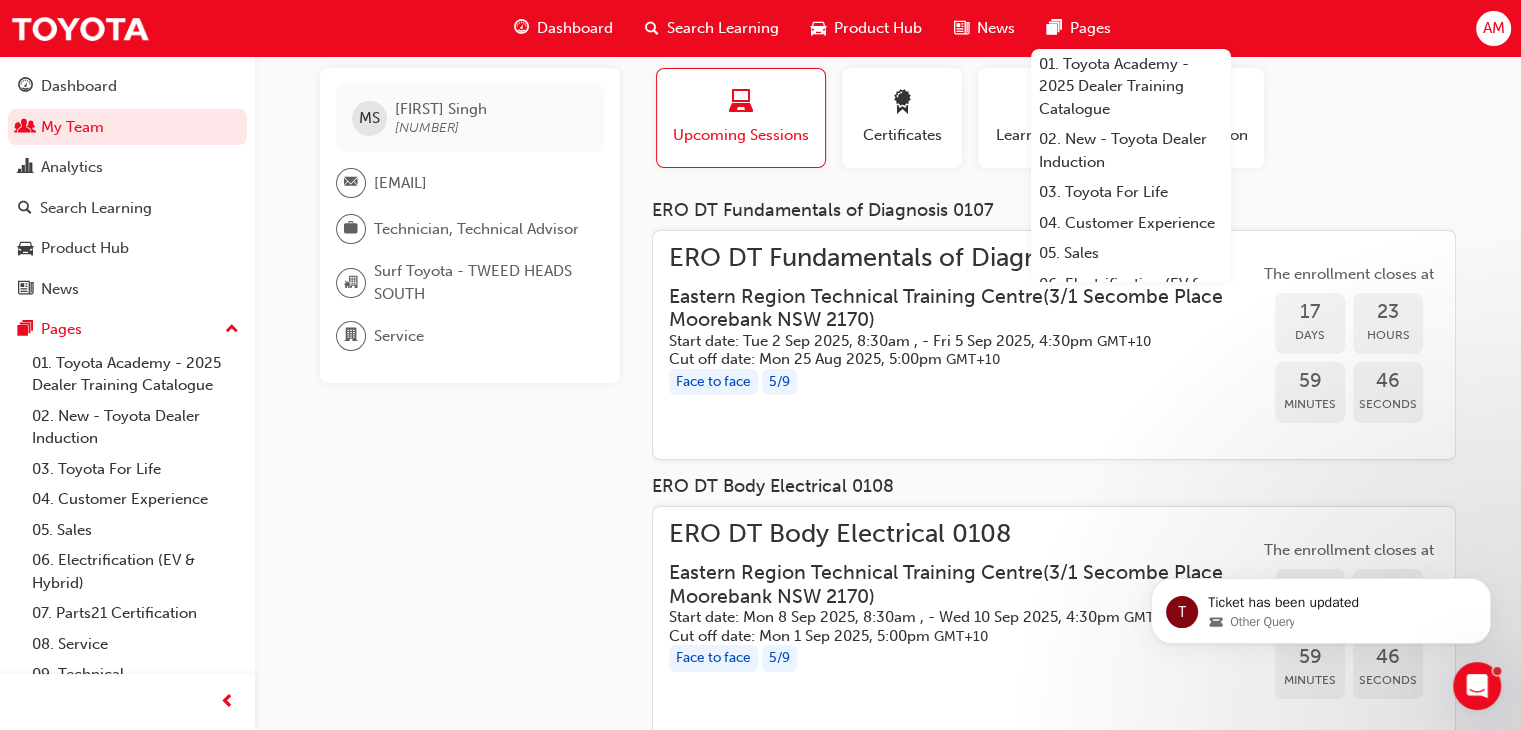 scroll, scrollTop: 100, scrollLeft: 0, axis: vertical 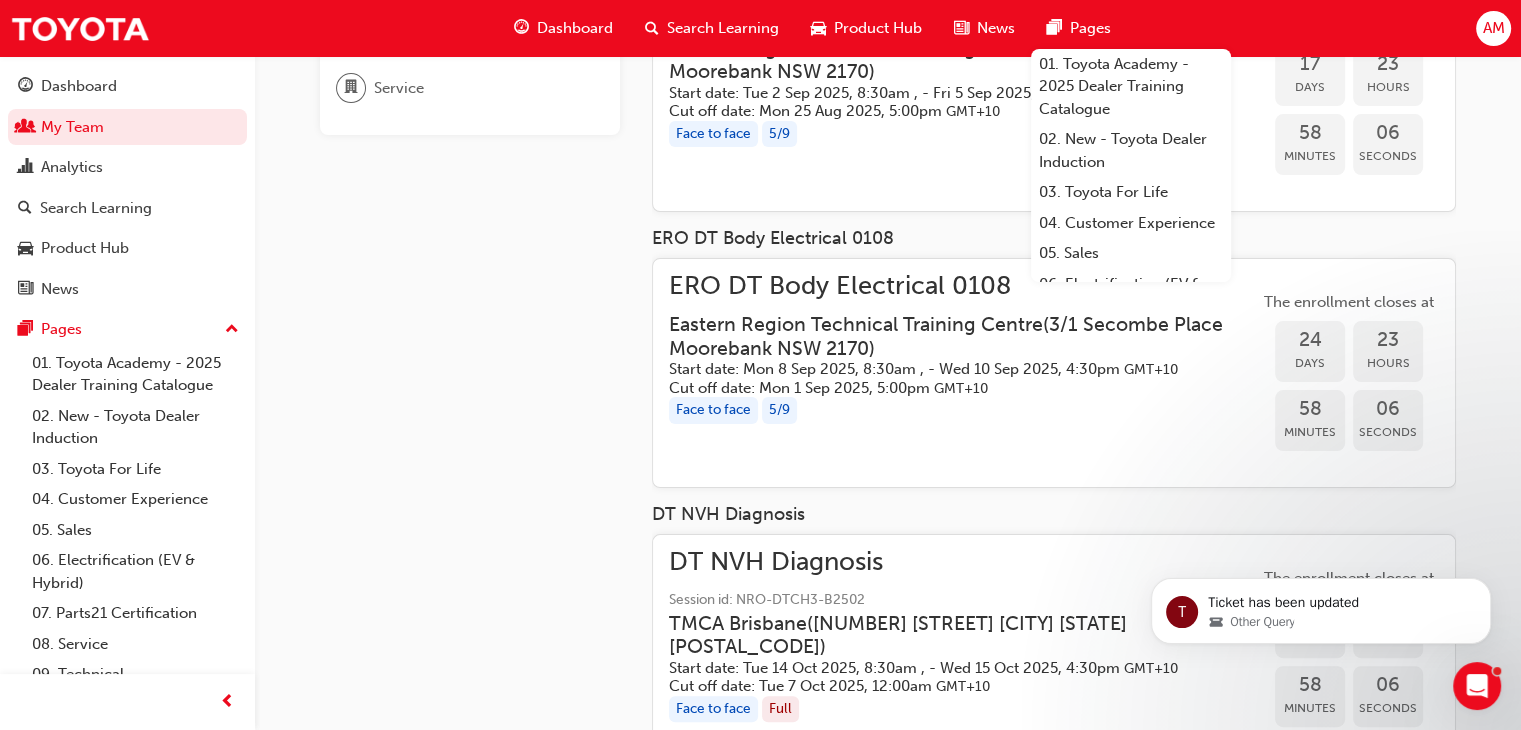 click on "Eastern Region Technical Training Centre  ( [NUMBER] [STREET] [CITY] [STATE] [POSTAL_CODE] )" at bounding box center [948, 336] 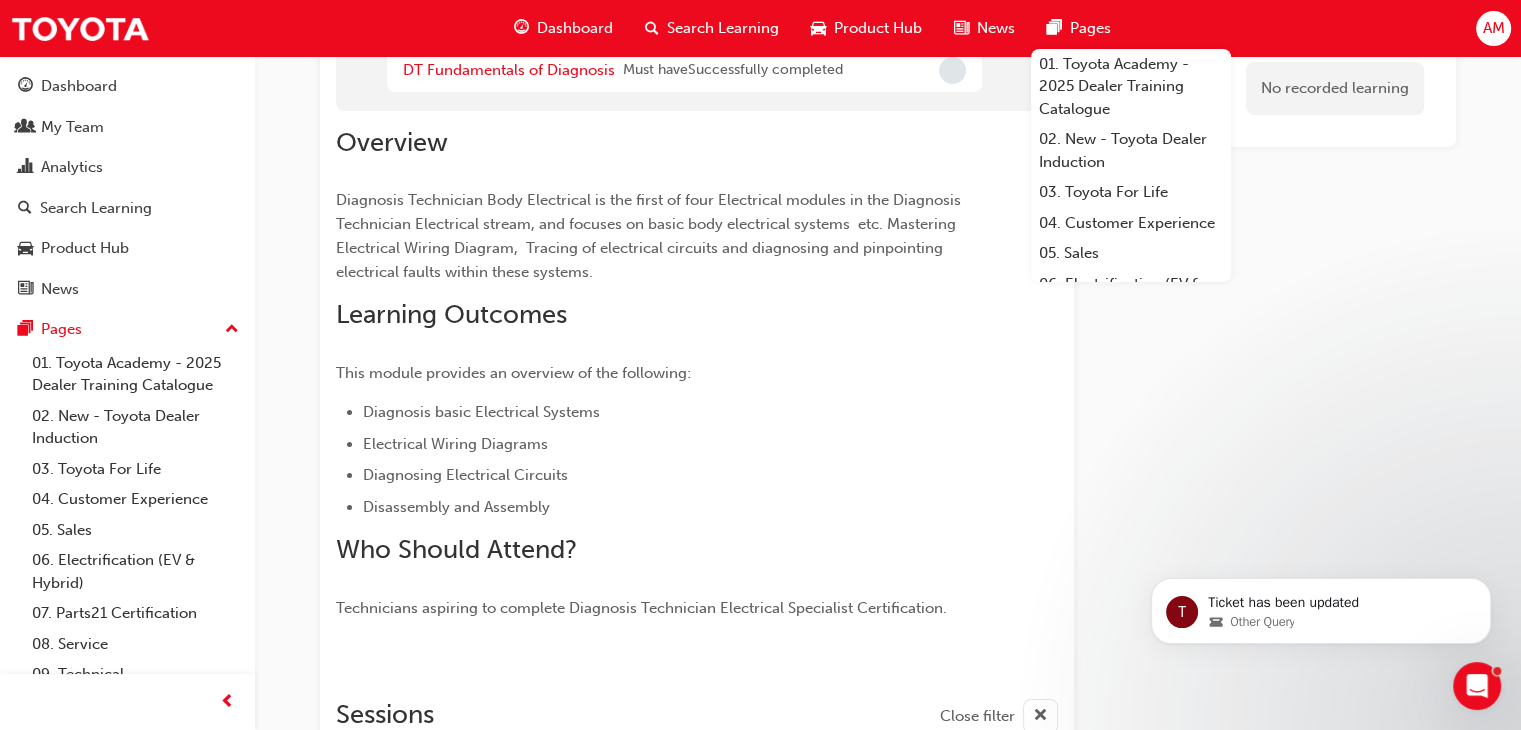scroll, scrollTop: 0, scrollLeft: 0, axis: both 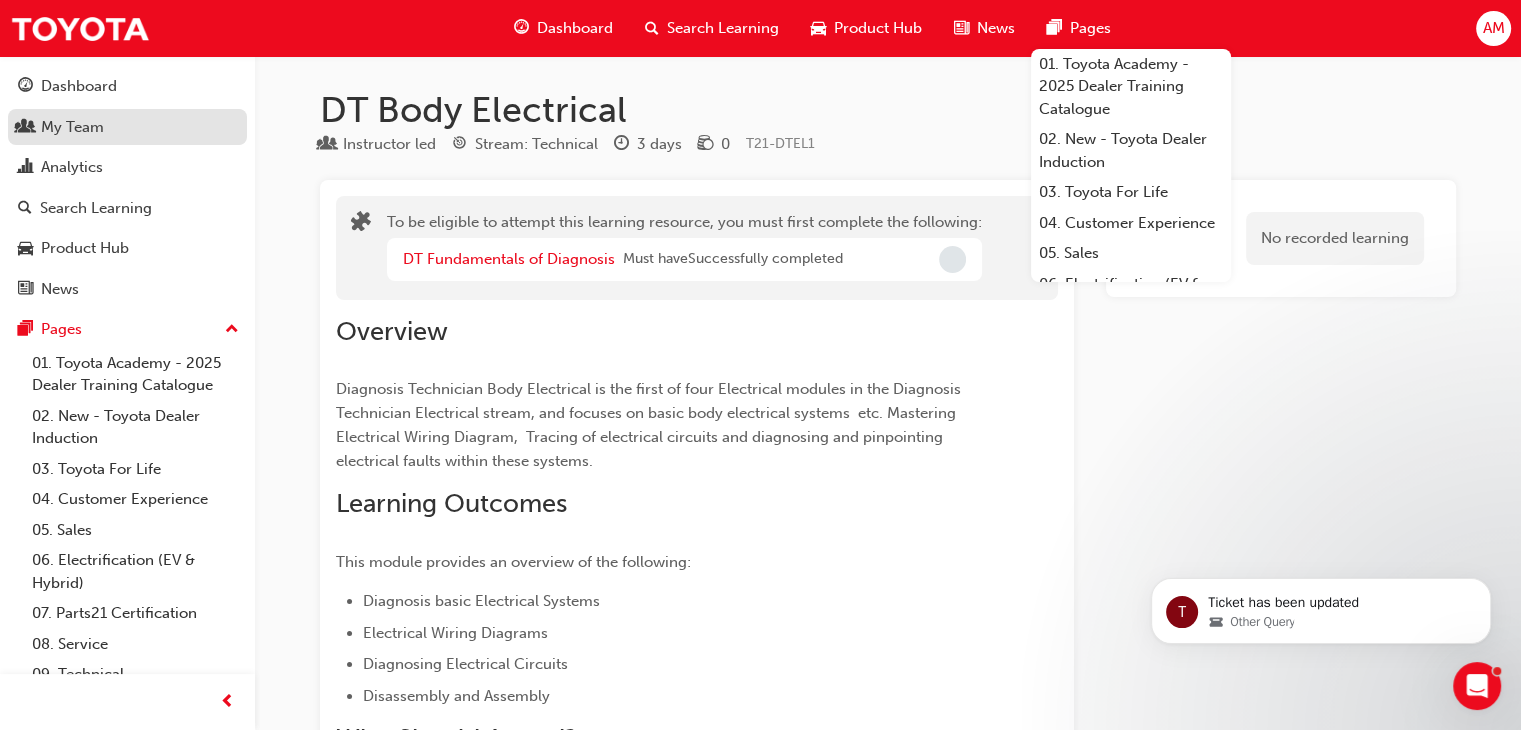 click on "My Team" at bounding box center (127, 127) 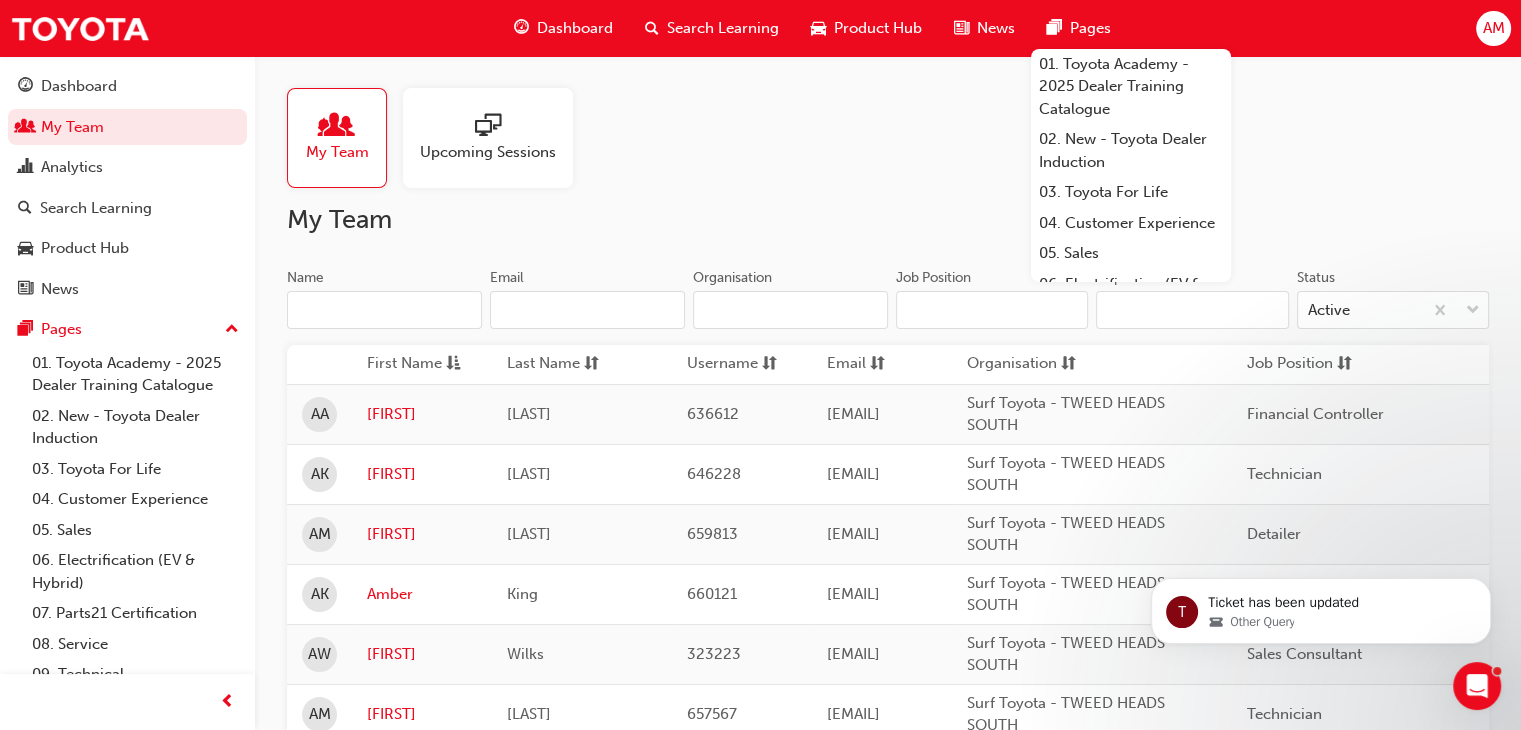click on "Upcoming Sessions" at bounding box center [488, 152] 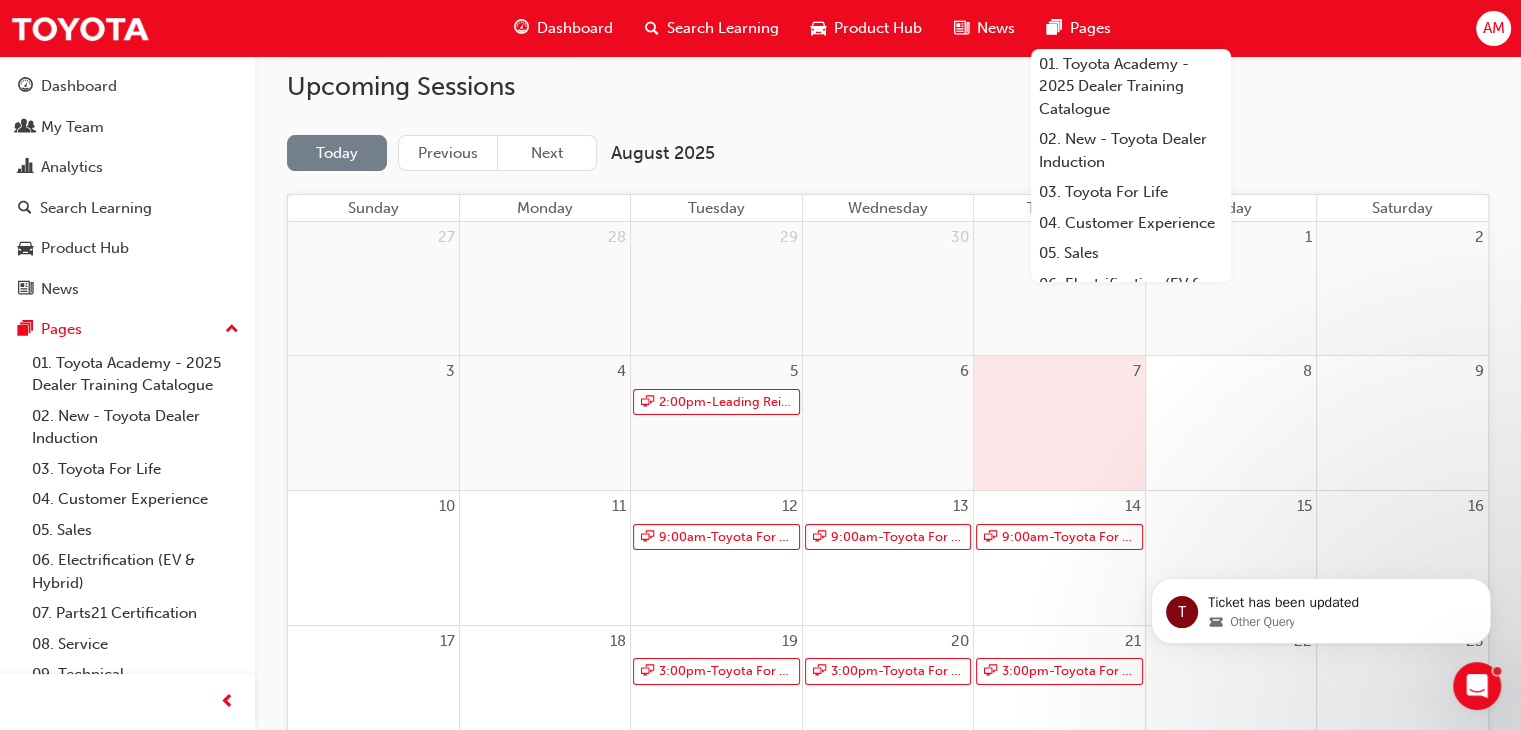 scroll, scrollTop: 0, scrollLeft: 0, axis: both 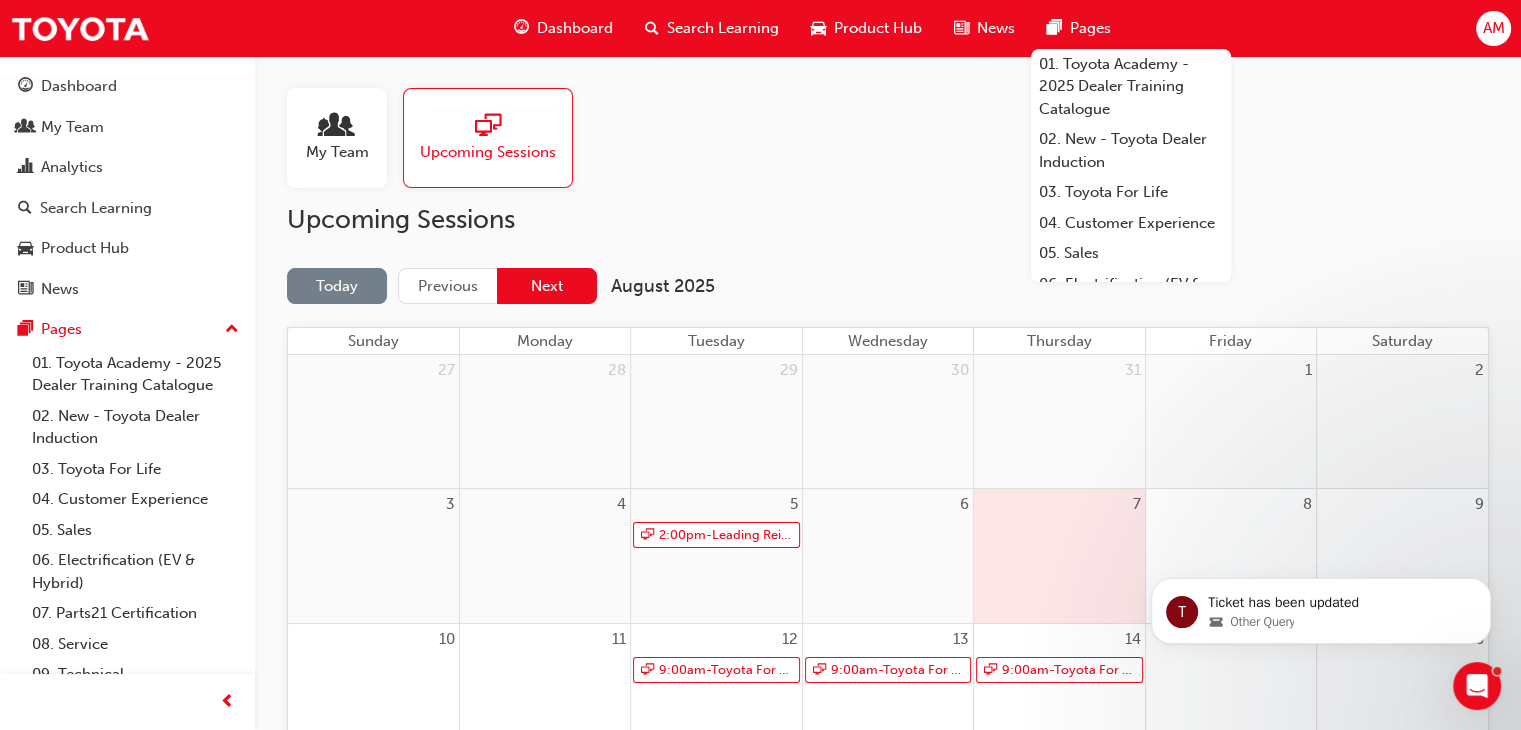 click on "Next" at bounding box center (547, 286) 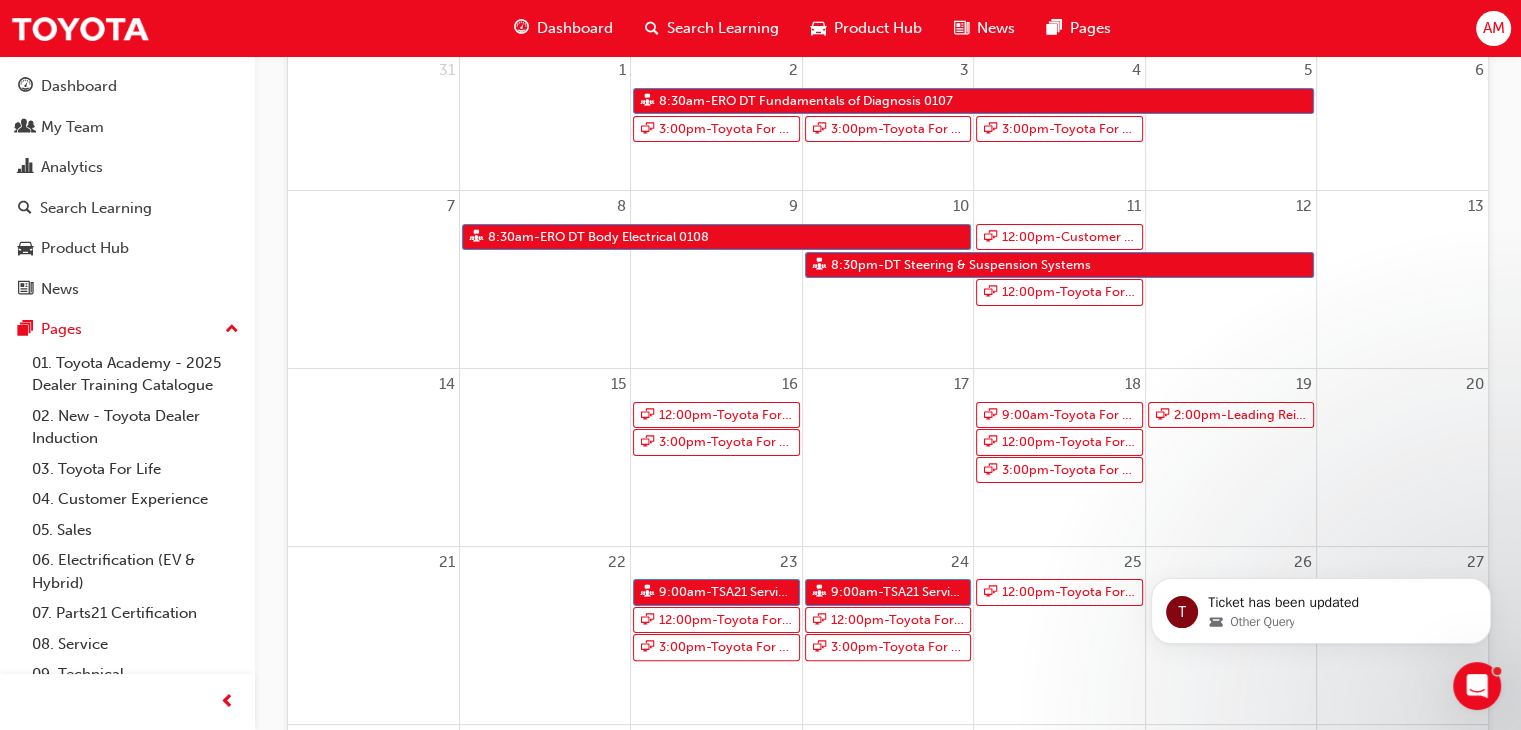 scroll, scrollTop: 200, scrollLeft: 0, axis: vertical 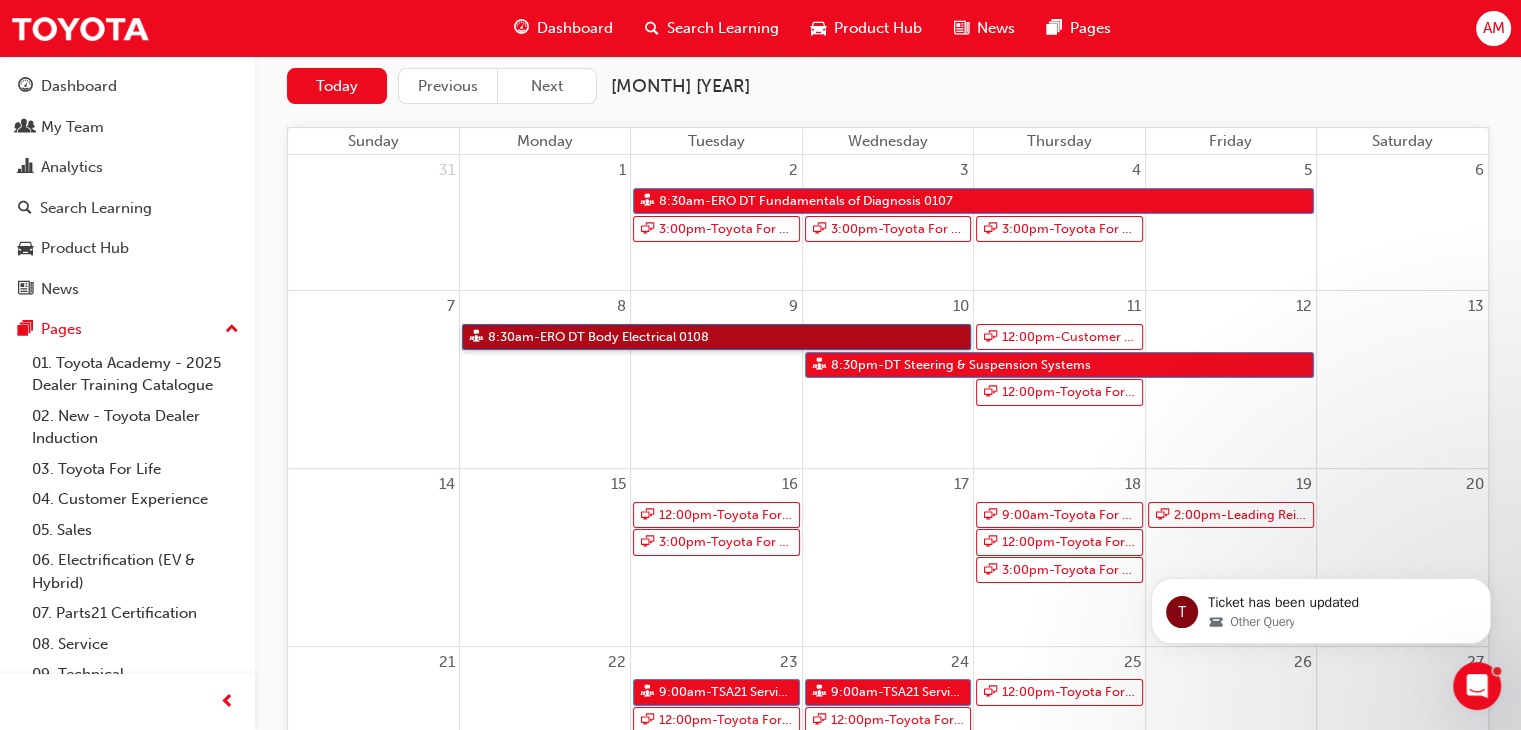 click on "8:30am - ERO DT Body Electrical 0108" at bounding box center [716, 337] 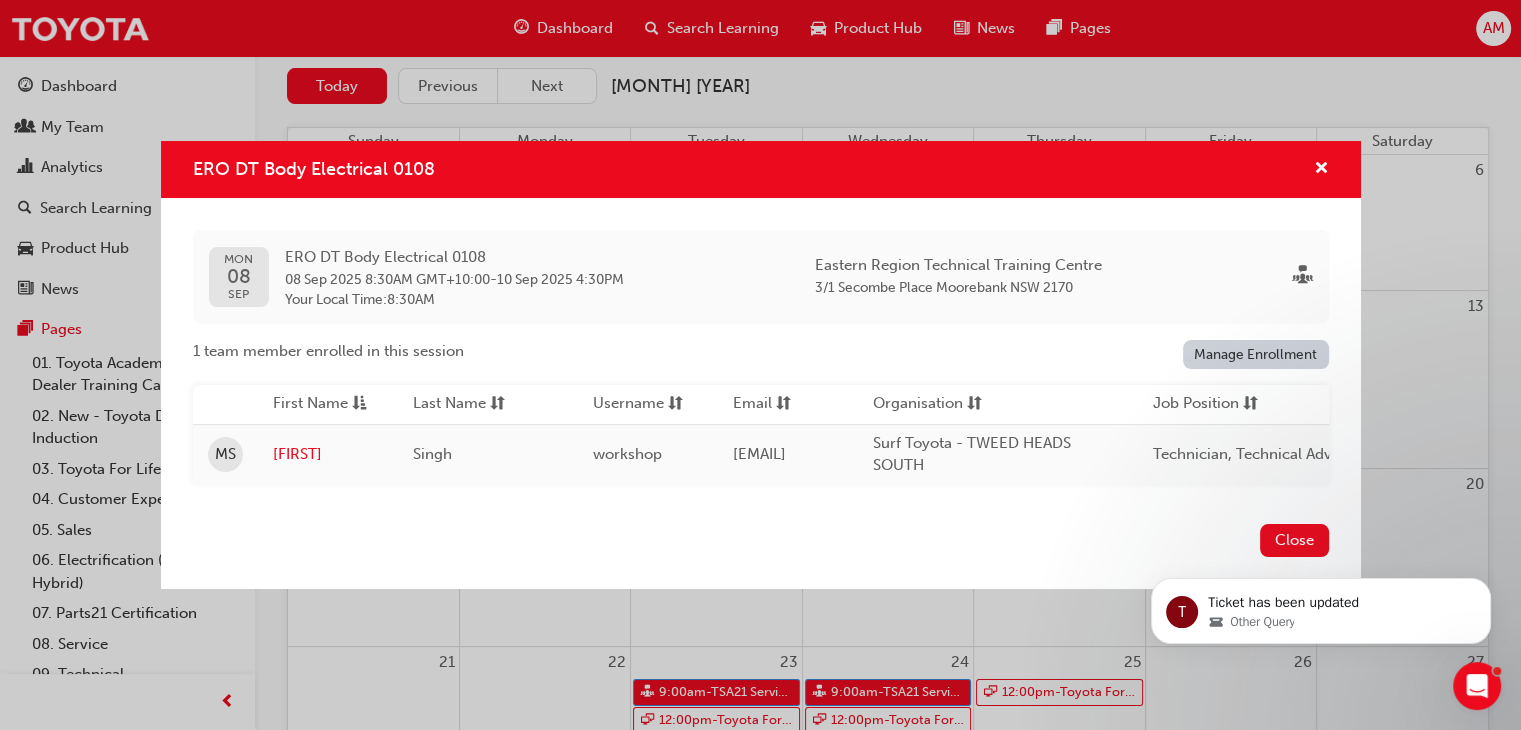click at bounding box center (1313, 169) 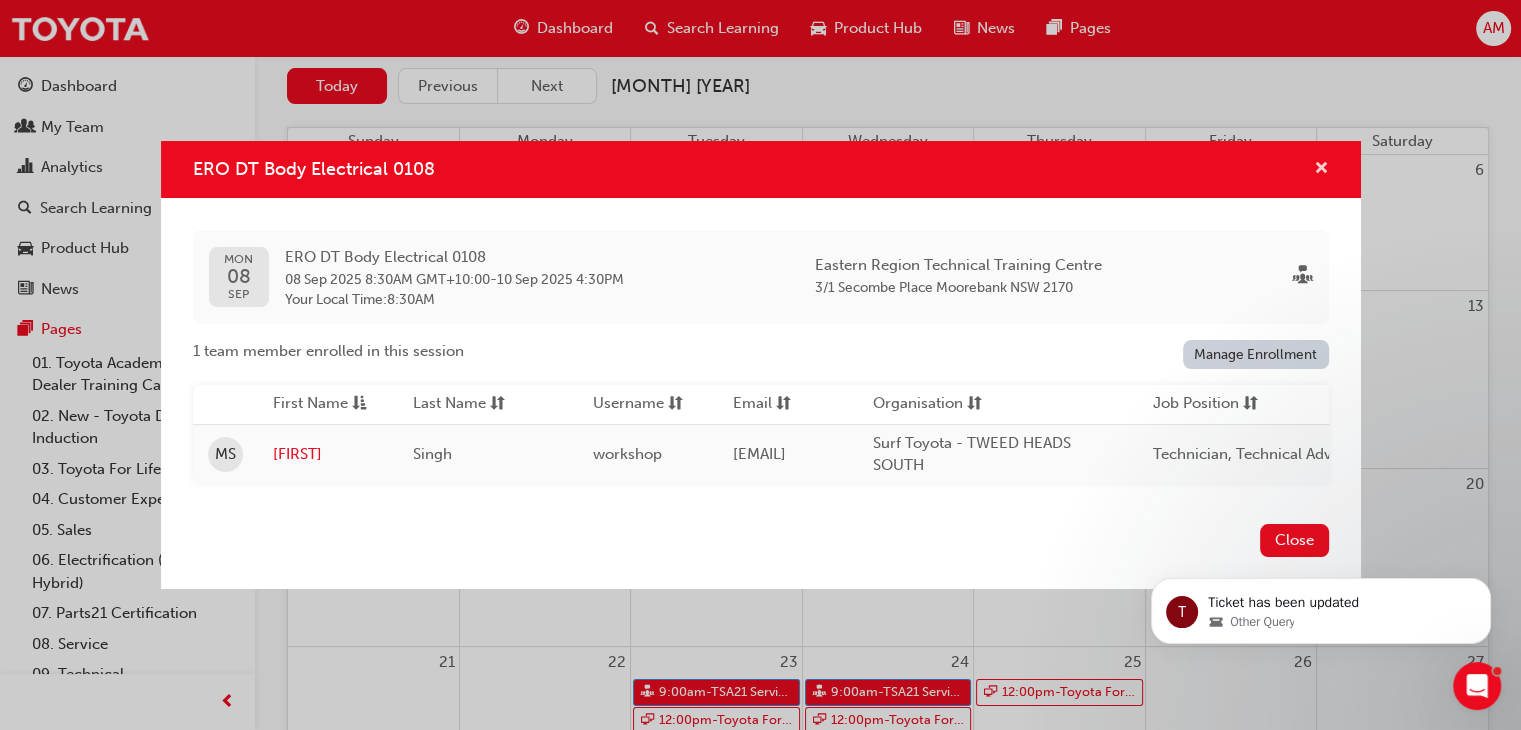 click at bounding box center [1321, 170] 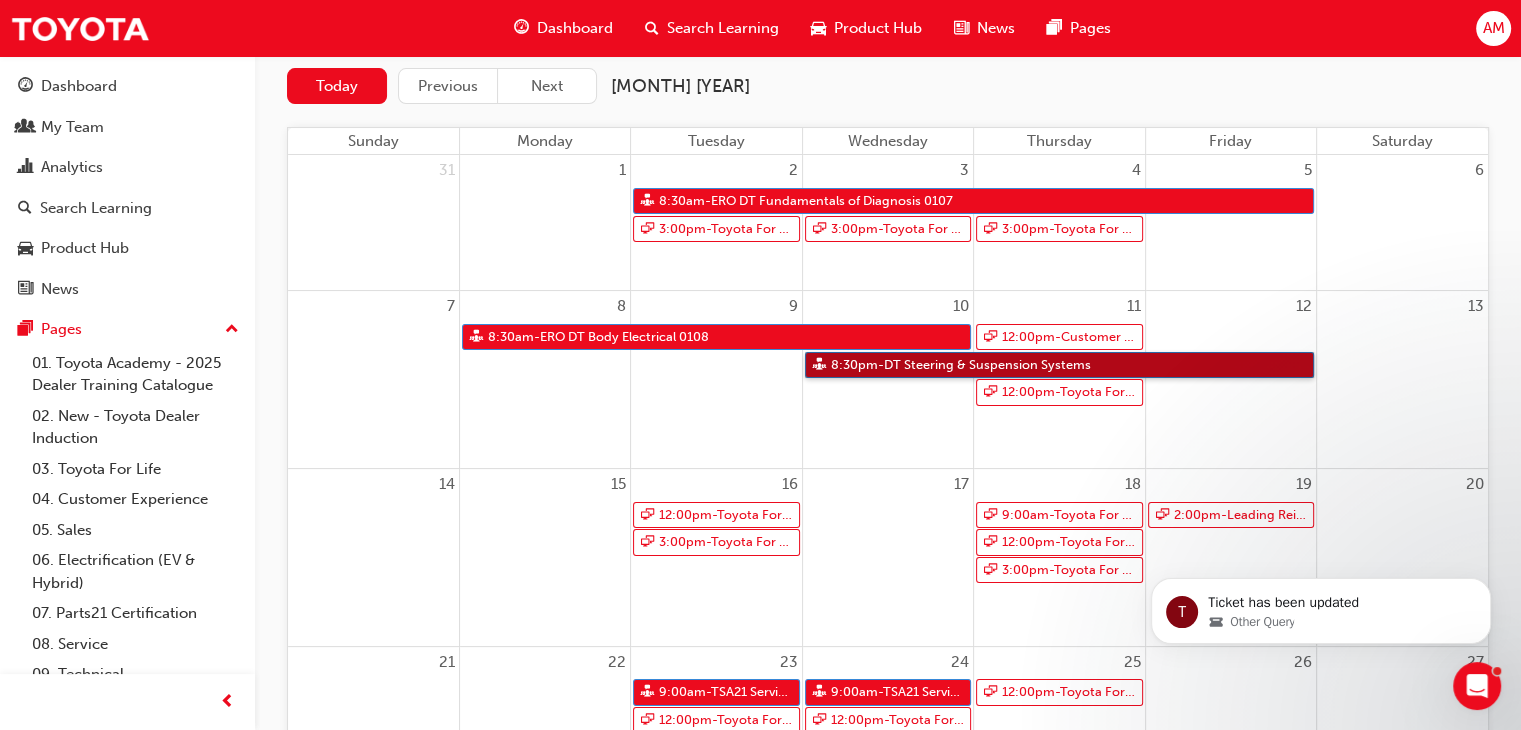 click on "8:30pm  -  DT Steering & Suspension Systems" at bounding box center (1059, 365) 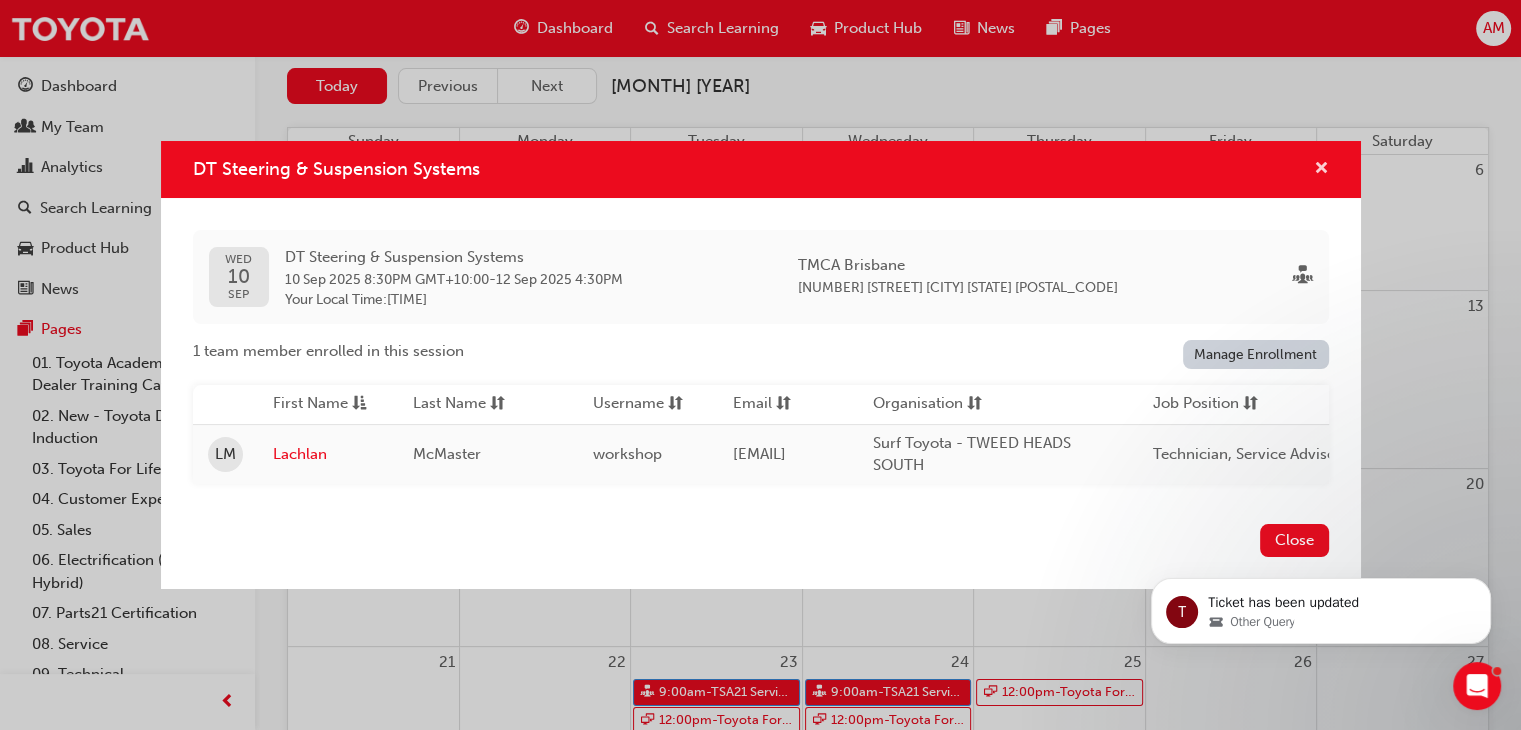click at bounding box center (1321, 170) 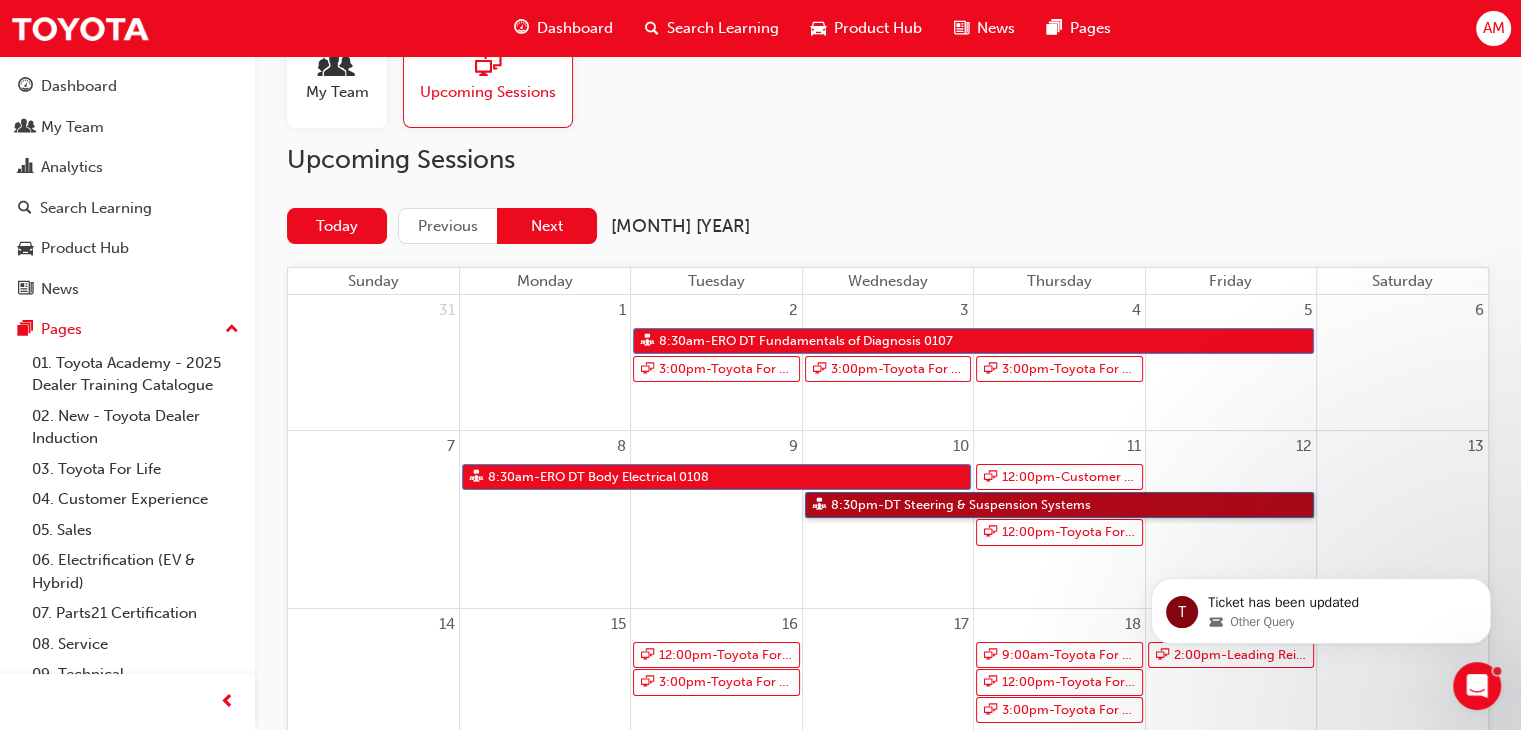 scroll, scrollTop: 0, scrollLeft: 0, axis: both 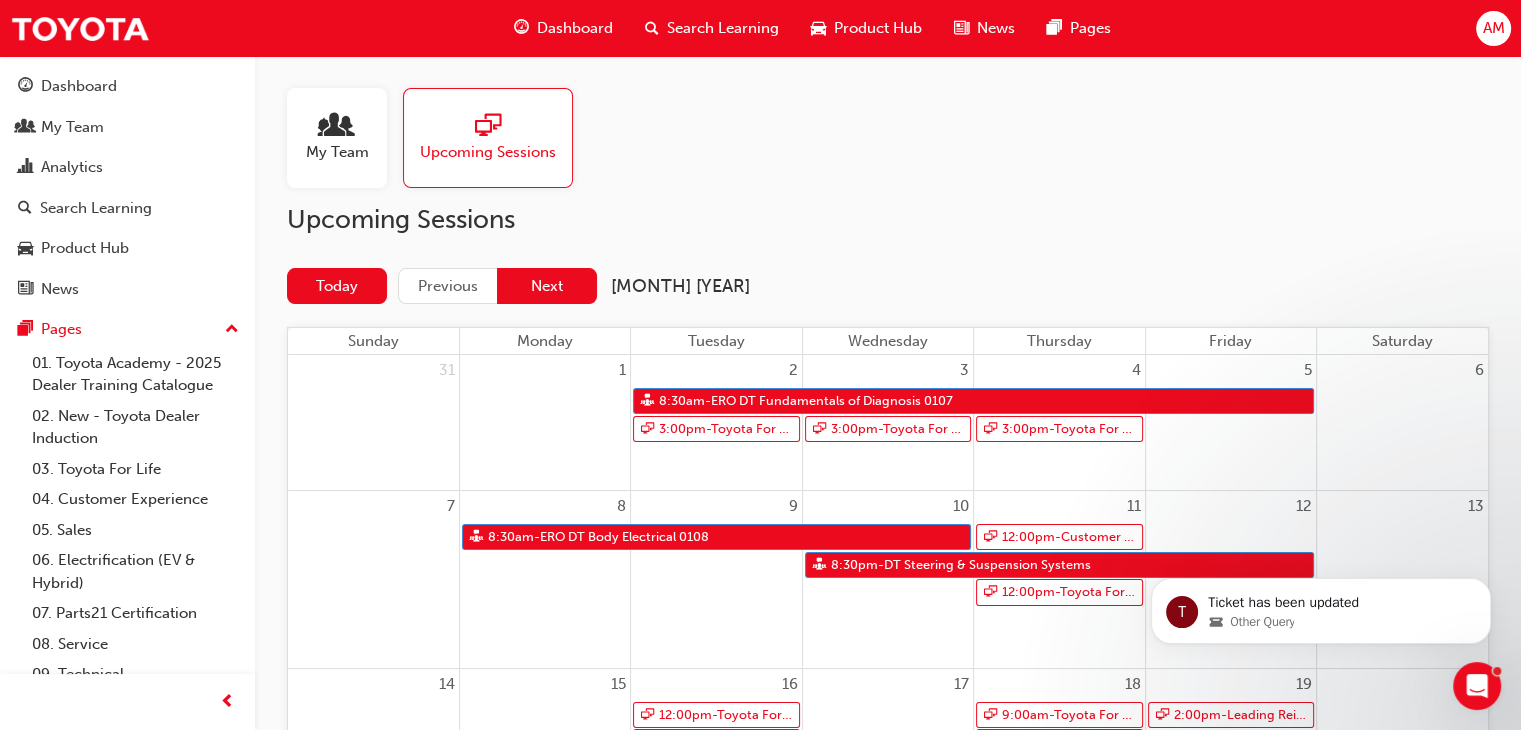 click on "Next" at bounding box center (547, 286) 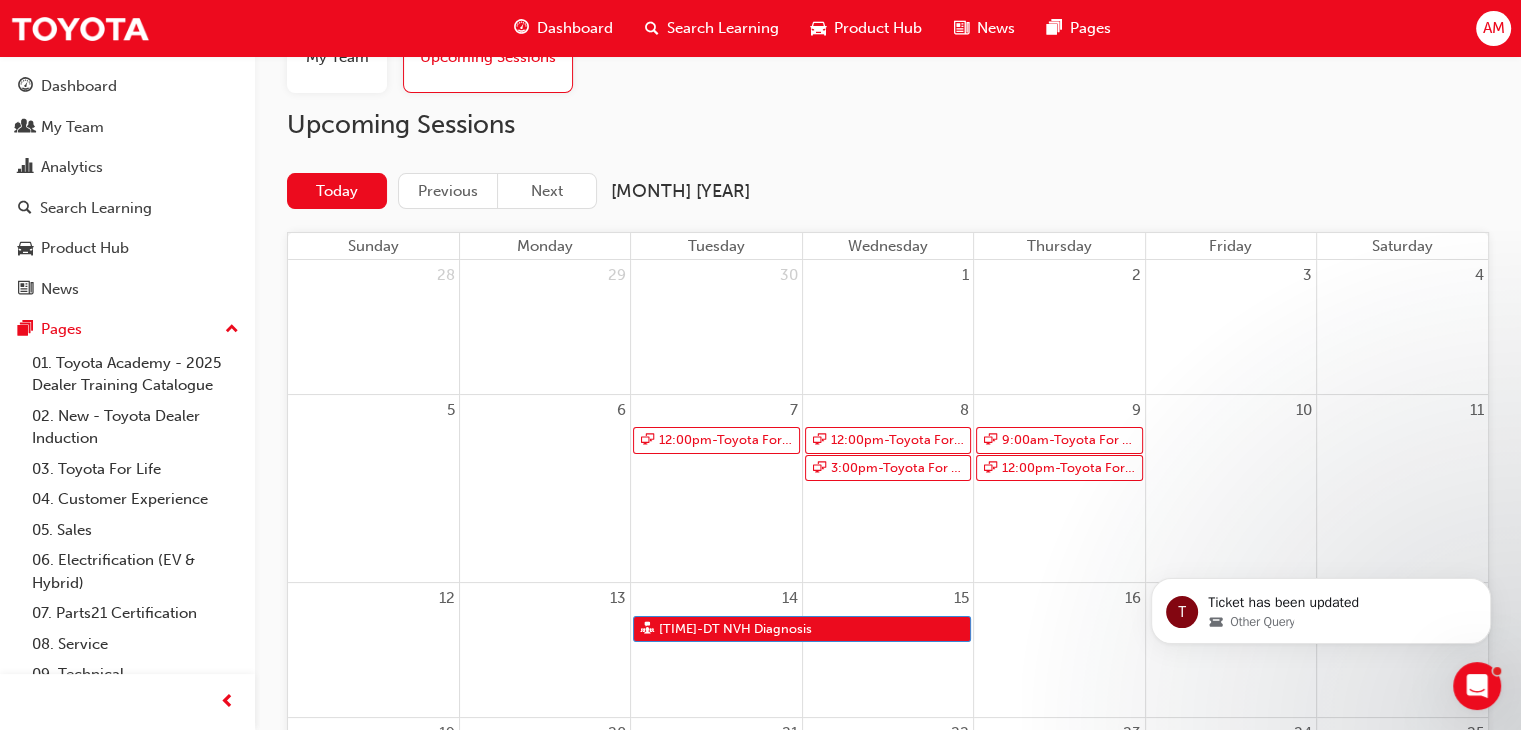scroll, scrollTop: 85, scrollLeft: 0, axis: vertical 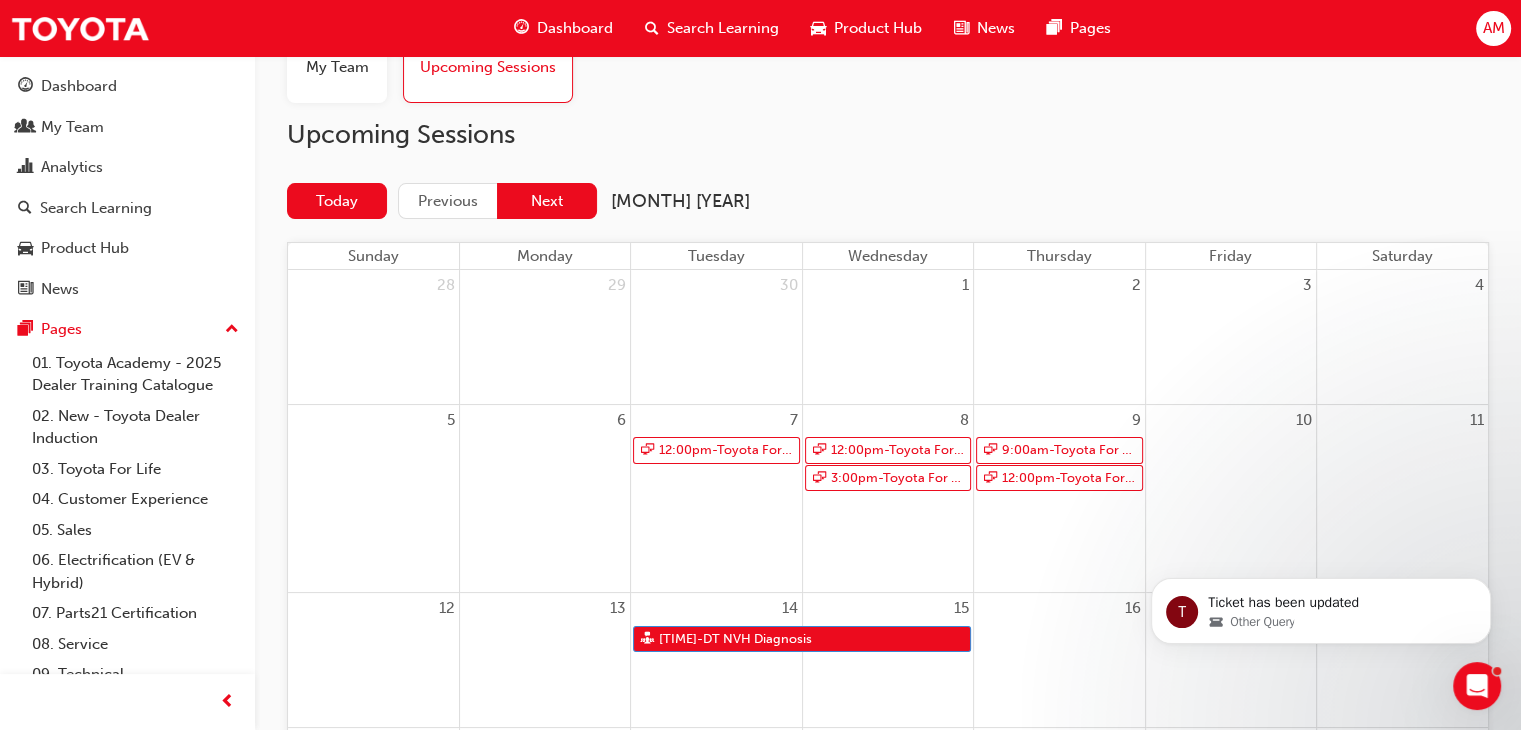 click on "Next" at bounding box center [547, 201] 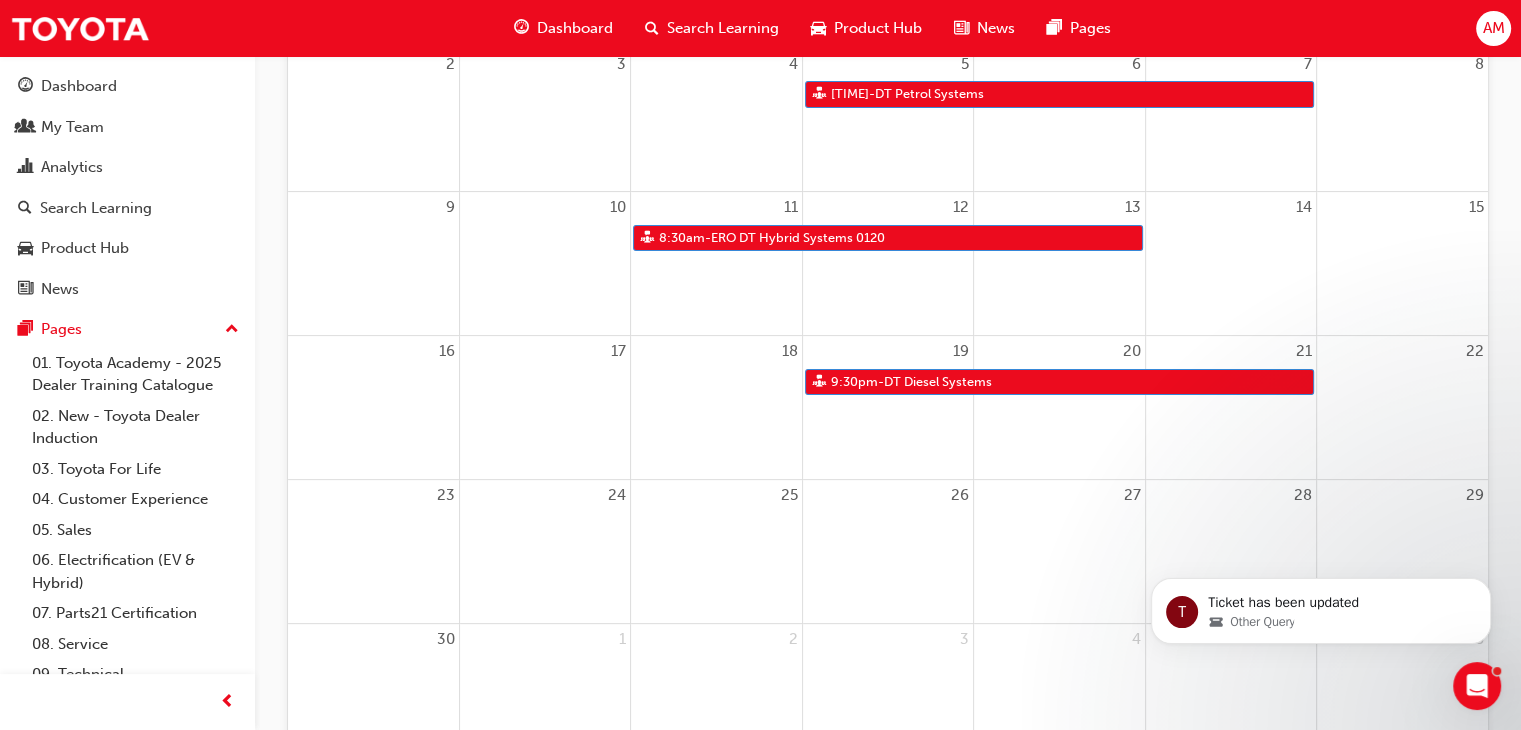 scroll, scrollTop: 185, scrollLeft: 0, axis: vertical 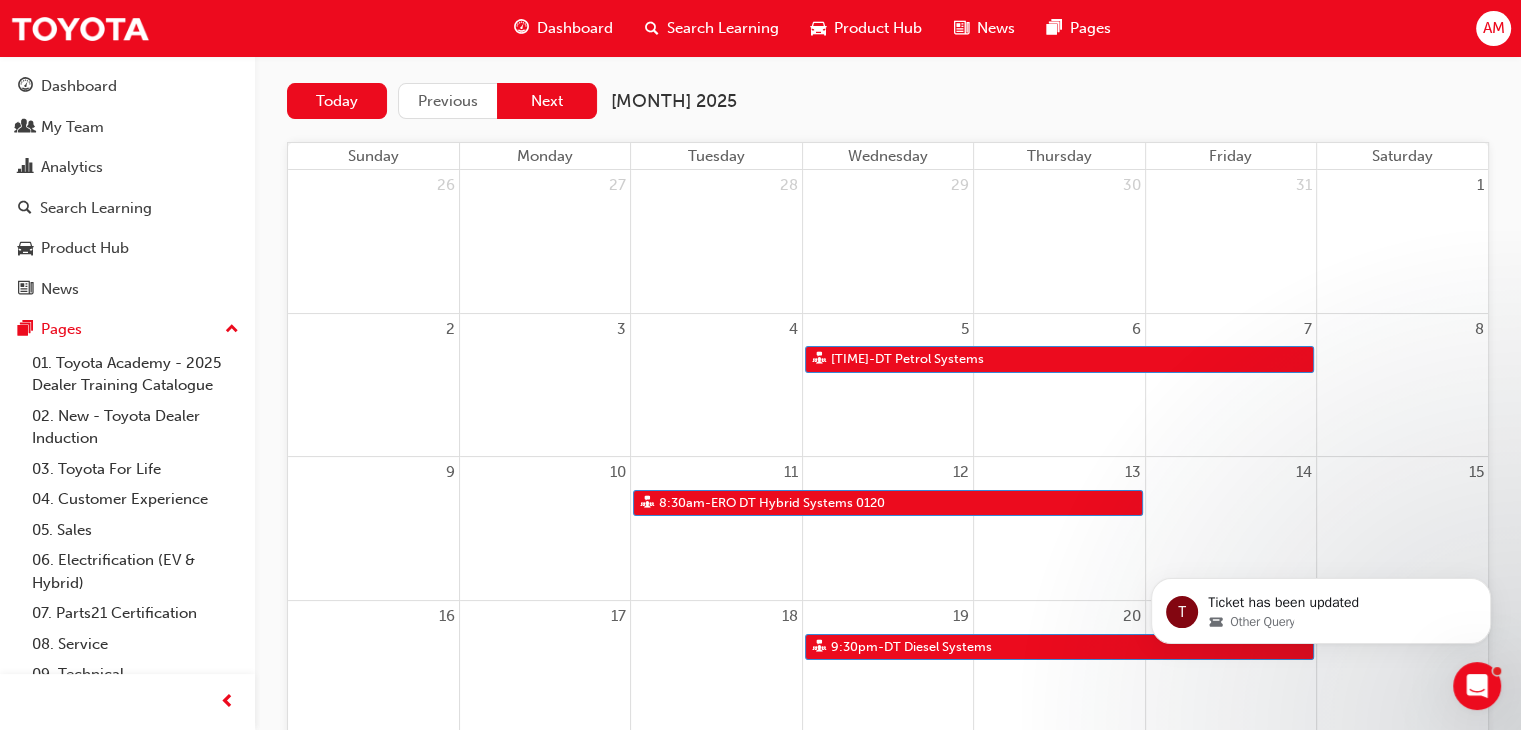 click on "Next" at bounding box center (547, 101) 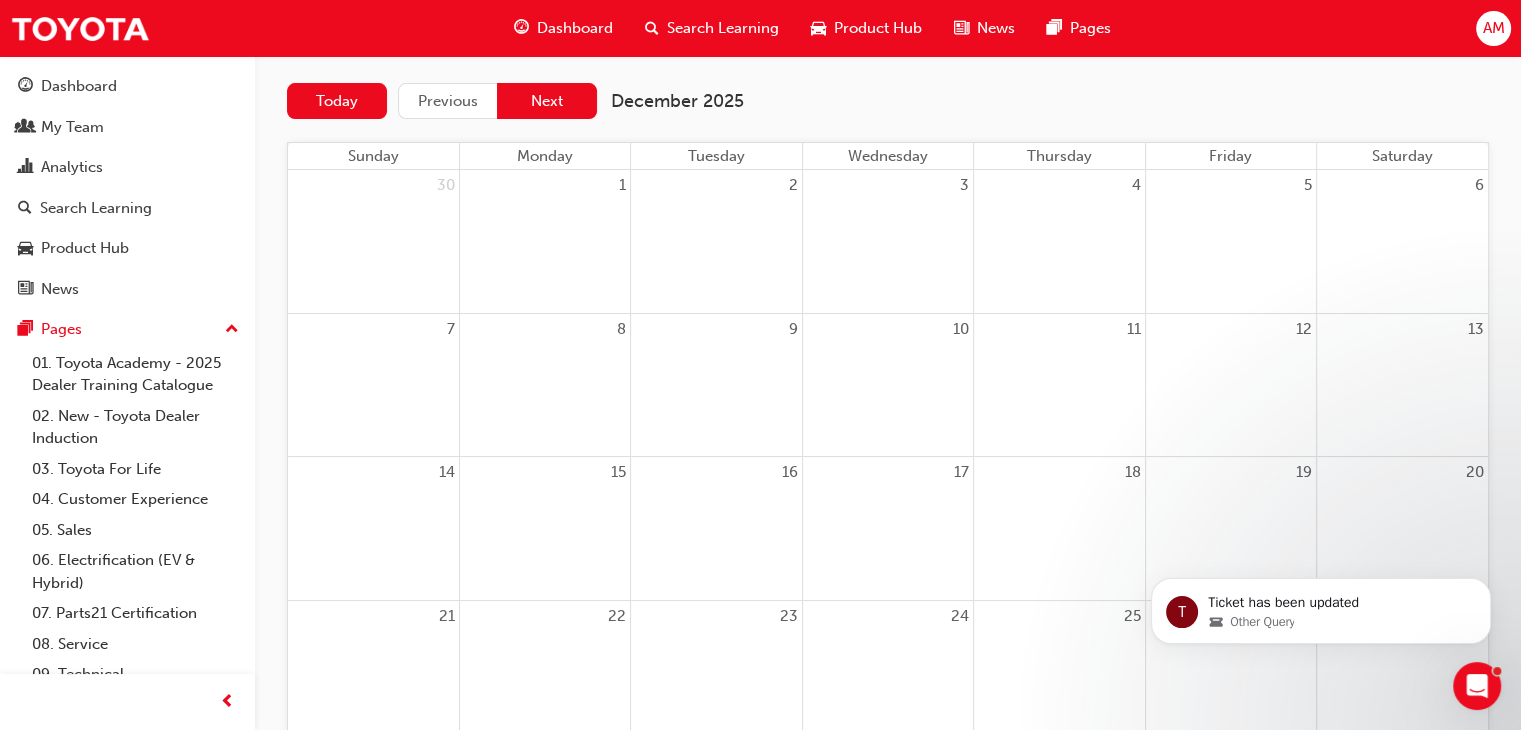 click on "Next" at bounding box center (547, 101) 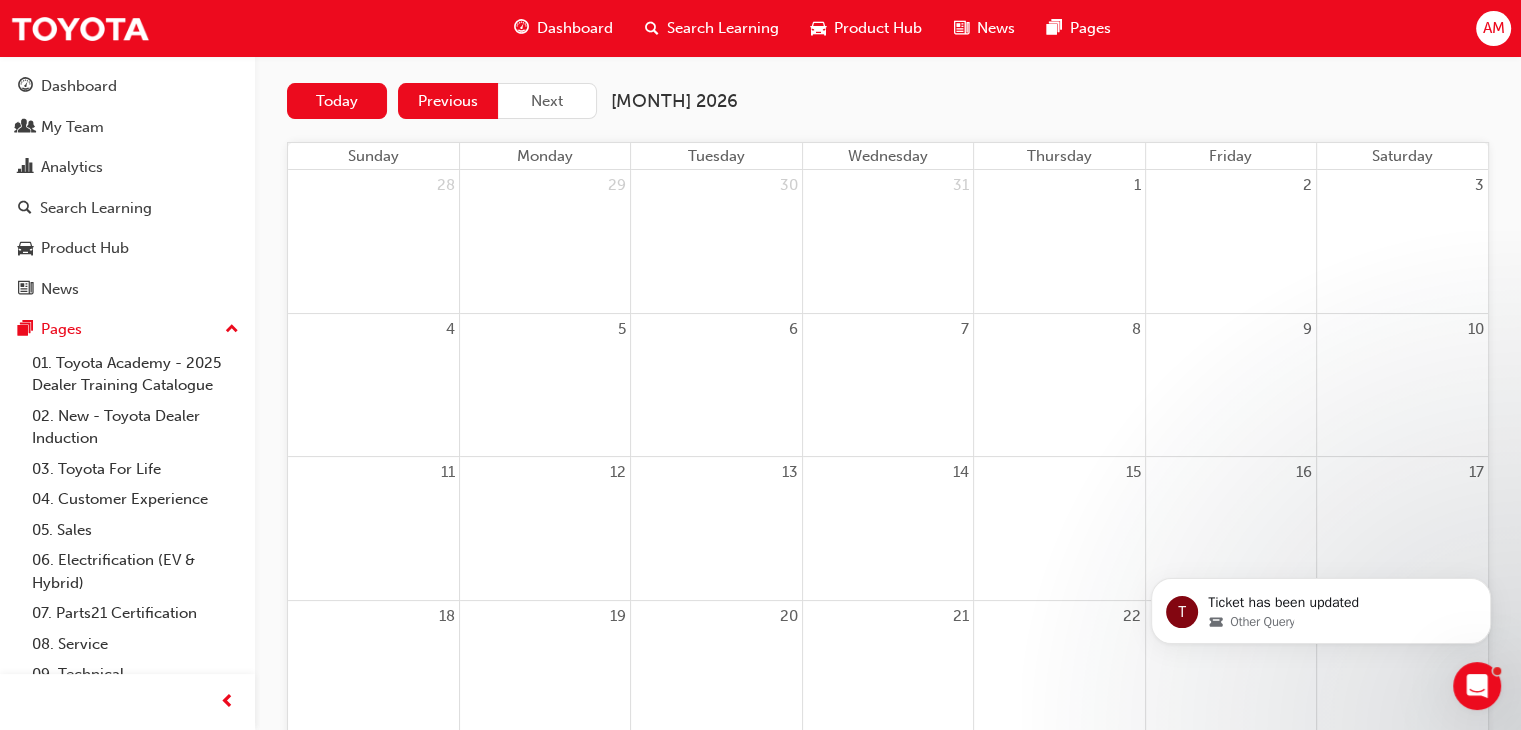 click on "Previous" at bounding box center (448, 101) 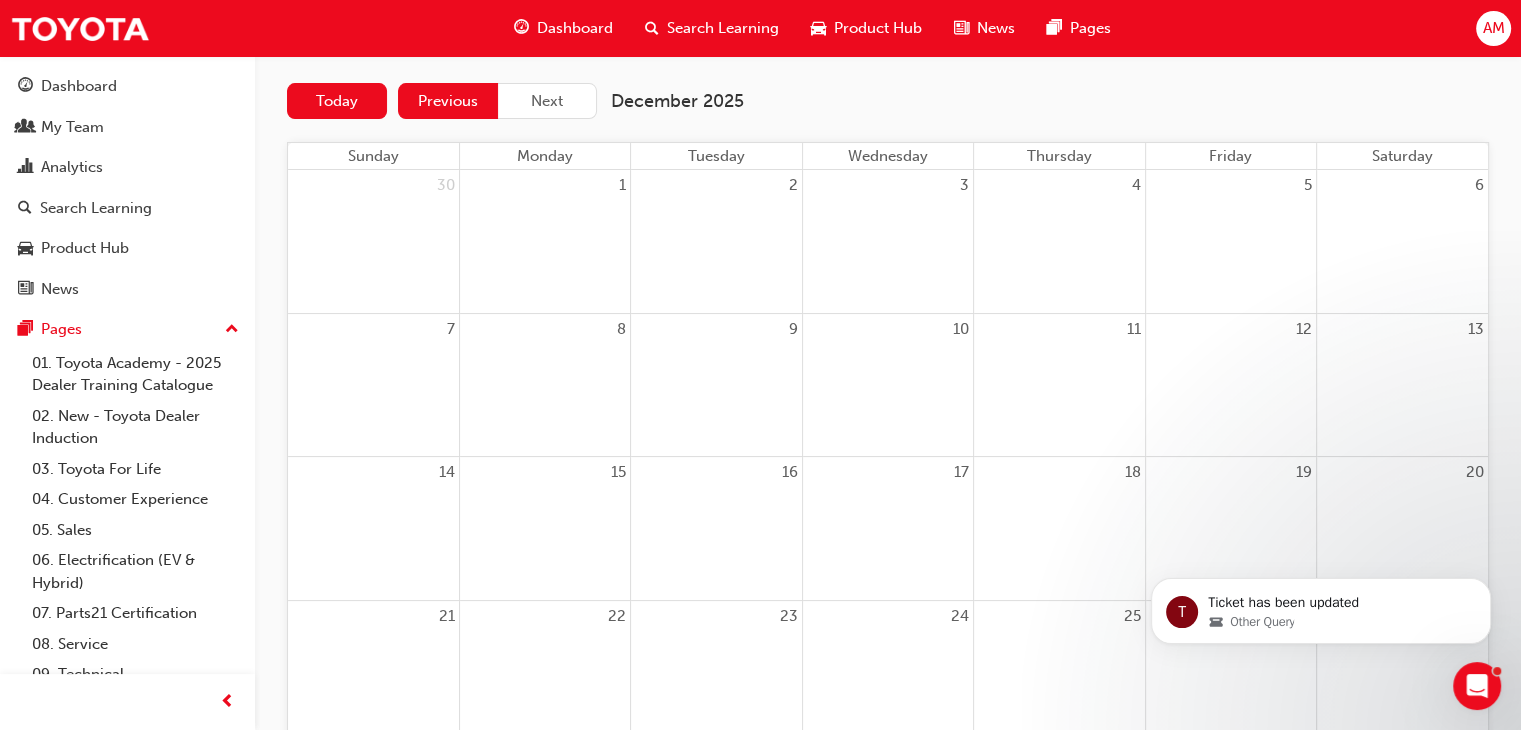 click on "Previous" at bounding box center [448, 101] 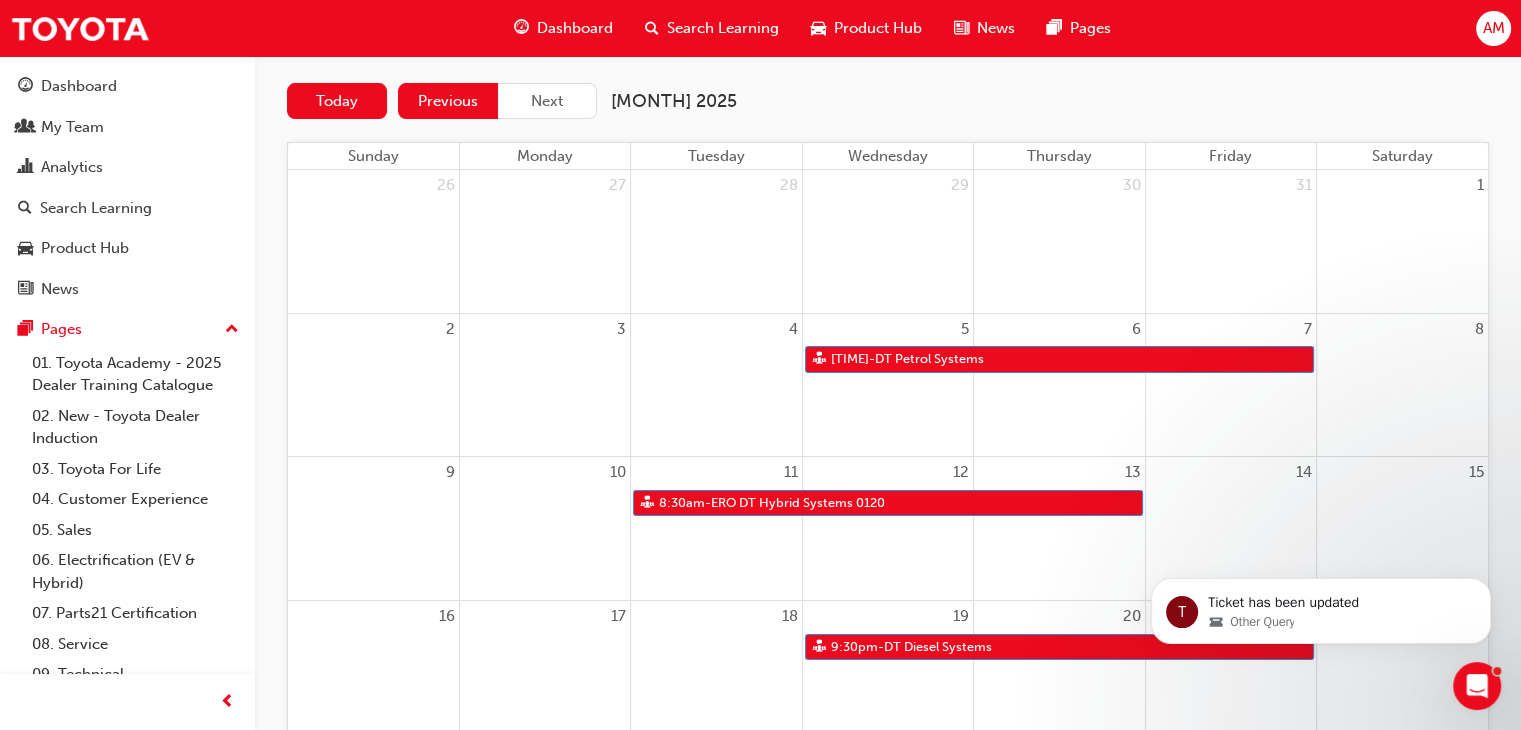 click on "Previous" at bounding box center [448, 101] 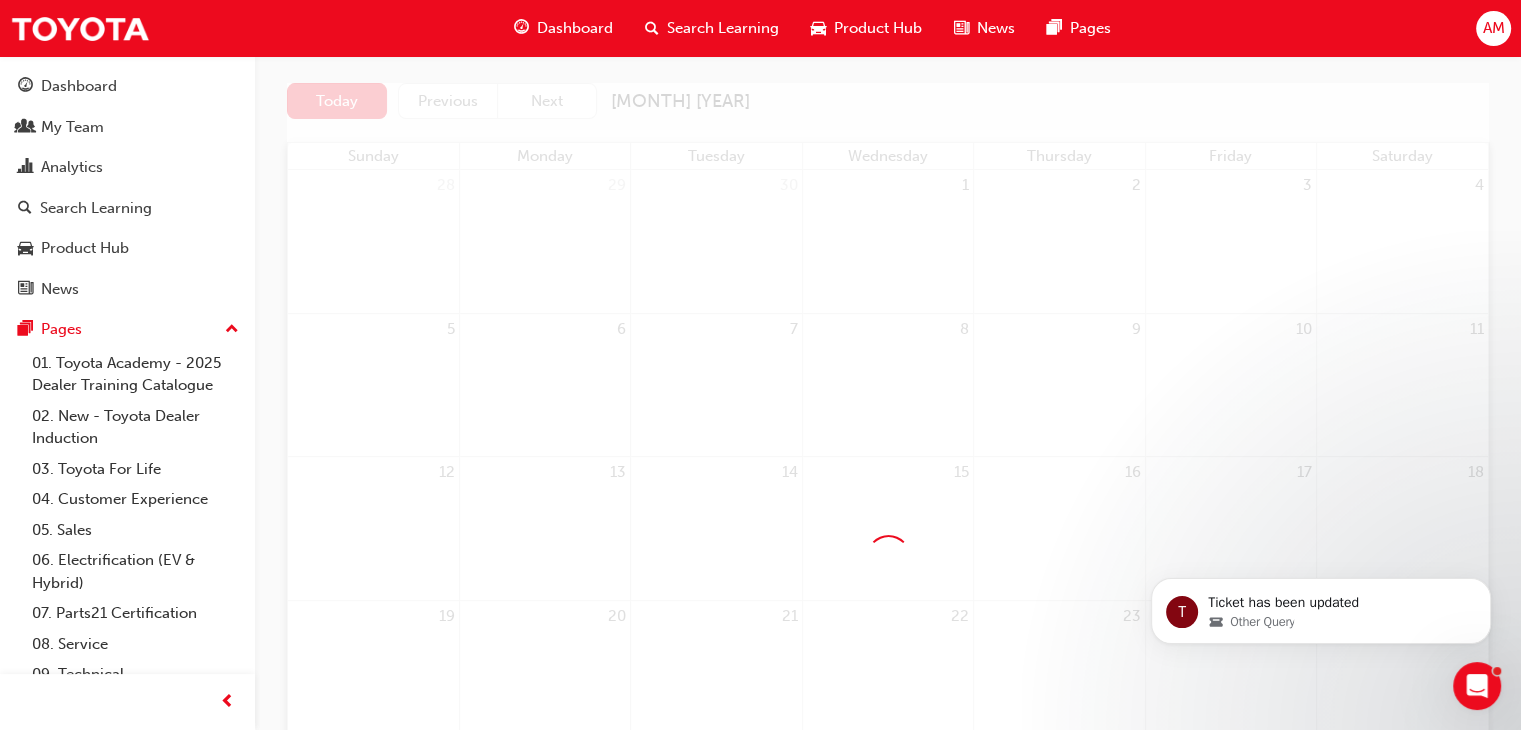 click at bounding box center [888, 557] 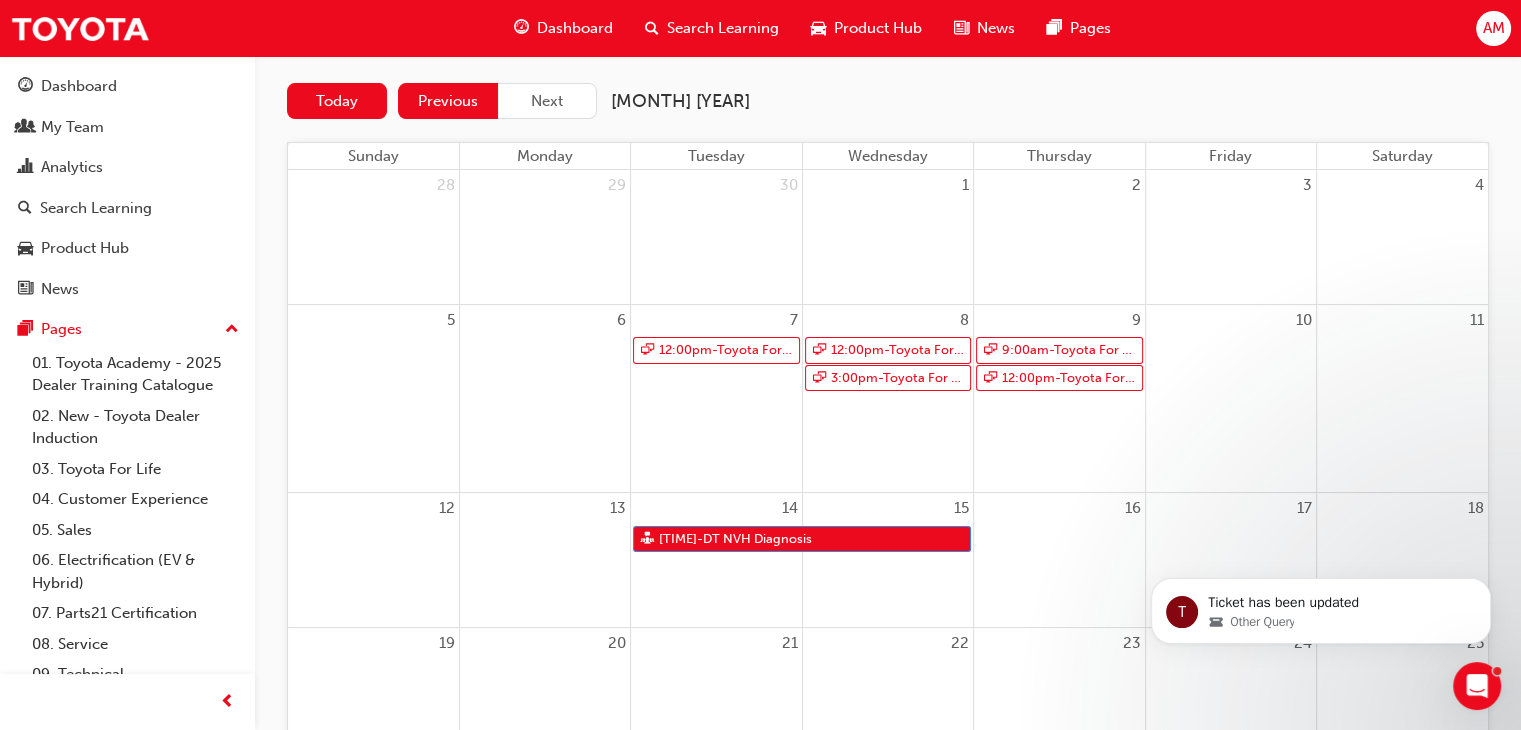 click on "Previous" at bounding box center [448, 101] 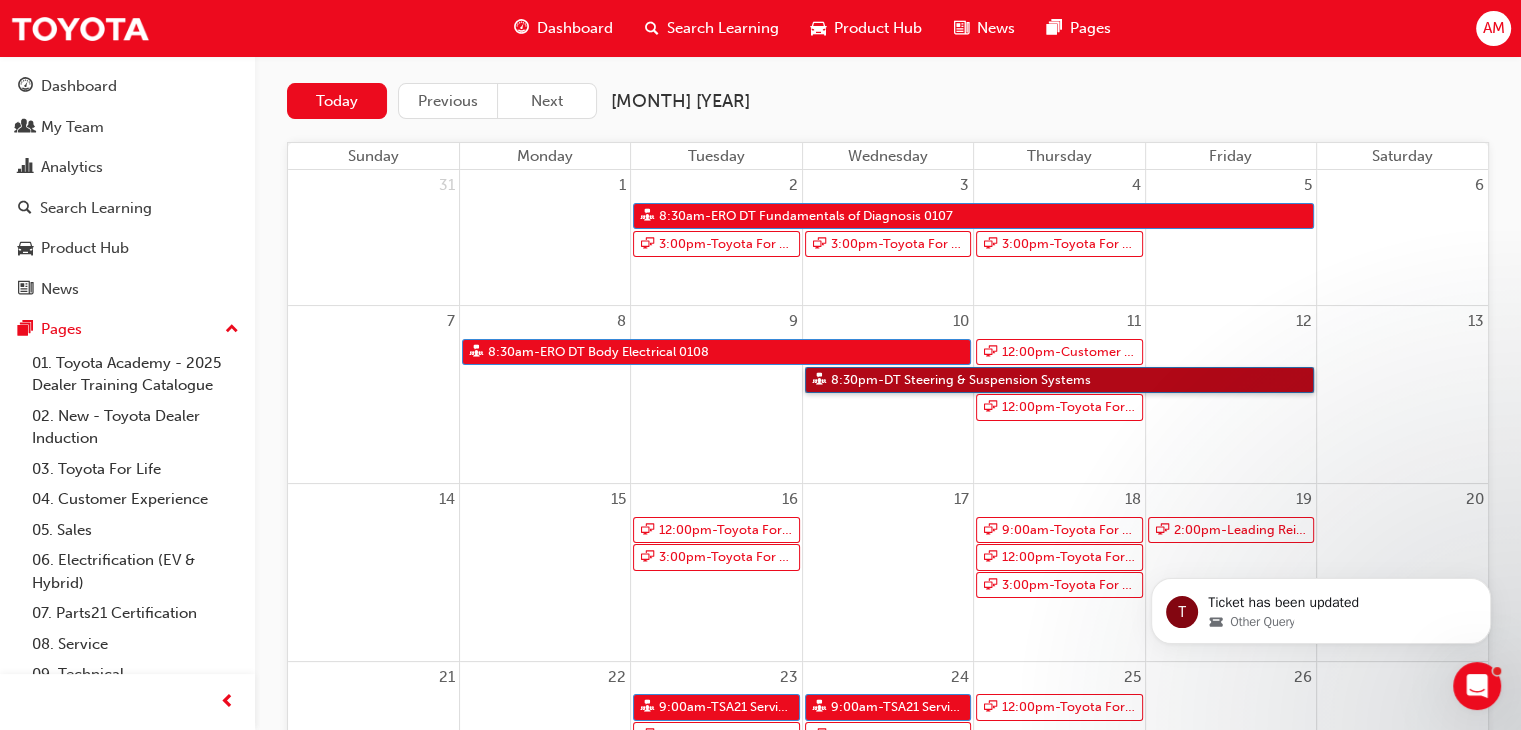 click on "8:30pm  -  DT Steering & Suspension Systems" at bounding box center [1059, 380] 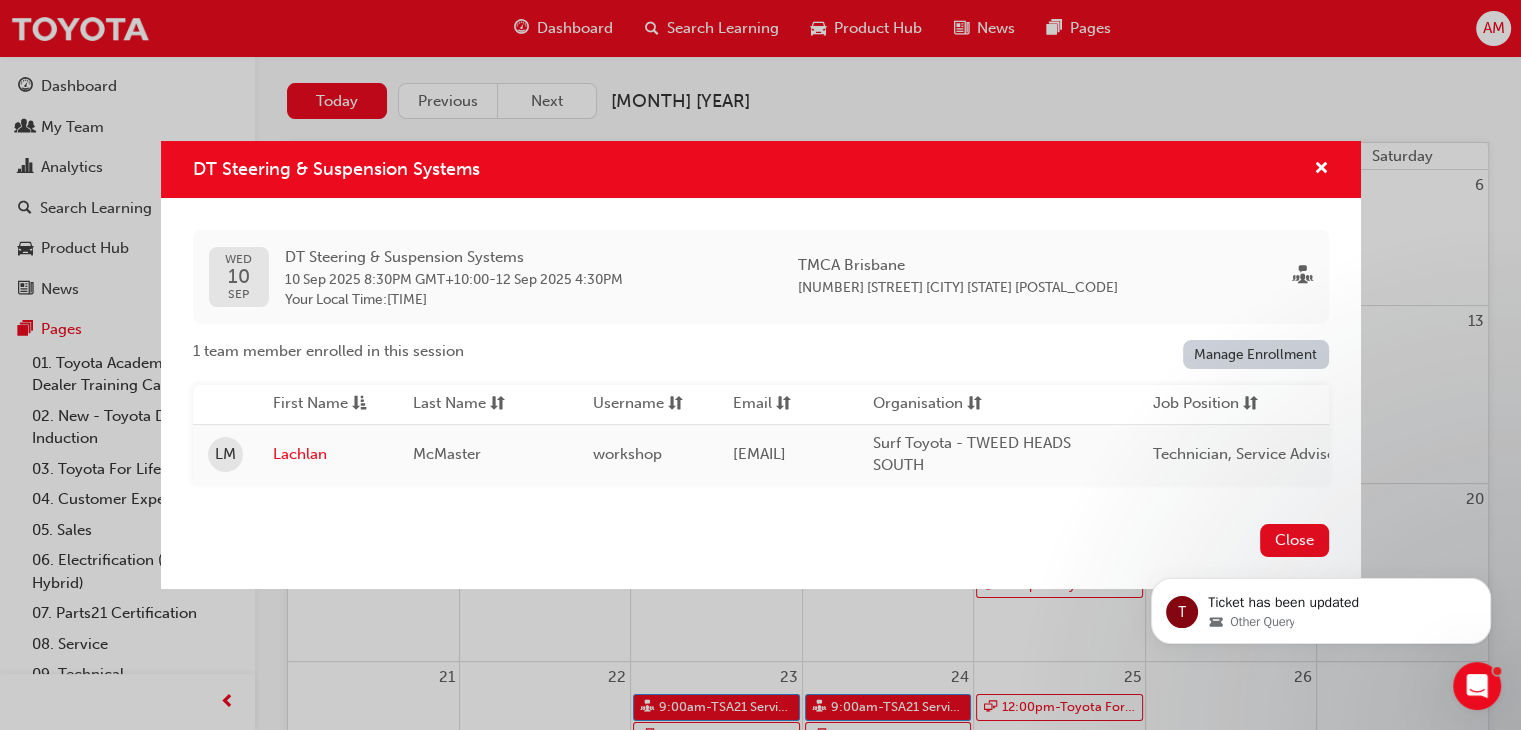 click on "DT Steering & Suspension Systems WED 10 SEP DT Steering & Suspension Systems 10 Sep 2025 8:30PM GMT+10:00 - 12 Sep 2025 4:30PM Your Local Time : 8:30PM TMCA Brisbane [NUMBER] [STREET] [CITY] [STATE] [POSTAL_CODE] 1 team member enrolled in this session Manage Enrollment First Name Last Name Username Email Organisation Job Position Department Status LM [FIRST] [LAST] workshop workshop@surftoyota.com.au Surf Toyota - [CITY] Technician, Service Advisor Service Active Close" at bounding box center (760, 365) 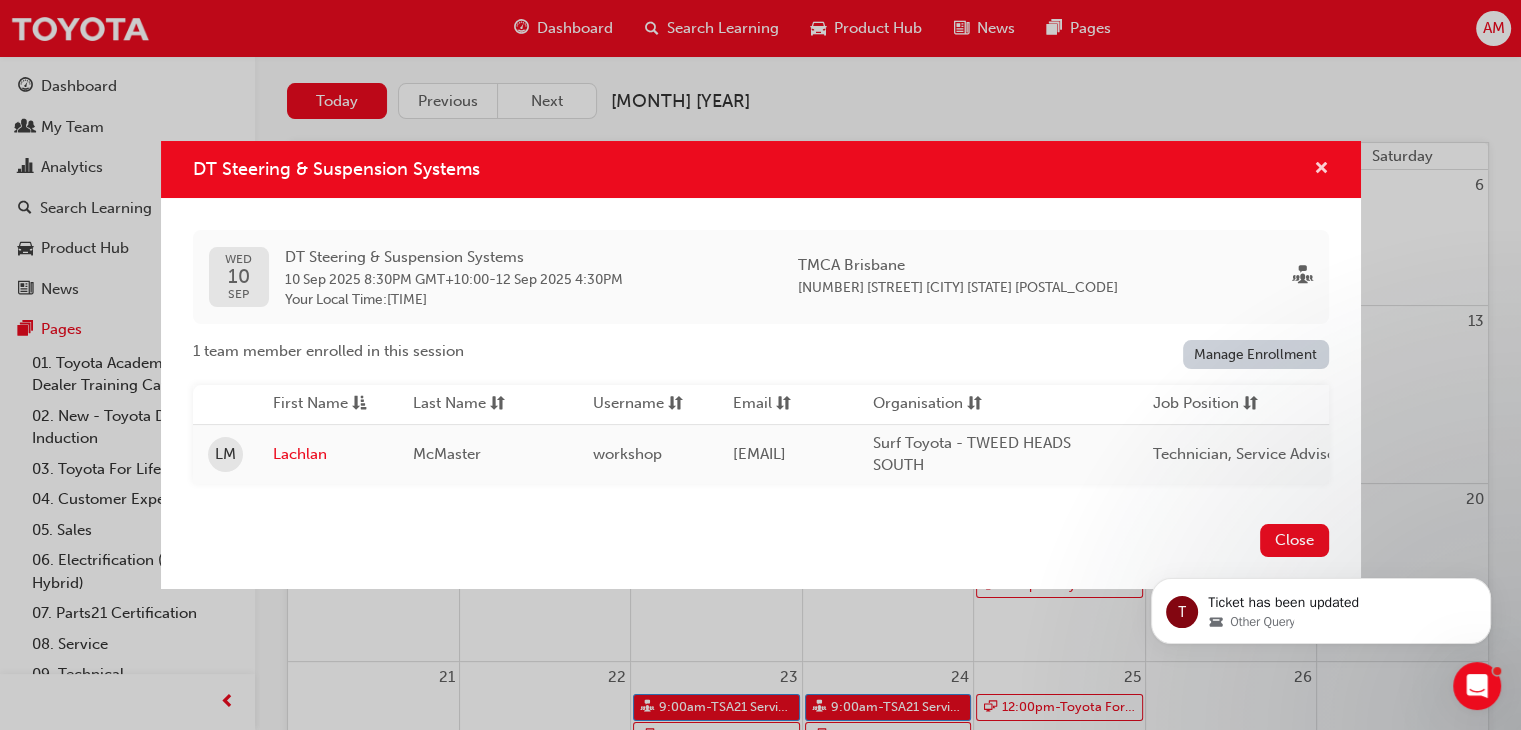click at bounding box center [1321, 170] 